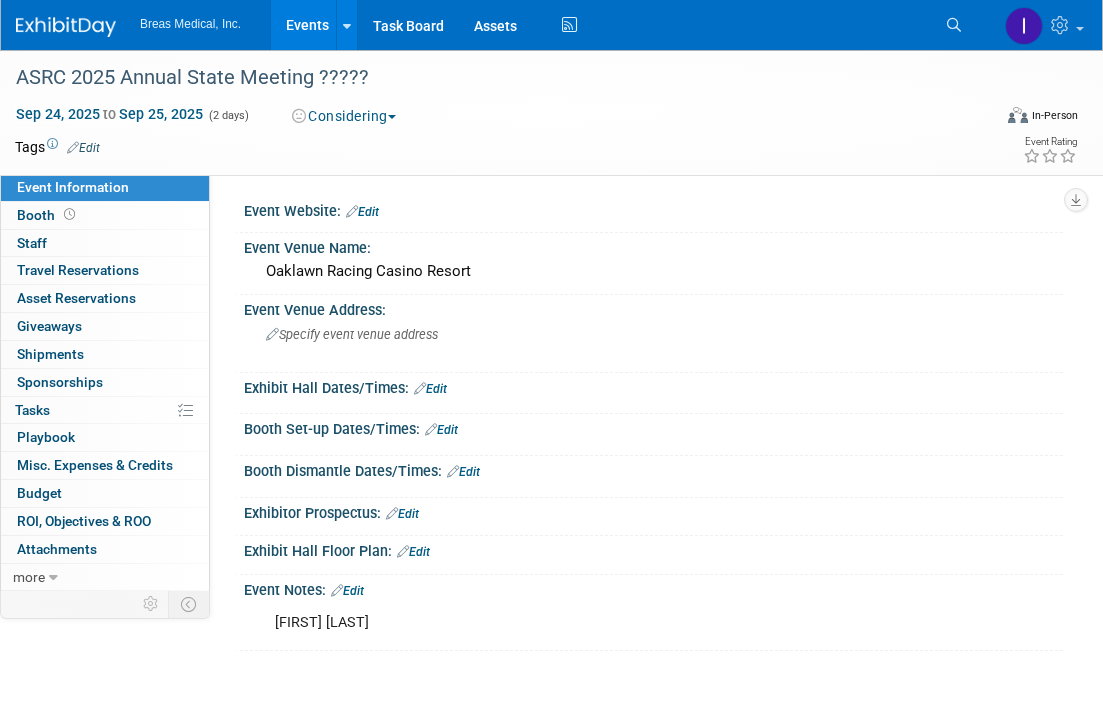 scroll, scrollTop: 148, scrollLeft: 0, axis: vertical 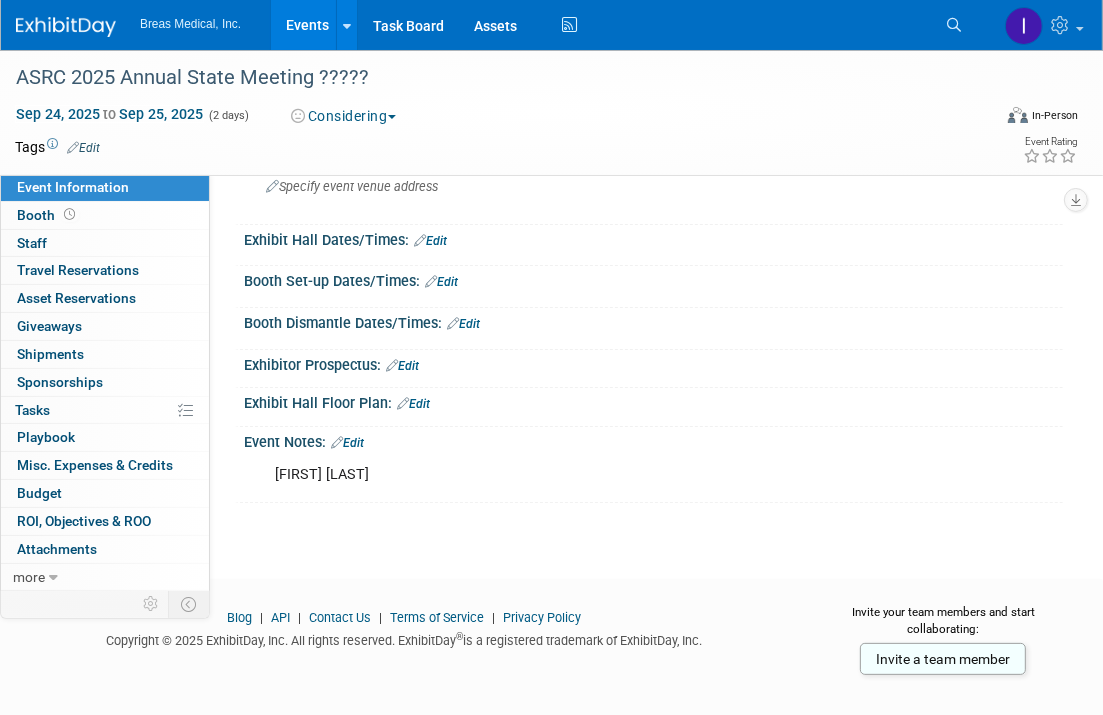 click at bounding box center (491, 147) 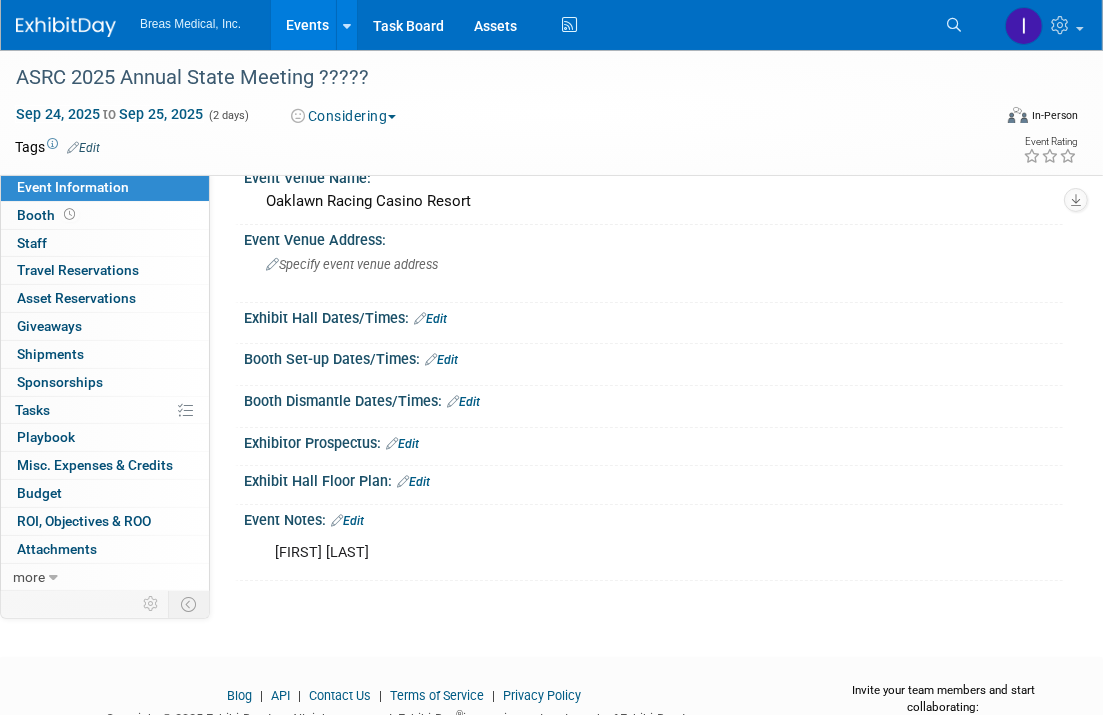 scroll, scrollTop: 0, scrollLeft: 0, axis: both 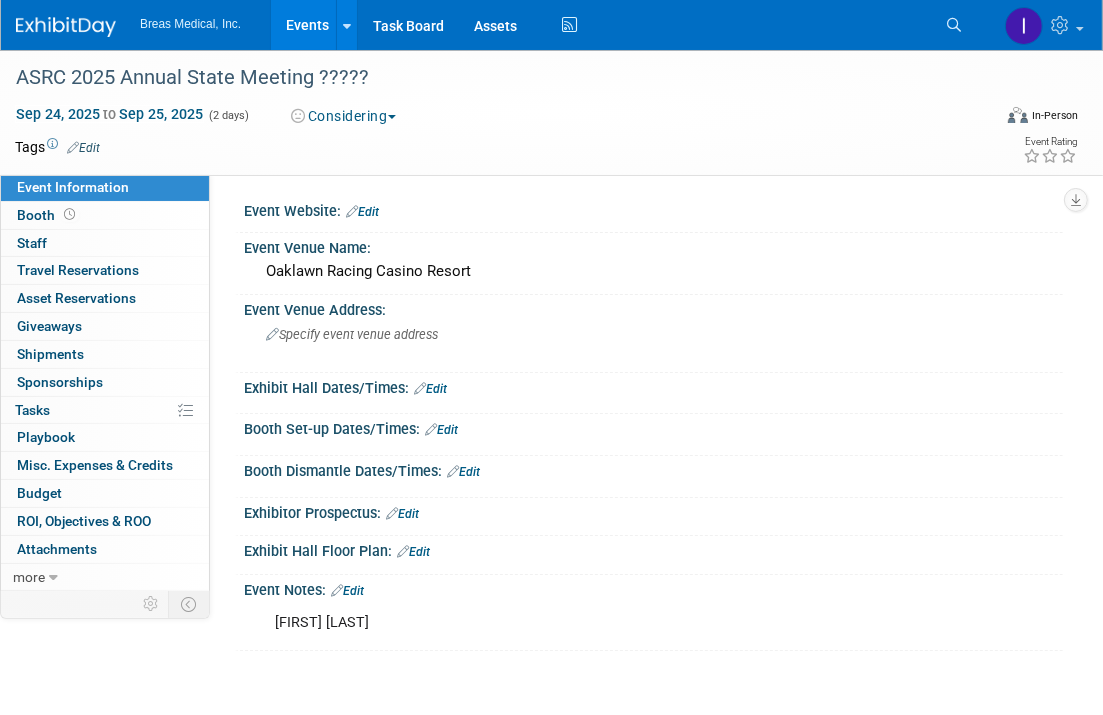 click on "Events" at bounding box center [307, 25] 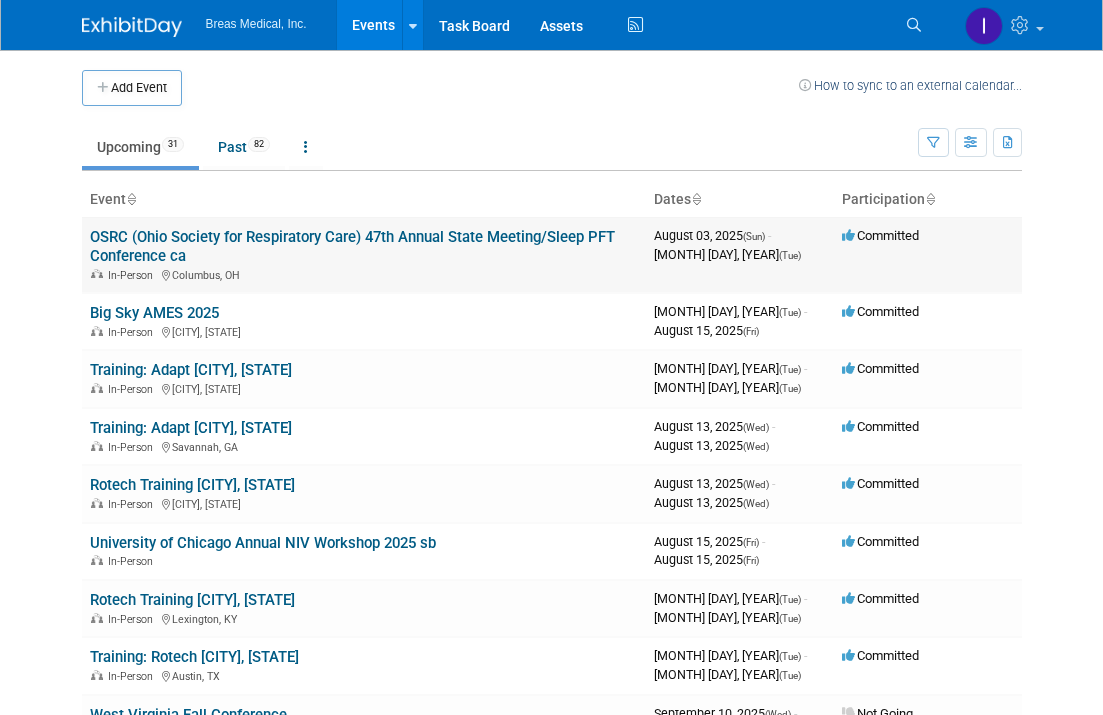 scroll, scrollTop: 0, scrollLeft: 0, axis: both 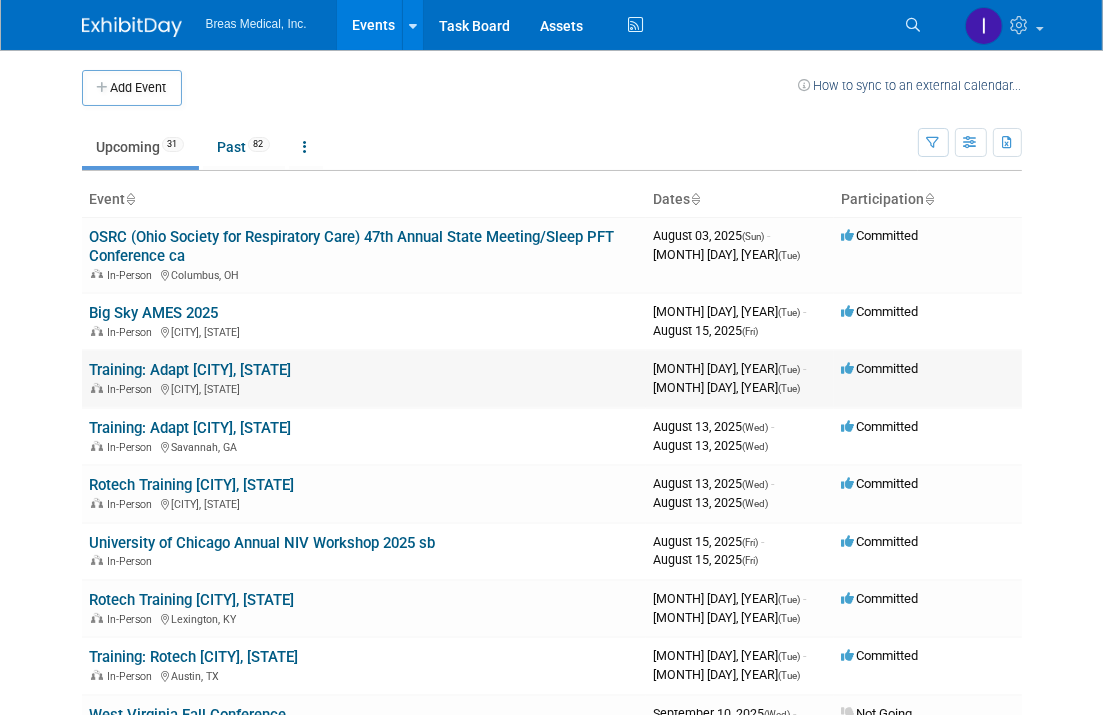 click on "Training: Adapt [CITY], [STATE]" at bounding box center [191, 370] 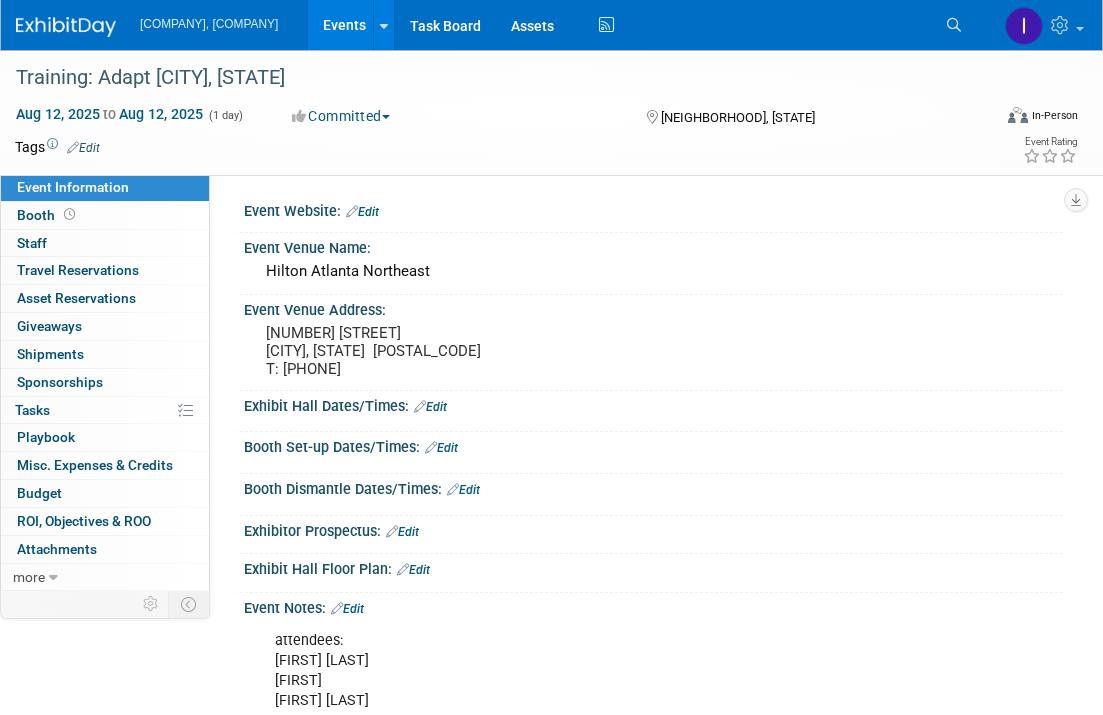 scroll, scrollTop: 0, scrollLeft: 0, axis: both 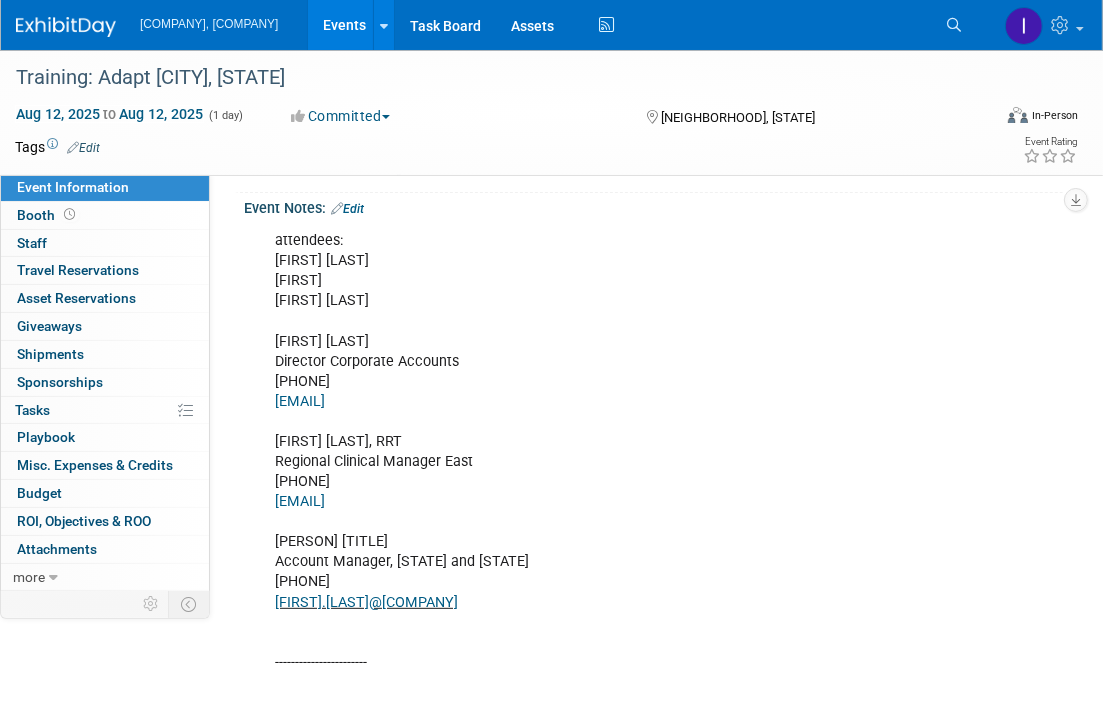click on "Edit" at bounding box center [347, 209] 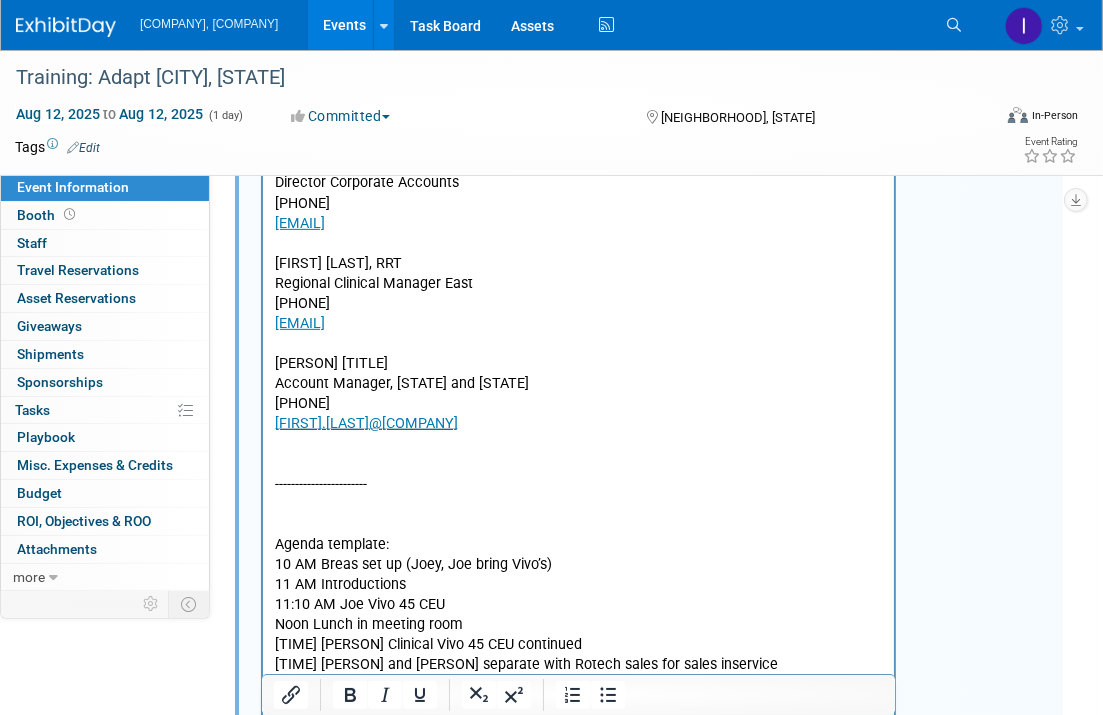 scroll, scrollTop: 600, scrollLeft: 0, axis: vertical 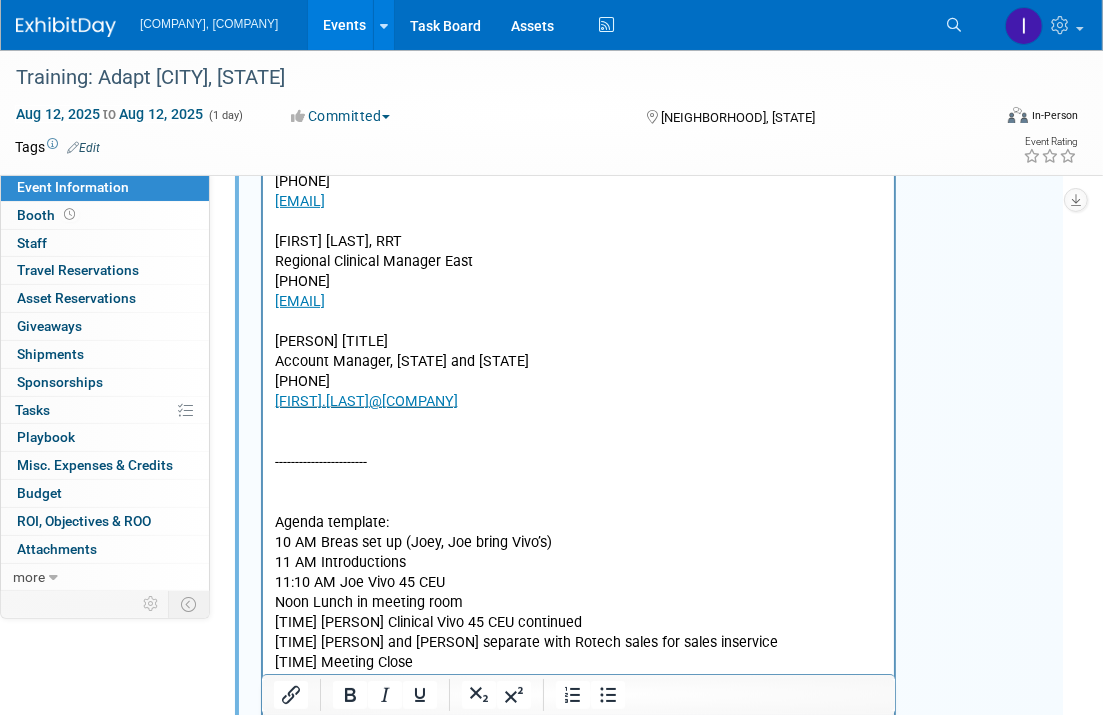 click on "attendees: Joe Melanson Brett Joey Frey Brett Townsend Director Corporate Accounts 770-324-6525 Brett.townsend@breas.com Joseph Melanson, RRT Regional Clinical Manager East 617-314-1781 Joseph.Melanson@breas.com Joseph Frey MBA-HCM, B.S., RRT Account Manager, Florida and Georgia 407-782-5786 Joseph.Frey @breas.com ----------------------- Agenda template: 10 AM Breas set up (Joey, Joe bring Vivo’s) 11 AM Introductions 11:10 AM Joe Vivo 45 CEU Noon Lunch in meeting room 12:30 Joe Clinical Vivo 45 CEU continued 12:30 Heath and Brett separate with Rotech sales for sales inservice 1:15 Meeting Close -------------------------------------------------------------- per Ron email 6-30-2025:  The North Georgia region currently consists of 11 RTs, 3 techs, and 3 admins… so that 17 on my end. That can attend. But it will depend on time, date, and location   Ron Salter, RRT, BSM NGA Regional Manager  Ventilator Team Ronnie.Salter@adapthealth.com JF by text thinks we'll stay below 20. Hilton Atlanta Northeast" at bounding box center [578, 814] 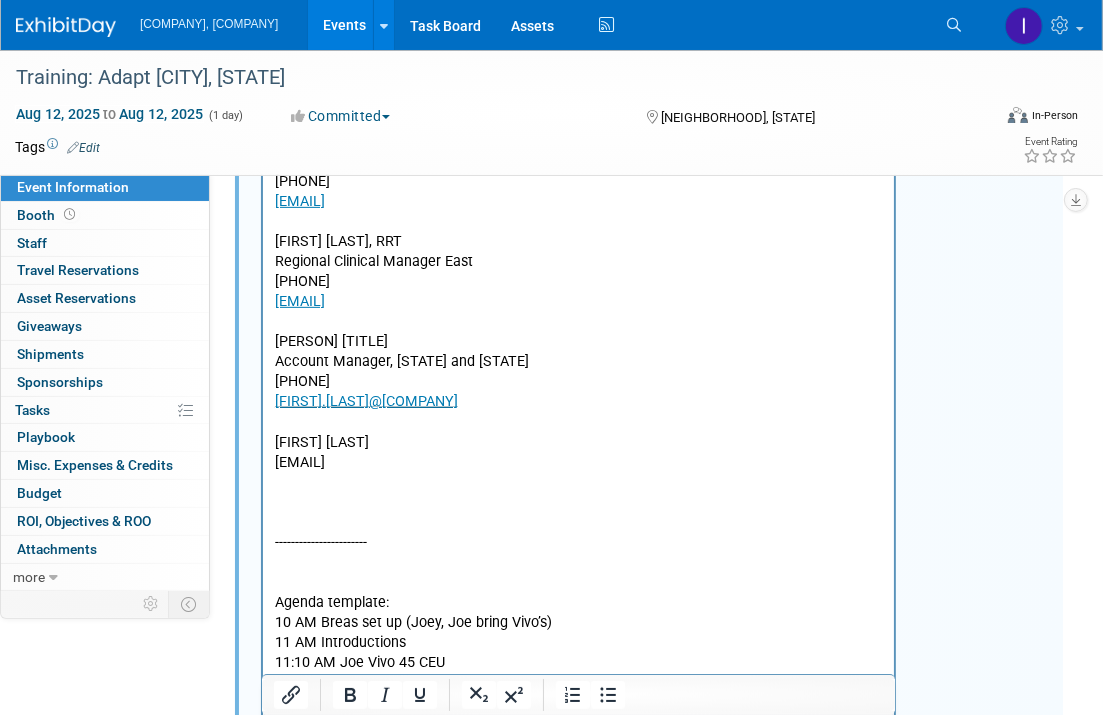 click at bounding box center (578, 503) 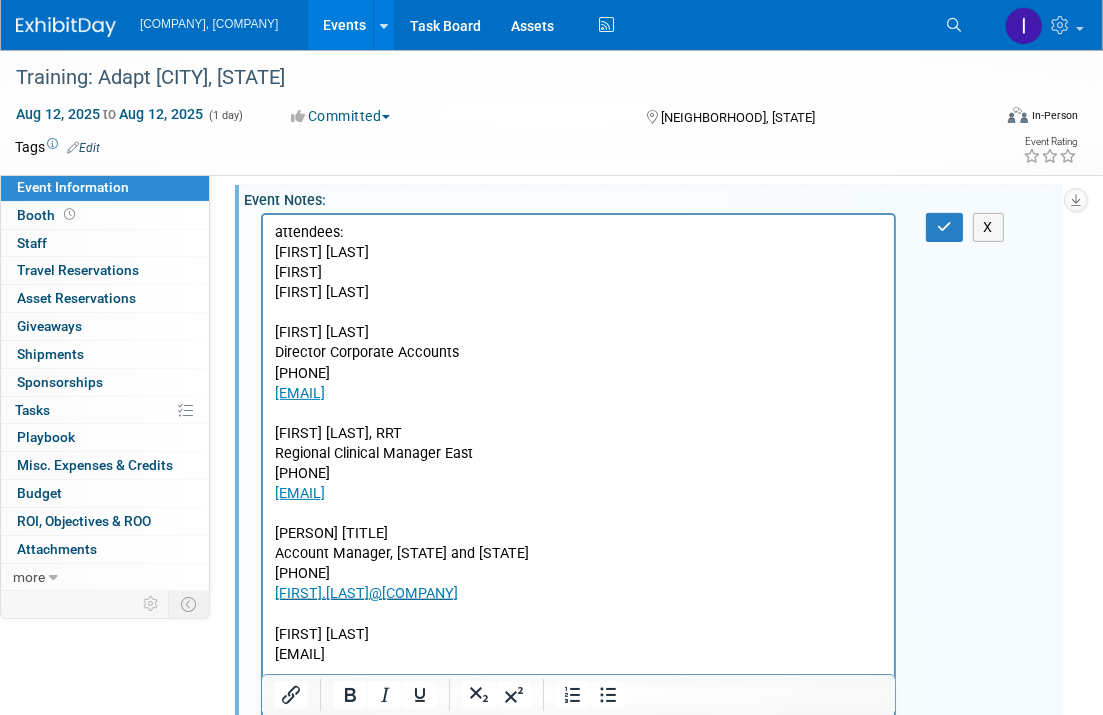 scroll, scrollTop: 200, scrollLeft: 0, axis: vertical 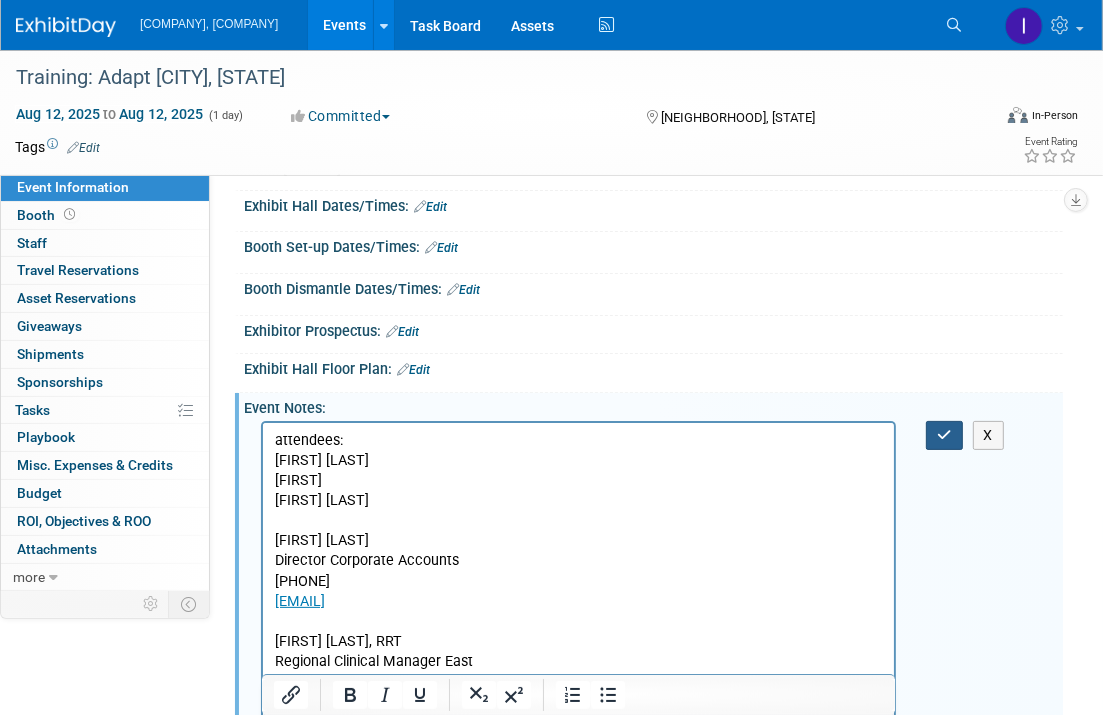 click at bounding box center [944, 435] 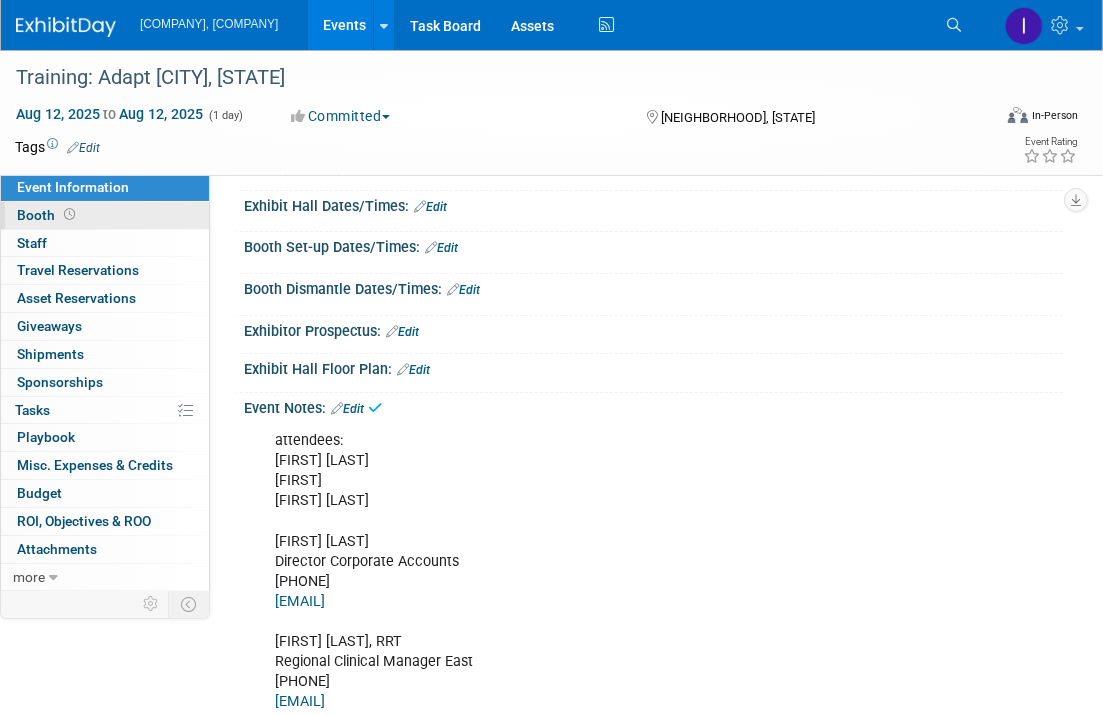 click on "Booth" at bounding box center [48, 215] 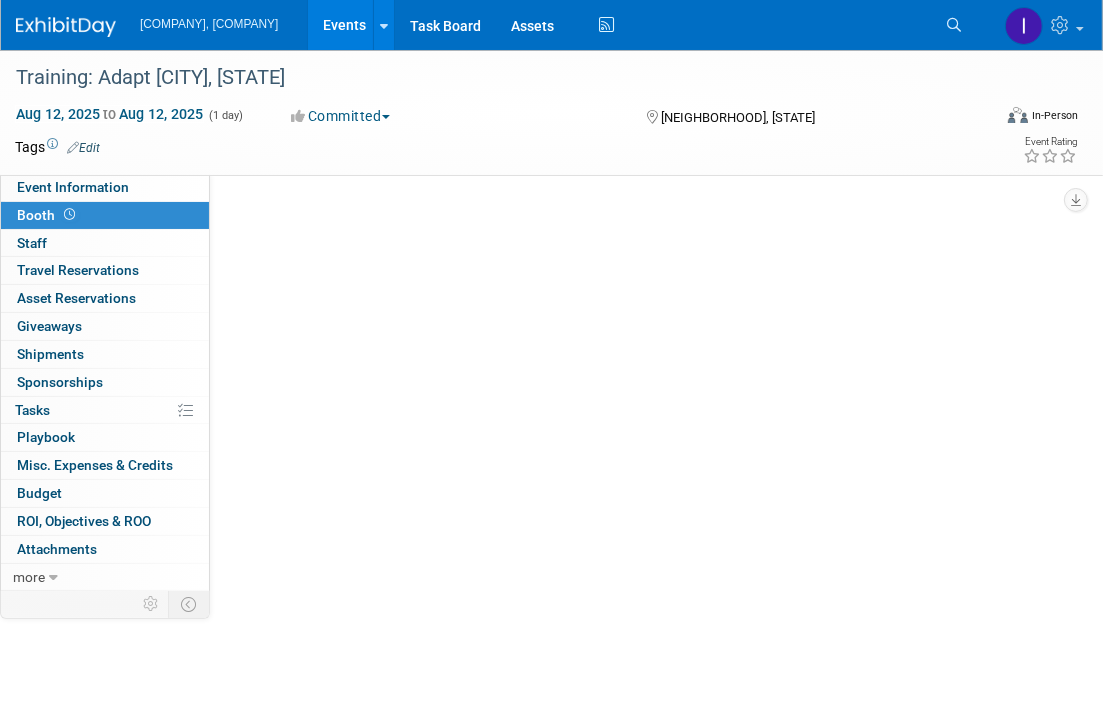 scroll, scrollTop: 0, scrollLeft: 0, axis: both 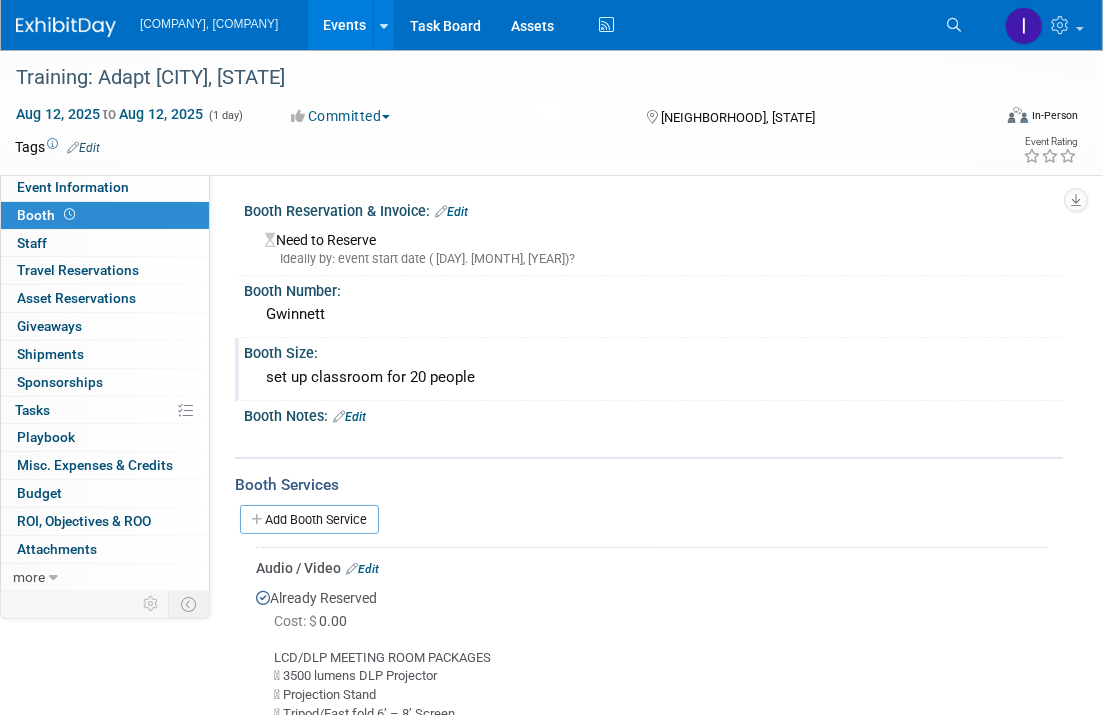click on "set up classroom for 20 people" at bounding box center [653, 377] 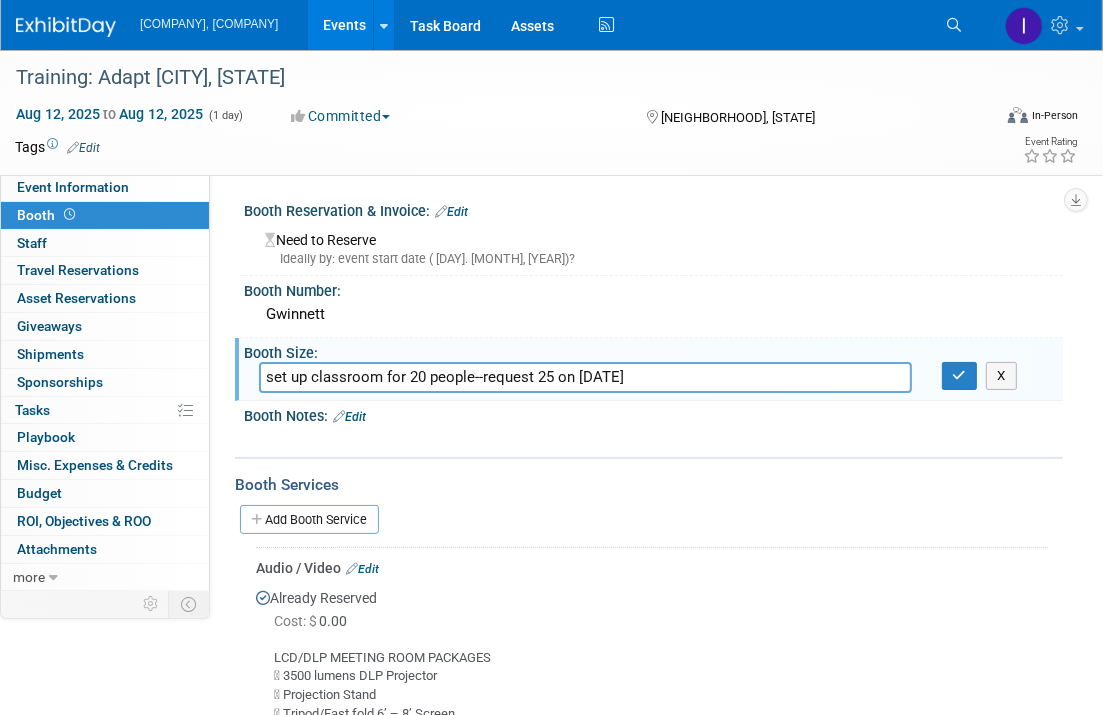 click on "set up classroom for 20 people--request 25 on 8-4-2025" at bounding box center [585, 377] 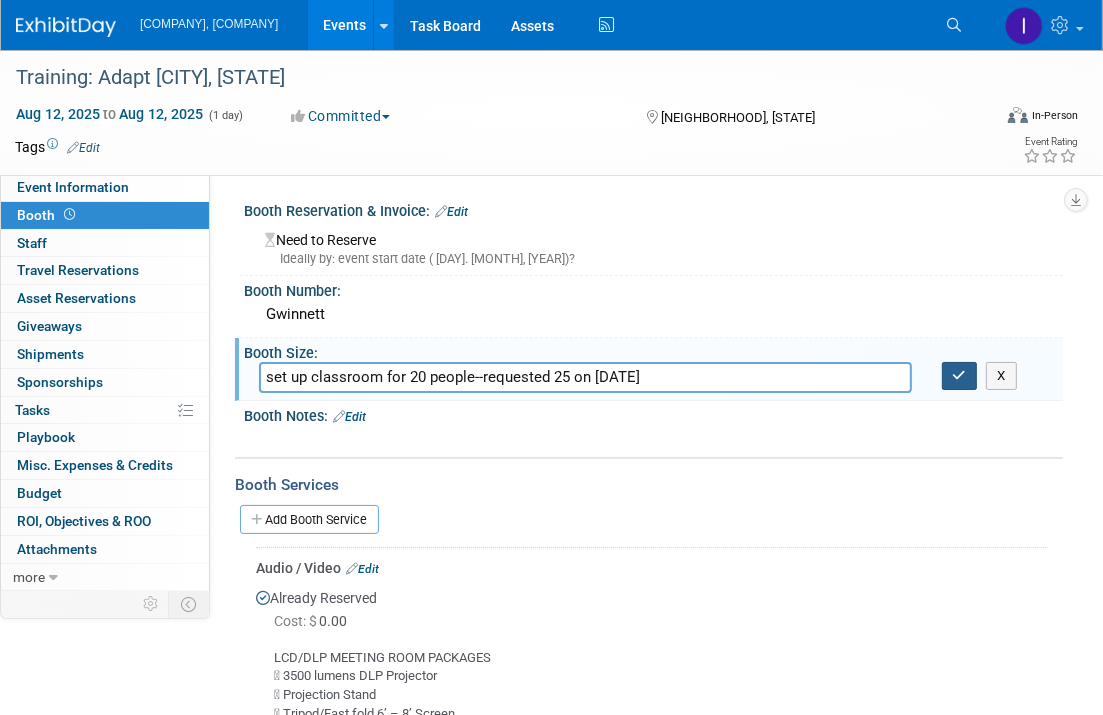type on "set up classroom for 20 people--requested 25 on 8-4-2025" 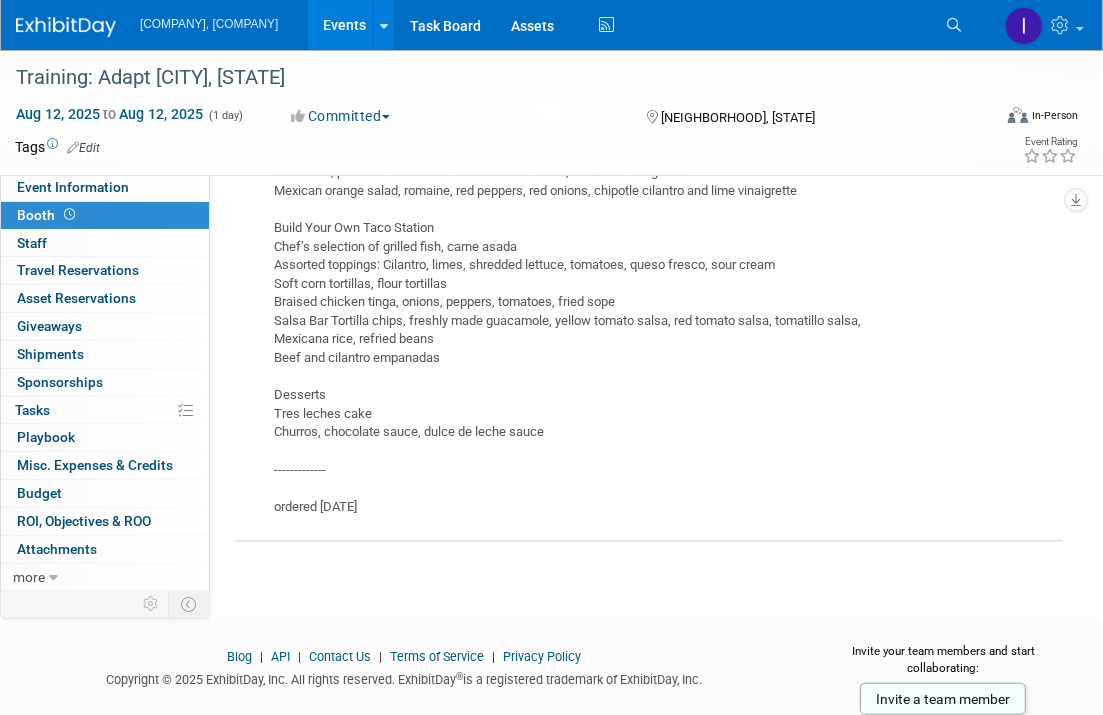 scroll, scrollTop: 988, scrollLeft: 0, axis: vertical 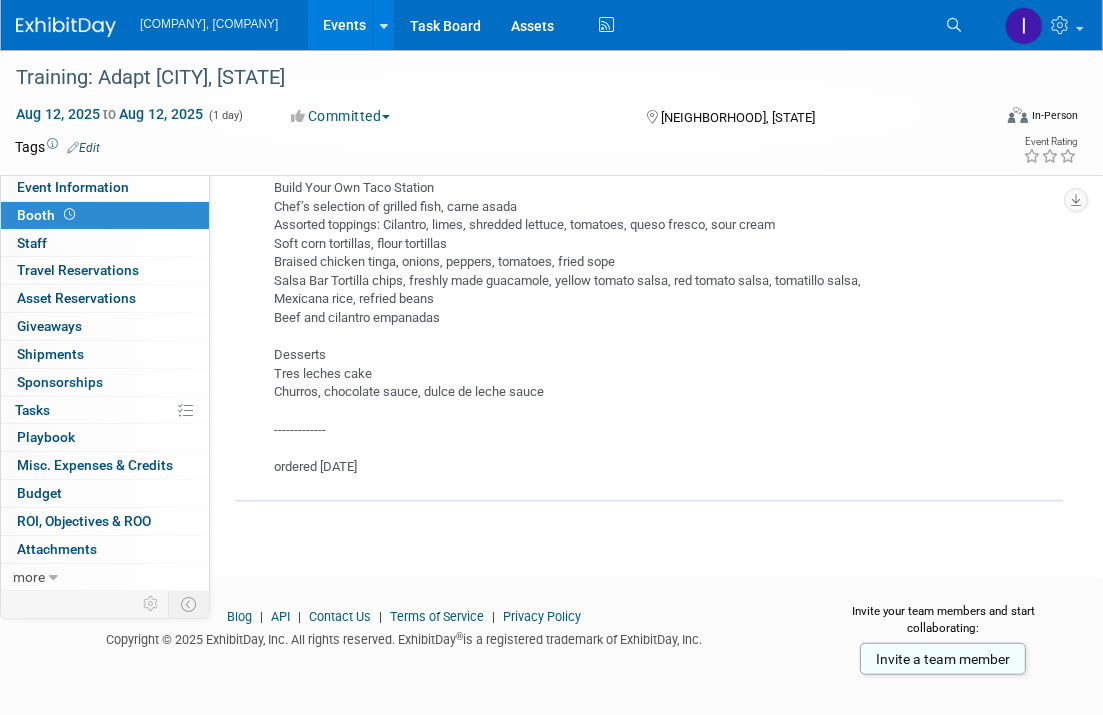 click on "Lunch Buffets **For groups with less than 20 attendees, please add $10 per person** Freshly brewed Coffee, decaffeinated coffee iced tea, and water are included. Cabo Fiesta Lunch     $46/person Chicken tortilla soup Cucumber, pressed watermelon and red onion salad, tamarind vinaigrette Mexican orange salad, romaine, red peppers, red onions, chipotle cilantro and lime vinaigrette Build Your Own Taco Station Chef’s selection of grilled fish, carne asada Assorted toppings: Cilantro, limes, shredded lettuce, tomatoes, queso fresco, sour cream Soft corn tortillas, flour tortillas Braised chicken tinga, onions, peppers, tomatoes, fried sope Salsa Bar Tortilla chips, freshly made guacamole, yellow tomato salsa, red tomato salsa, tomatillo salsa, Mexicana rice, refried beans Beef and cilantro empanadas Desserts Tres leches cake Churros, chocolate sauce, dulce de leche sauce ------------- ordered 7-31-2025" at bounding box center (652, 226) 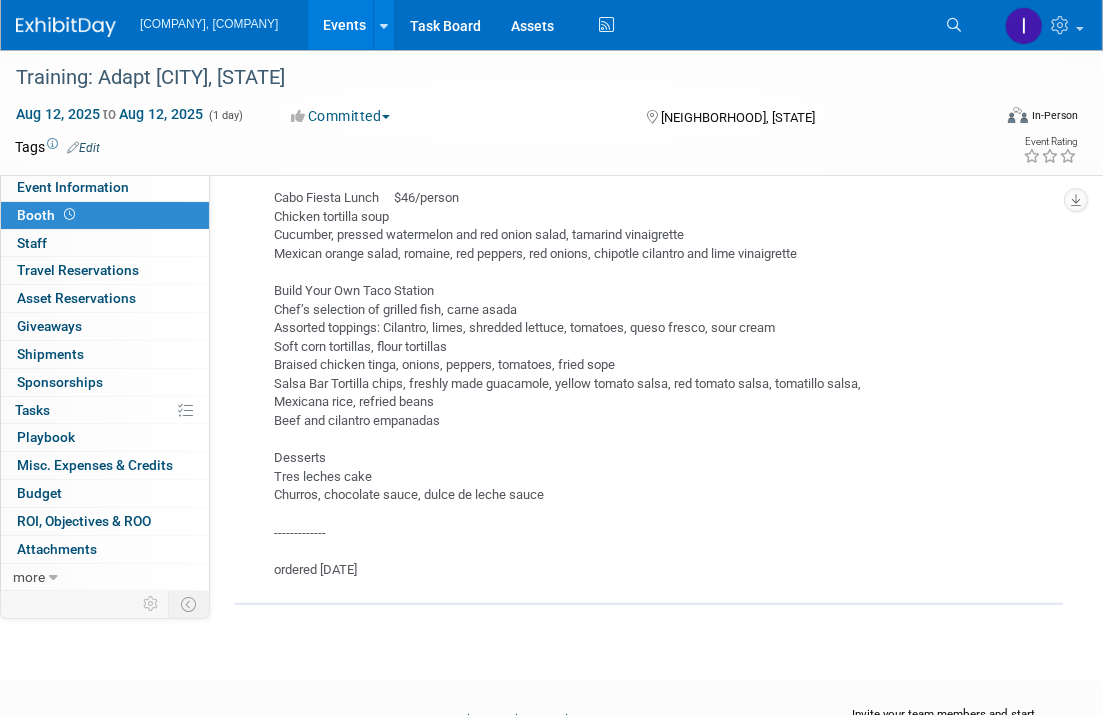 scroll, scrollTop: 588, scrollLeft: 0, axis: vertical 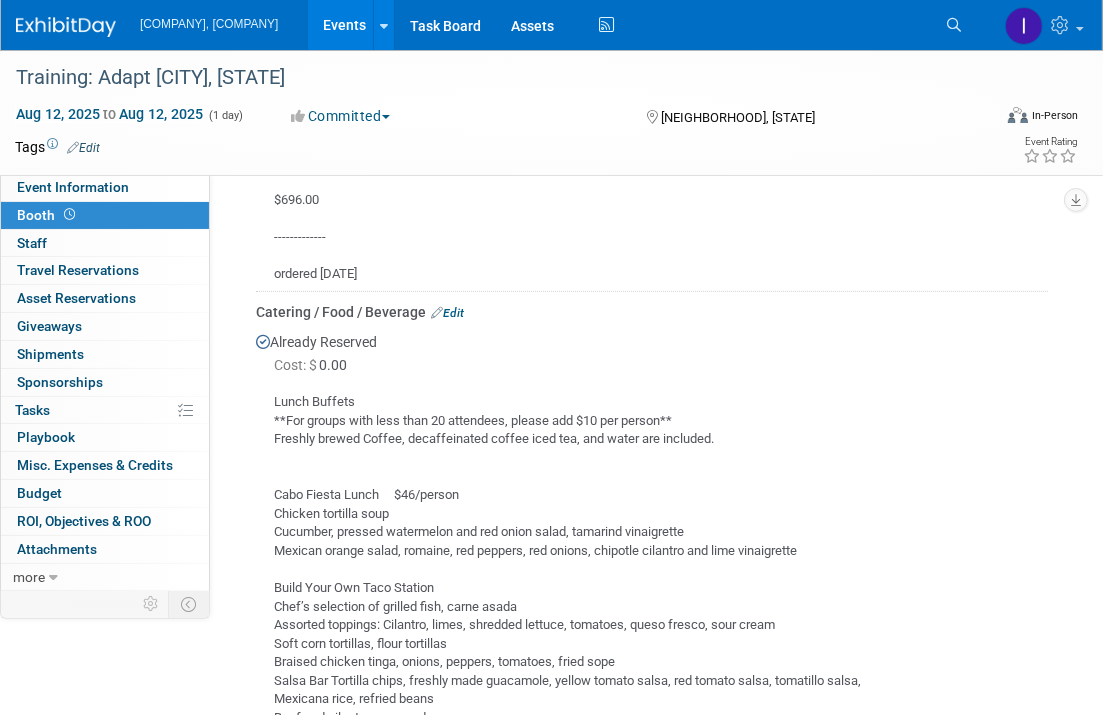 click on "Edit" at bounding box center [447, 313] 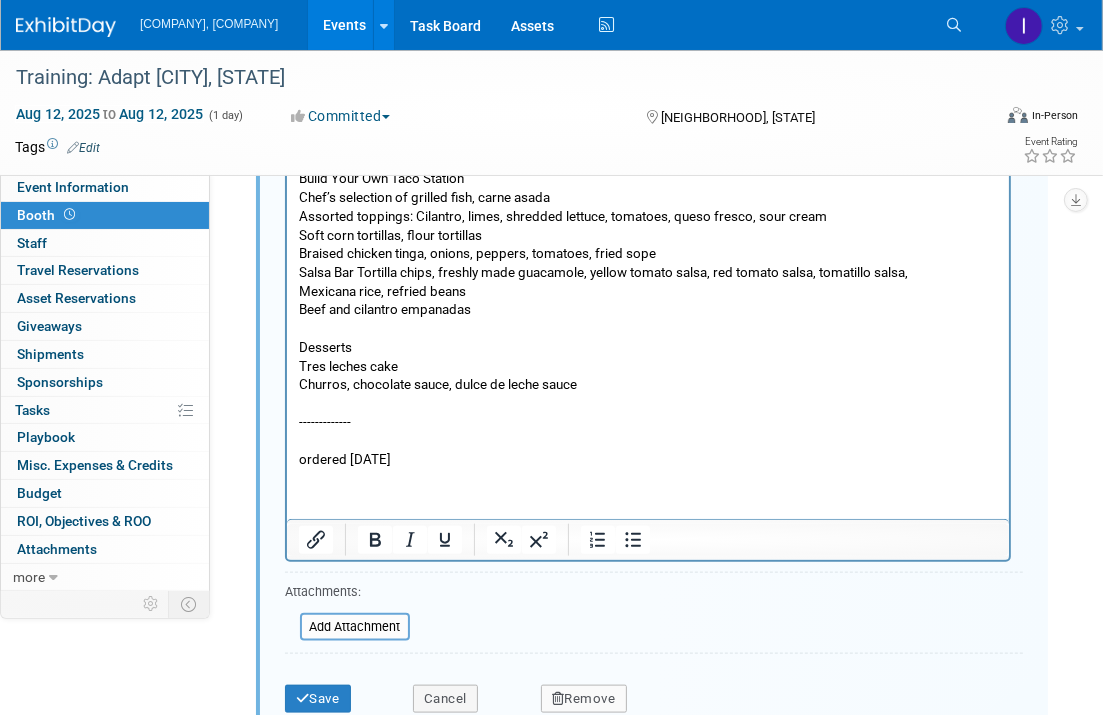 scroll, scrollTop: 1450, scrollLeft: 0, axis: vertical 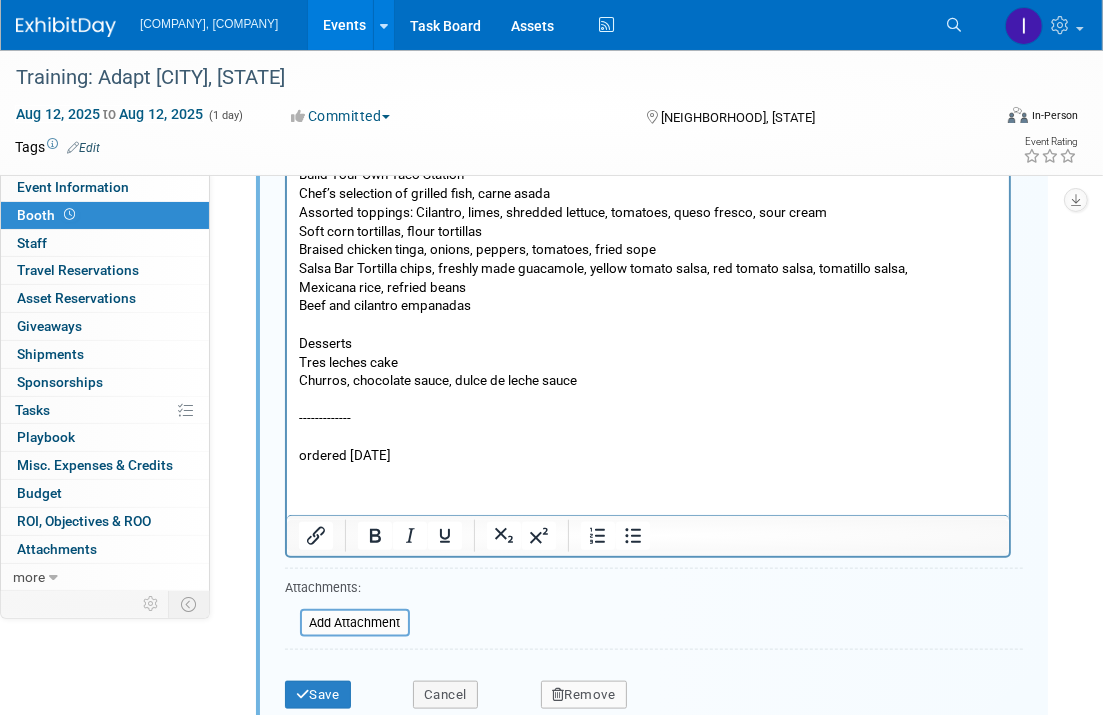 click on "Lunch Buffets **For groups with less than 20 attendees, please add $10 per person** Freshly brewed Coffee, decaffeinated coffee iced tea, and water are included. Cabo Fiesta Lunch     $46/person Chicken tortilla soup Cucumber, pressed watermelon and red onion salad, tamarind vinaigrette Mexican orange salad, romaine, red peppers, red onions, chipotle cilantro and lime vinaigrette Build Your Own Taco Station Chef’s selection of grilled fish, carne asada Assorted toppings: Cilantro, limes, shredded lettuce, tomatoes, queso fresco, sour cream Soft corn tortillas, flour tortillas Braised chicken tinga, onions, peppers, tomatoes, fried sope Salsa Bar Tortilla chips, freshly made guacamole, yellow tomato salsa, red tomato salsa, tomatillo salsa, Mexicana rice, refried beans Beef and cilantro empanadas Desserts Tres leches cake Churros, chocolate sauce, dulce de leche sauce ------------- ordered 7-31-2025" at bounding box center [647, 218] 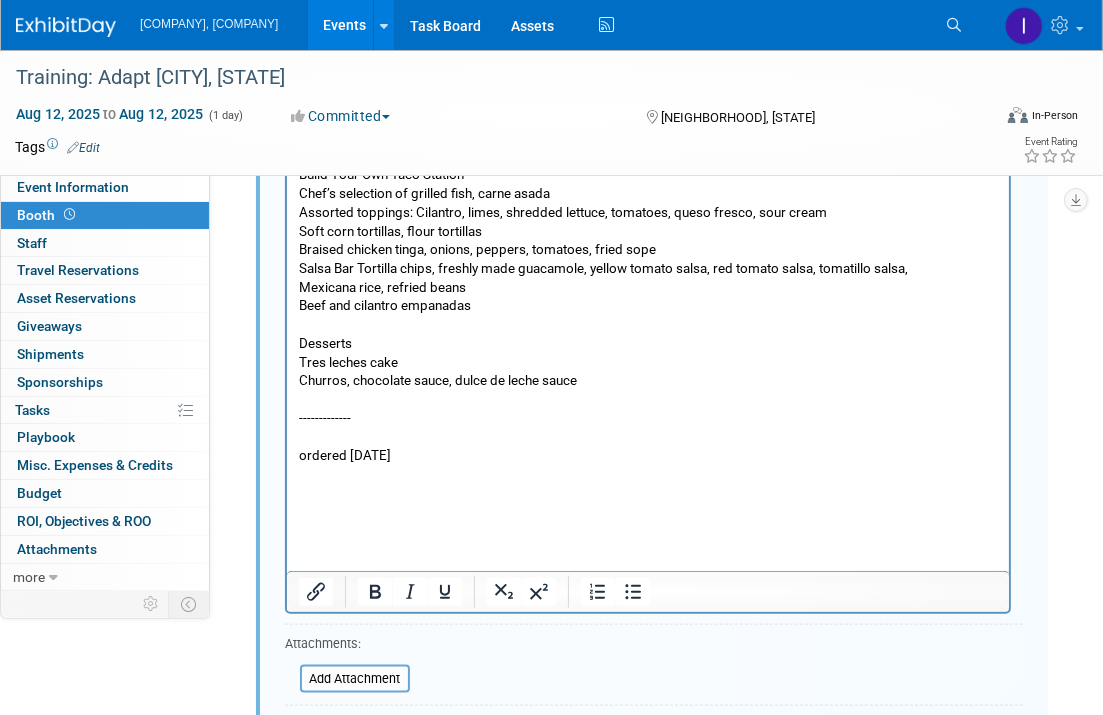 type 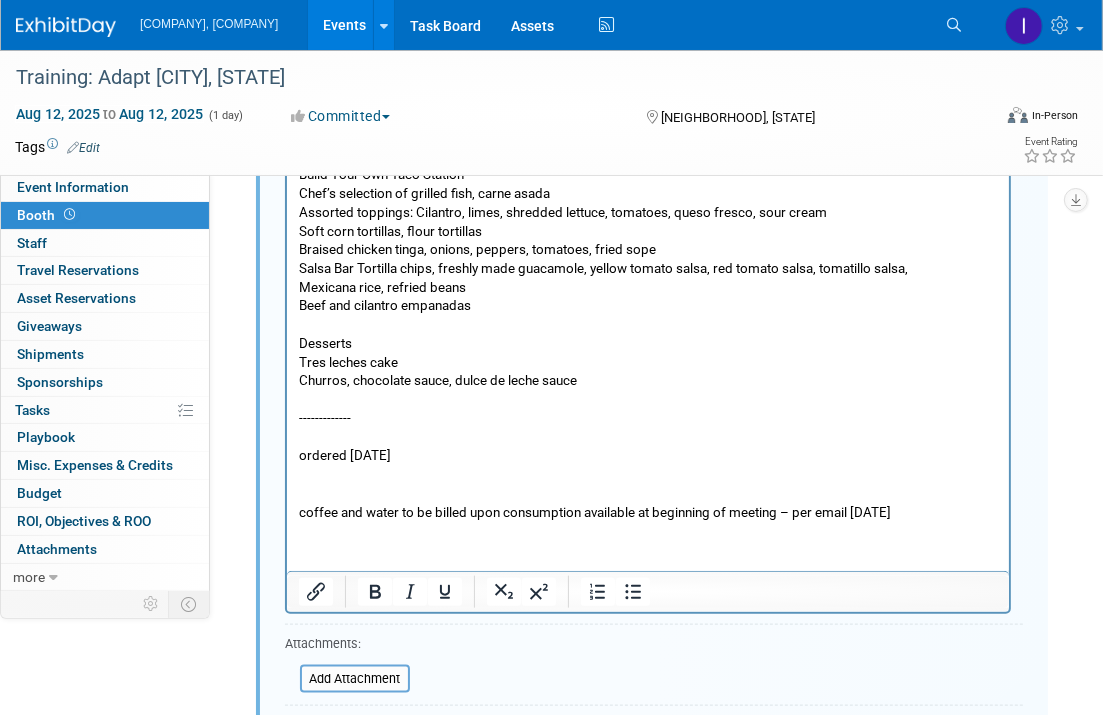 click on "coffee and water to be billed upon consumption available at beginning of meeting - per email 7-31-2025" at bounding box center (647, 513) 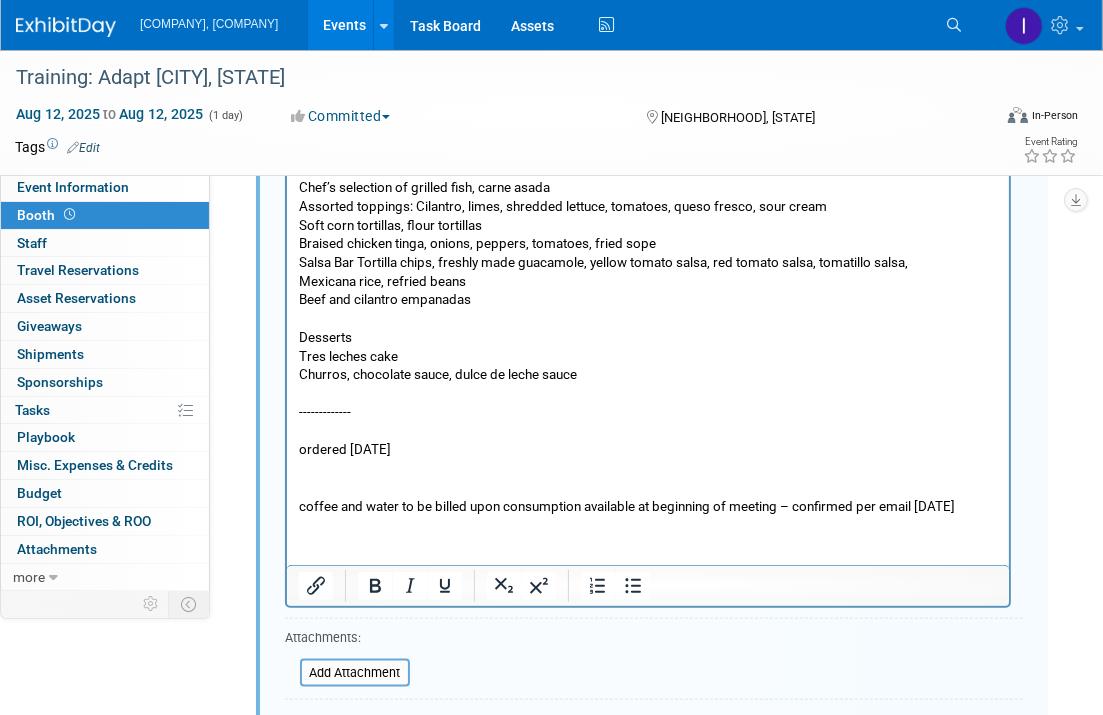 scroll, scrollTop: 1750, scrollLeft: 0, axis: vertical 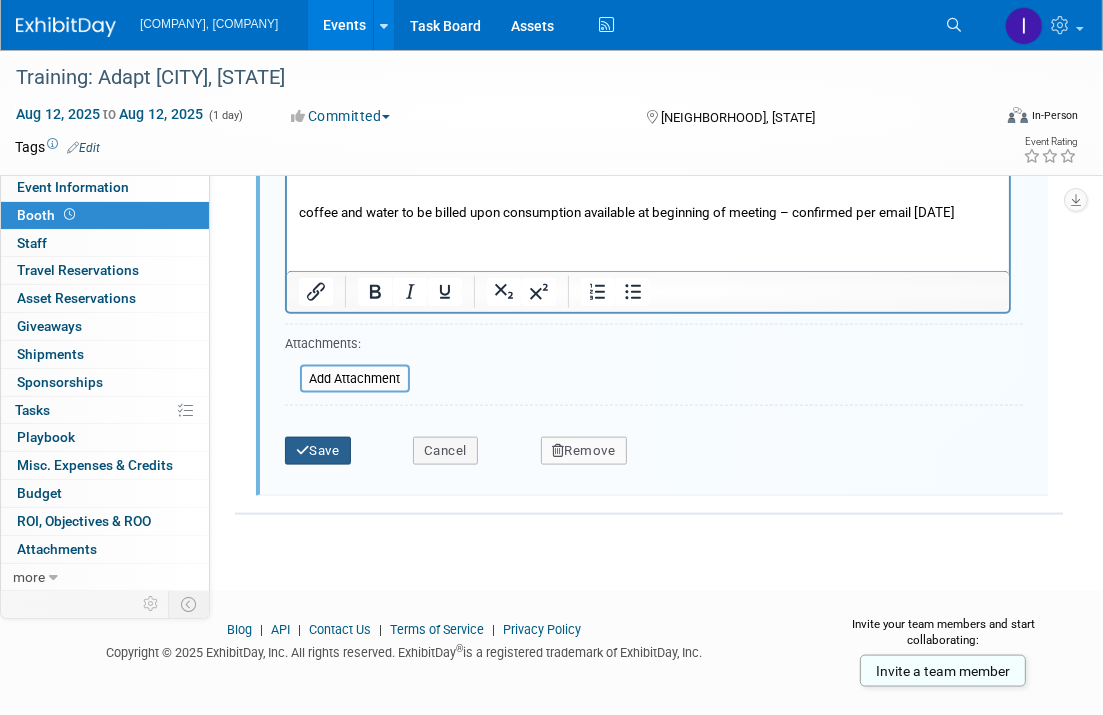 click at bounding box center (303, 450) 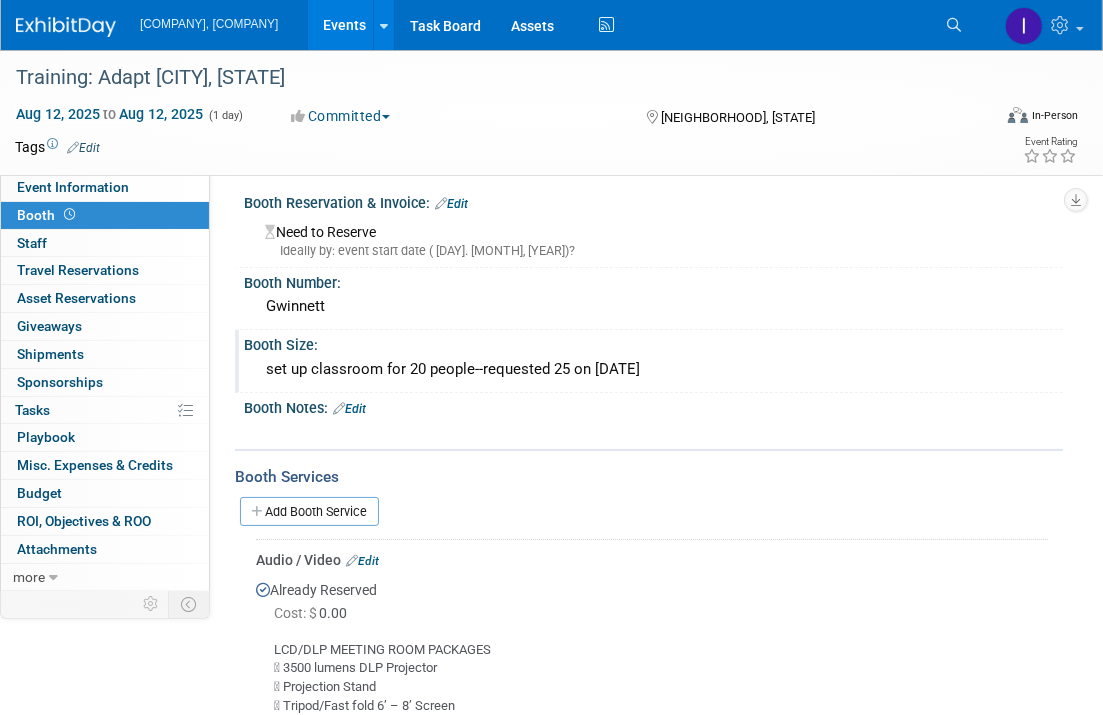 scroll, scrollTop: 0, scrollLeft: 0, axis: both 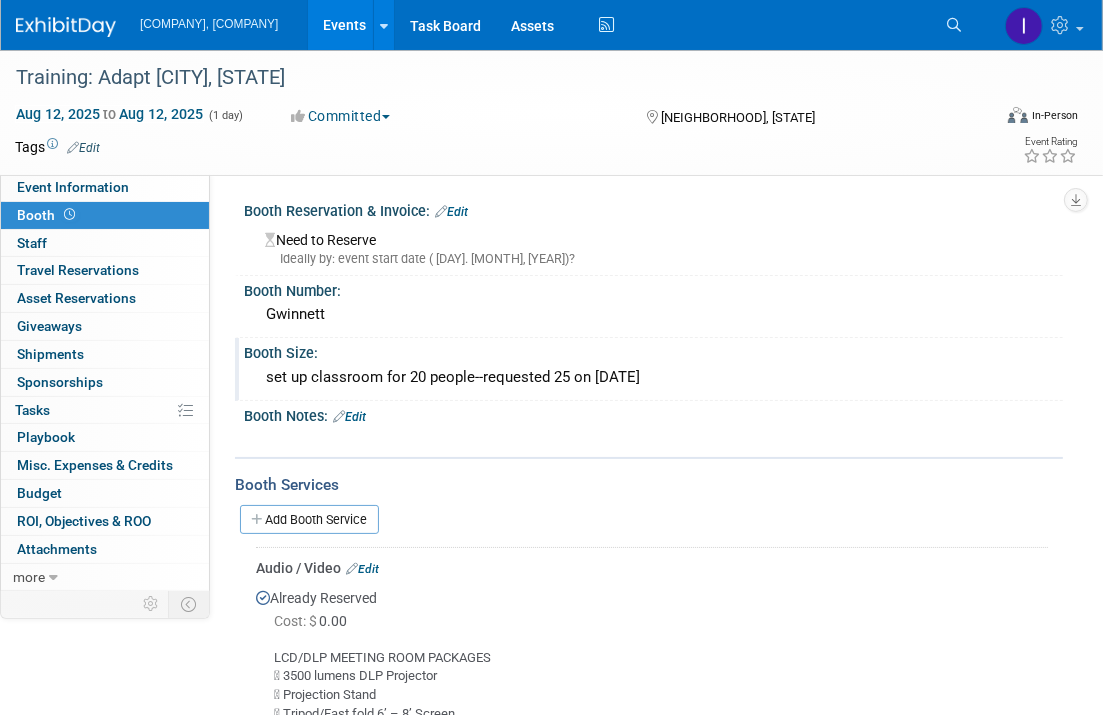 click on "Audio / Video
Edit
Already Reserved
Cost: $  0.00
 Projection Stand" at bounding box center (652, 713) 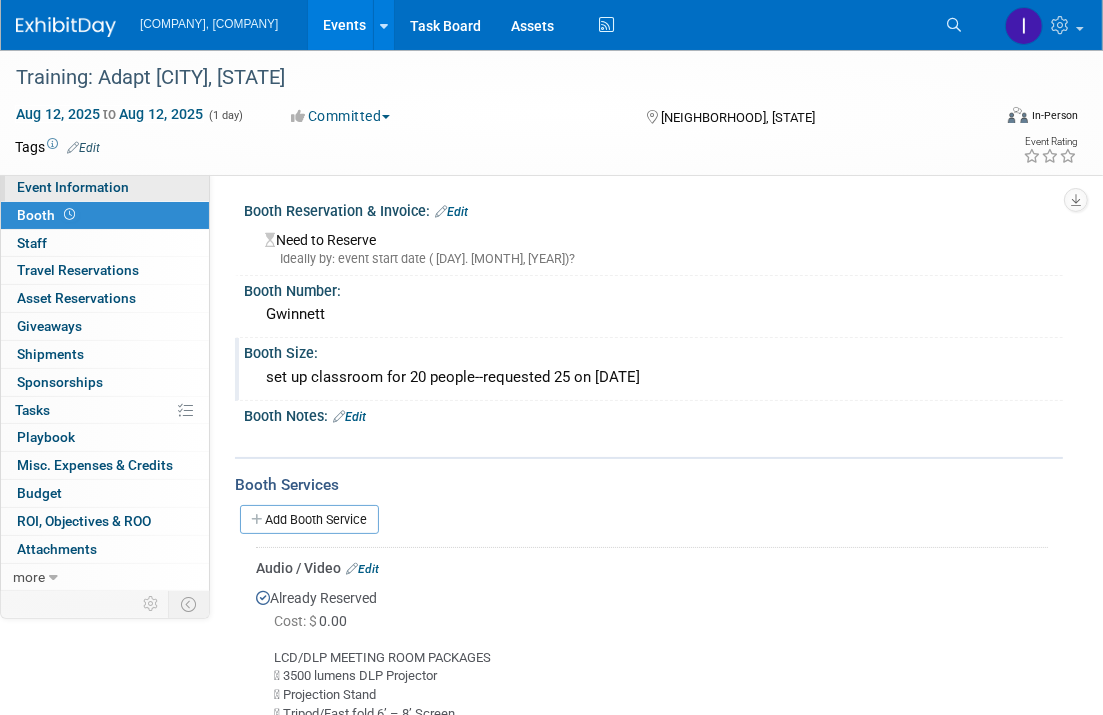 click on "Event Information" at bounding box center (73, 187) 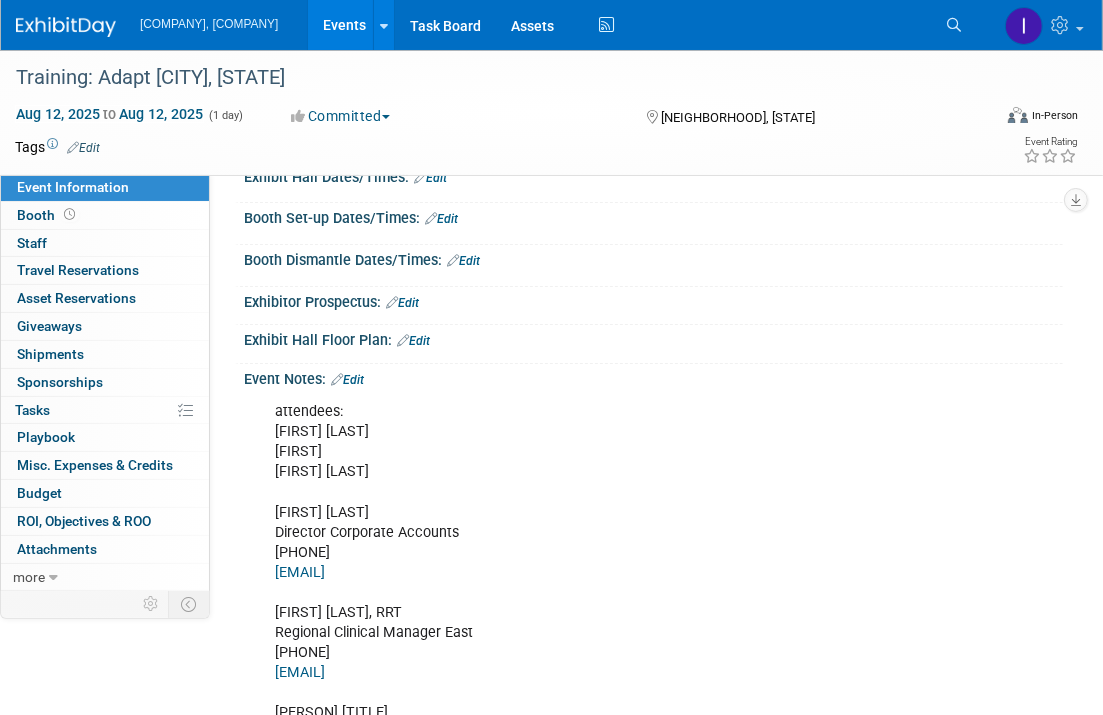 scroll, scrollTop: 200, scrollLeft: 0, axis: vertical 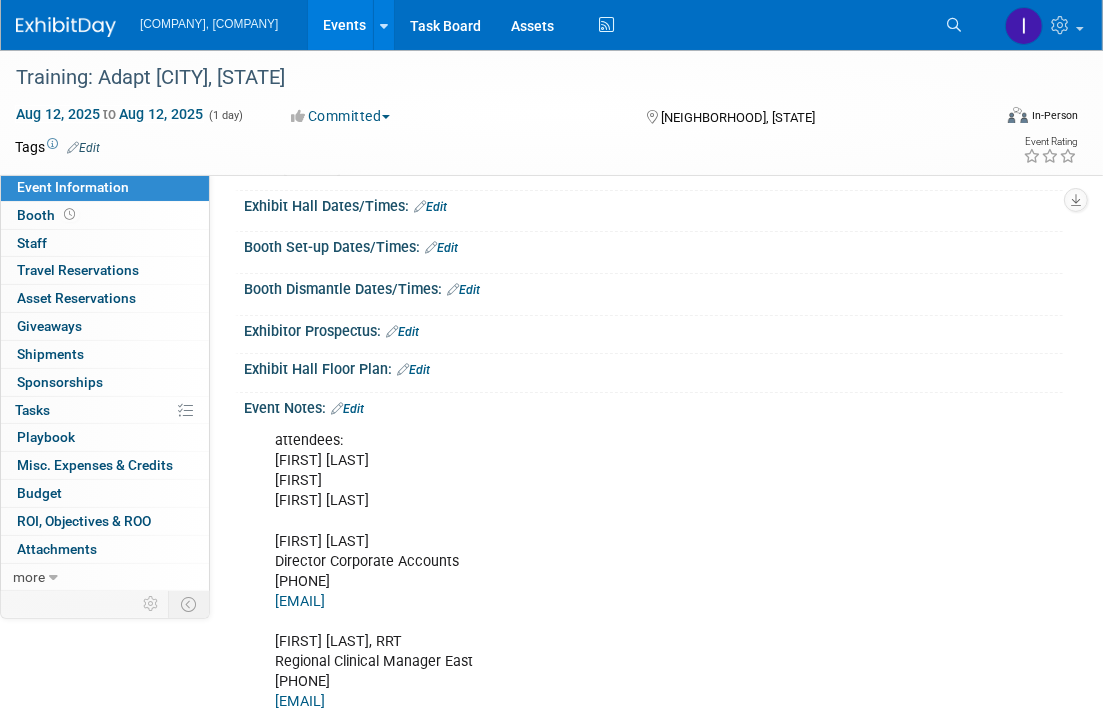 click on "Edit" at bounding box center (347, 409) 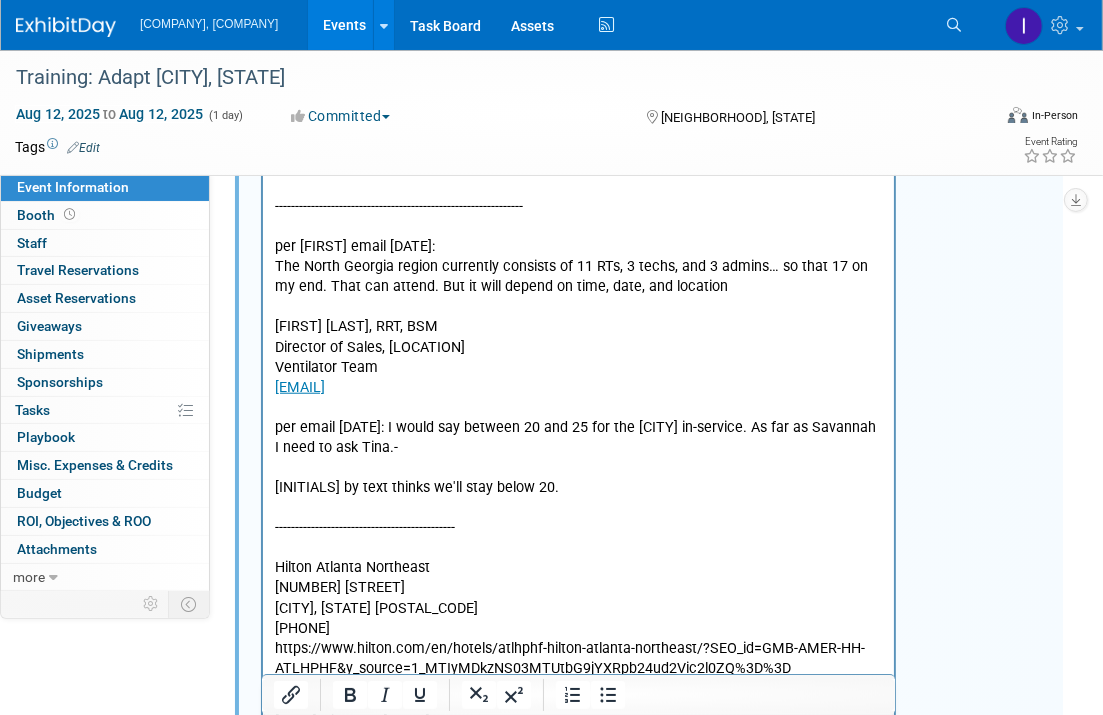 scroll, scrollTop: 1200, scrollLeft: 0, axis: vertical 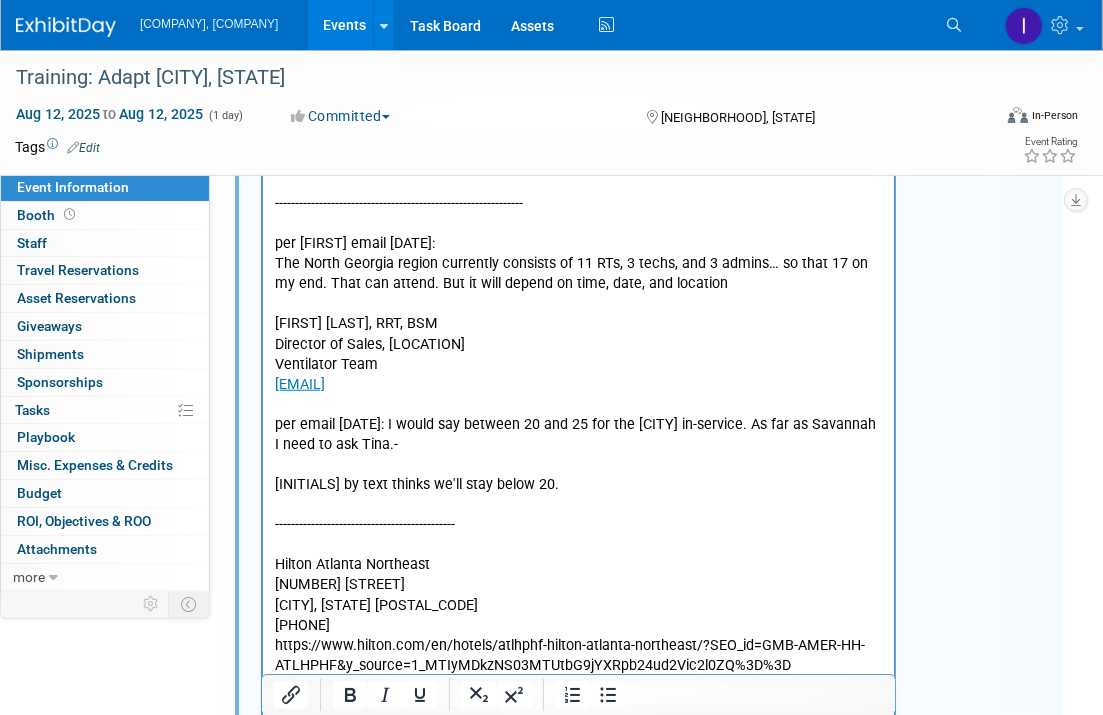 click on "attendees: Joe Melanson Brett Joey Frey Brett Townsend Director Corporate Accounts 770-324-6525 Brett.townsend@breas.com Joseph Melanson, RRT Regional Clinical Manager East 617-314-1781 Joseph.Melanson@breas.com Joseph Frey MBA-HCM, B.S., RRT Account Manager, Florida and Georgia 407-782-5786 Joseph.Frey @breas.com Chris Southerland chris.southerland@breas.com ----------------------- Agenda template: 10 AM Breas set up (Joey, Joe bring Vivo’s) 11 AM Introductions 11:10 AM Joe Vivo 45 CEU Noon Lunch in meeting room 12:30 Joe Clinical Vivo 45 CEU continued 12:30 Heath and Brett separate with Rotech sales for sales inservice 1:15 Meeting Close -------------------------------------------------------------- per Ron email 6-30-2025:  The North Georgia region currently consists of 11 RTs, 3 techs, and 3 admins… so that 17 on my end. That can attend. But it will depend on time, date, and location   Ron Salter, RRT, BSM NGA Regional Manager  Ventilator Team Ronnie.Salter@adapthealth.com Hilton Atlanta Northeast" at bounding box center [578, 255] 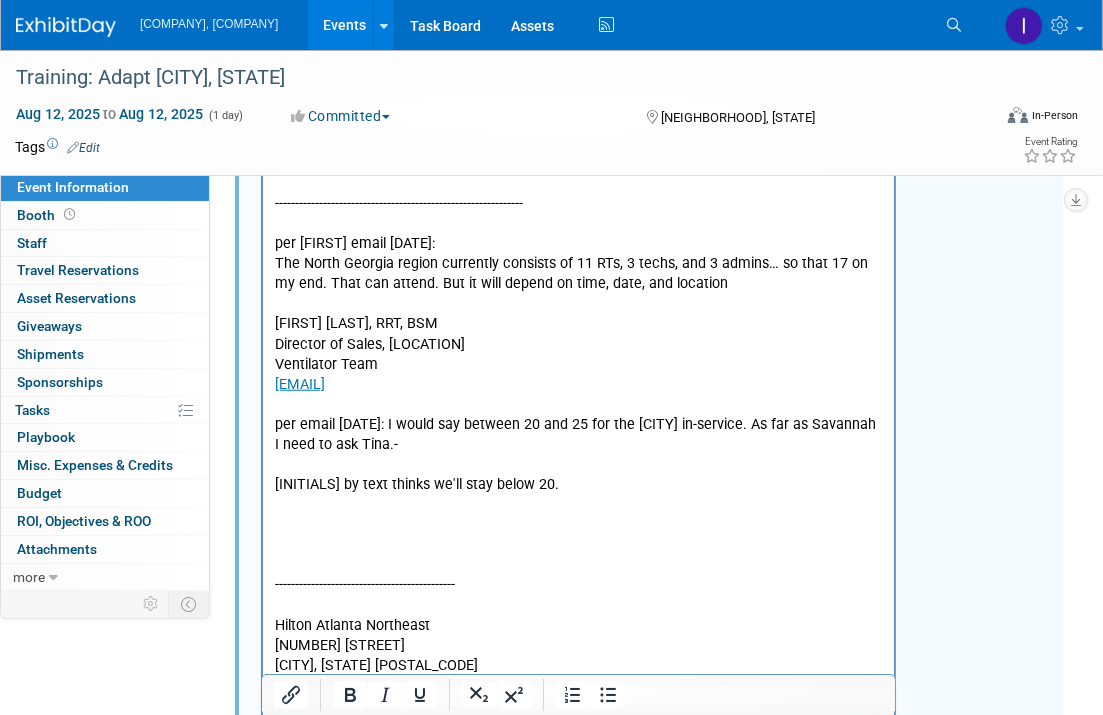 type 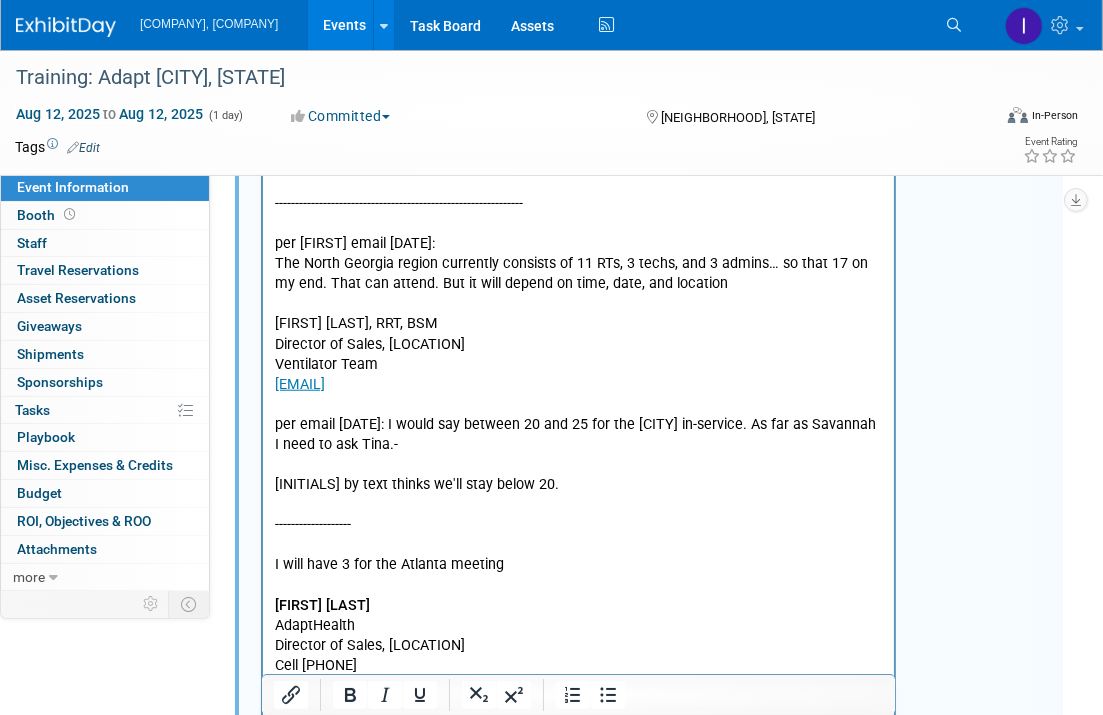 click at bounding box center (578, 586) 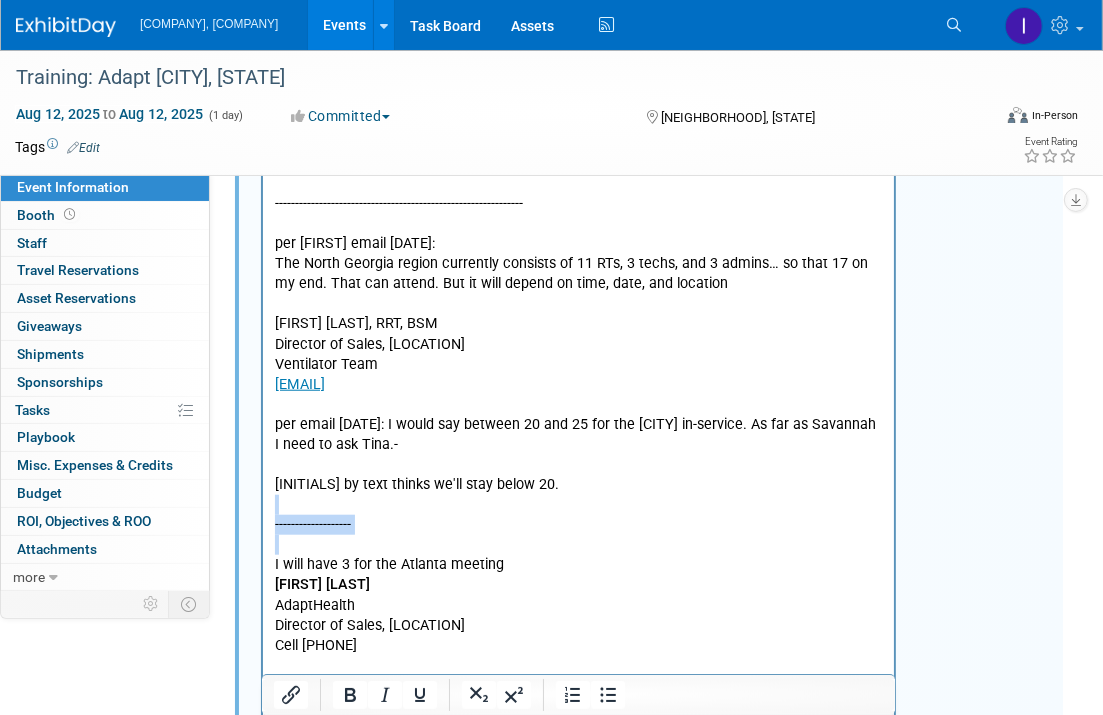 drag, startPoint x: 294, startPoint y: 510, endPoint x: 364, endPoint y: 539, distance: 75.76939 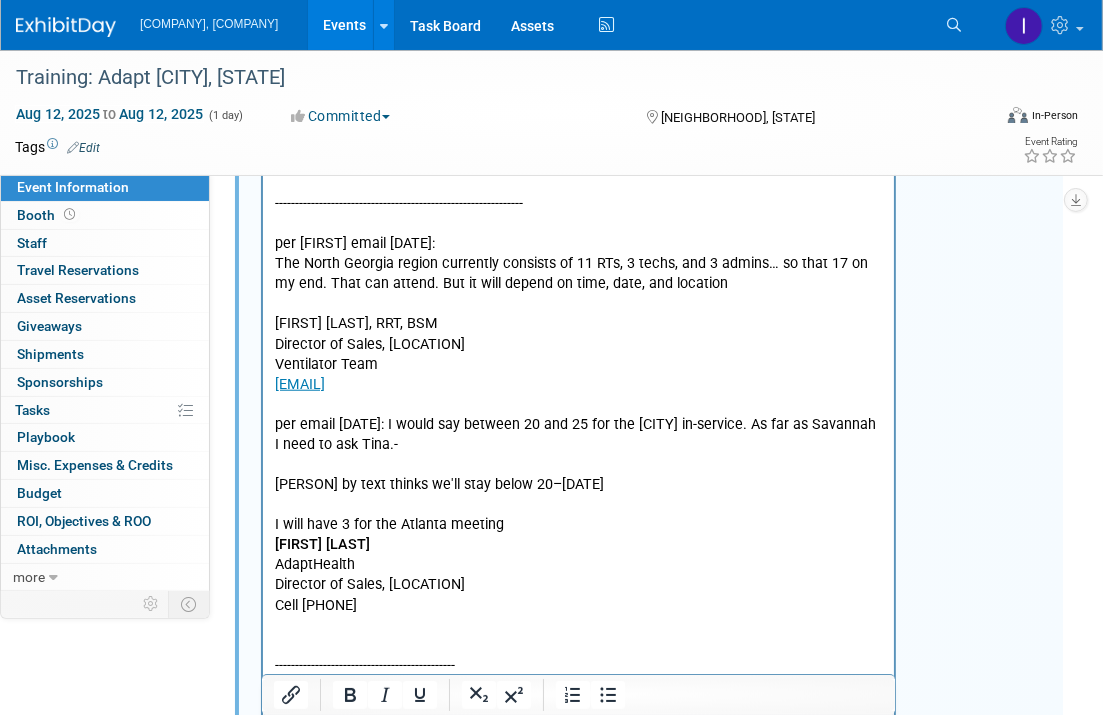click on "attendees: Joe Melanson Brett Joey Frey Brett Townsend Director Corporate Accounts 770-324-6525 Brett.townsend@breas.com Joseph Melanson, RRT Regional Clinical Manager East 617-314-1781 Joseph.Melanson@breas.com Joseph Frey MBA-HCM, B.S., RRT Account Manager, Florida and Georgia 407-782-5786 Joseph.Frey @breas.com Chris Southerland chris.southerland@breas.com ----------------------- Agenda template: 10 AM Breas set up (Joey, Joe bring Vivo’s) 11 AM Introductions 11:10 AM Joe Vivo 45 CEU Noon Lunch in meeting room 12:30 Joe Clinical Vivo 45 CEU continued 12:30 Heath and Brett separate with Rotech sales for sales inservice 1:15 Meeting Close -------------------------------------------------------------- per Ron email 6-30-2025:  The North Georgia region currently consists of 11 RTs, 3 techs, and 3 admins… so that 17 on my end. That can attend. But it will depend on time, date, and location   Ron Salter, RRT, BSM NGA Regional Manager  Ventilator Team Ronnie.Salter@adapthealth.com" at bounding box center [578, -36] 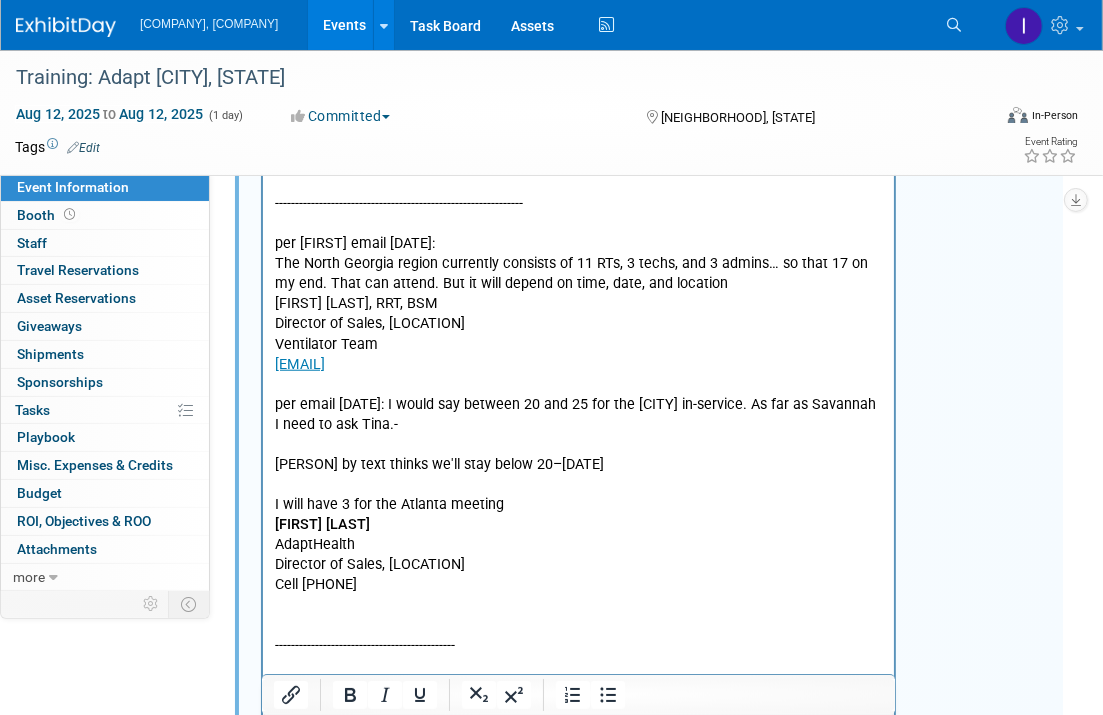 click on "attendees: Joe Melanson Brett Joey Frey Brett Townsend Director Corporate Accounts 770-324-6525 Brett.townsend@breas.com Joseph Melanson, RRT Regional Clinical Manager East 617-314-1781 Joseph.Melanson@breas.com Joseph Frey MBA-HCM, B.S., RRT Account Manager, Florida and Georgia 407-782-5786 Joseph.Frey @breas.com Chris Southerland chris.southerland@breas.com ----------------------- Agenda template: 10 AM Breas set up (Joey, Joe bring Vivo’s) 11 AM Introductions 11:10 AM Joe Vivo 45 CEU Noon Lunch in meeting room 12:30 Joe Clinical Vivo 45 CEU continued 12:30 Heath and Brett separate with Rotech sales for sales inservice 1:15 Meeting Close -------------------------------------------------------------- per Ron email 6-30-2025:  The North Georgia region currently consists of 11 RTs, 3 techs, and 3 admins… so that 17 on my end. That can attend. But it will depend on time, date, and location Ron Salter, RRT, BSM NGA Regional Manager  Ventilator Team Ronnie.Salter@adapthealth.com" at bounding box center (578, -46) 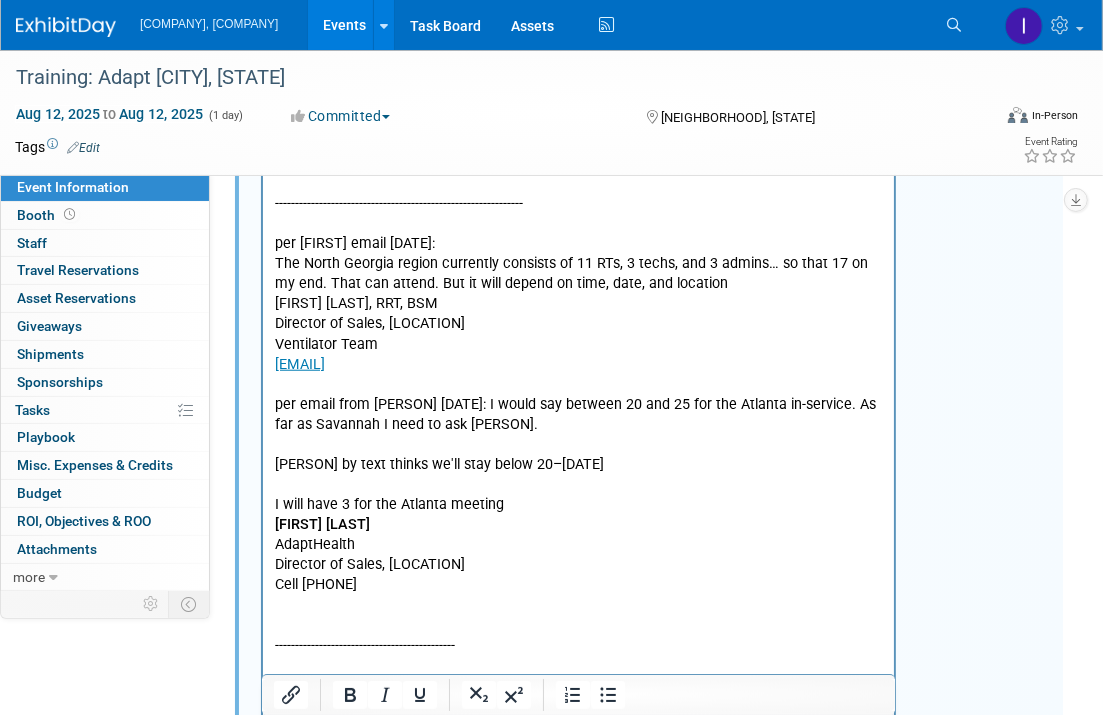 click on "--------------------------------------------- Hilton Atlanta Northeast 5993 Peachtree Industrial Blvd Peachtree Corners, GA 30092 770-447-4747 https://www.hilton.com/en/hotels/atlhphf-hilton-atlanta-northeast/?SEO_id=GMB-AMER-HH-ATLHPHF&y_source=1_MTIyMDkzNS03MTUtbG9jYXRpb24ud2Vic2l0ZQ%3D%3D 7-2-2025: spoke to Ashley August 12 available meeting room $500 -- can do set up fee for $150 if doing lunch. will email menu and AV items and quote to me hotel contact: Ashley Ewing Director of Catering Hilton Atlanta Northeast 5993 Peachtree Industrial Blvd Peachtree Corners, GA  30092 T: 770.447.4747 | D: 678.533.3320 | F: 678.533.3333 View our hotel here:  Hilton.com/AtlantaNortheast Ashley.Ewing@Hilton.com contract: Brett signed and returned on 7-22-2025 CC auth form completed 7-22-2025 sent follow up email to Ashley to finalize details 7-29-2025 ordered F&B and AV 7-31-2025" at bounding box center [578, 898] 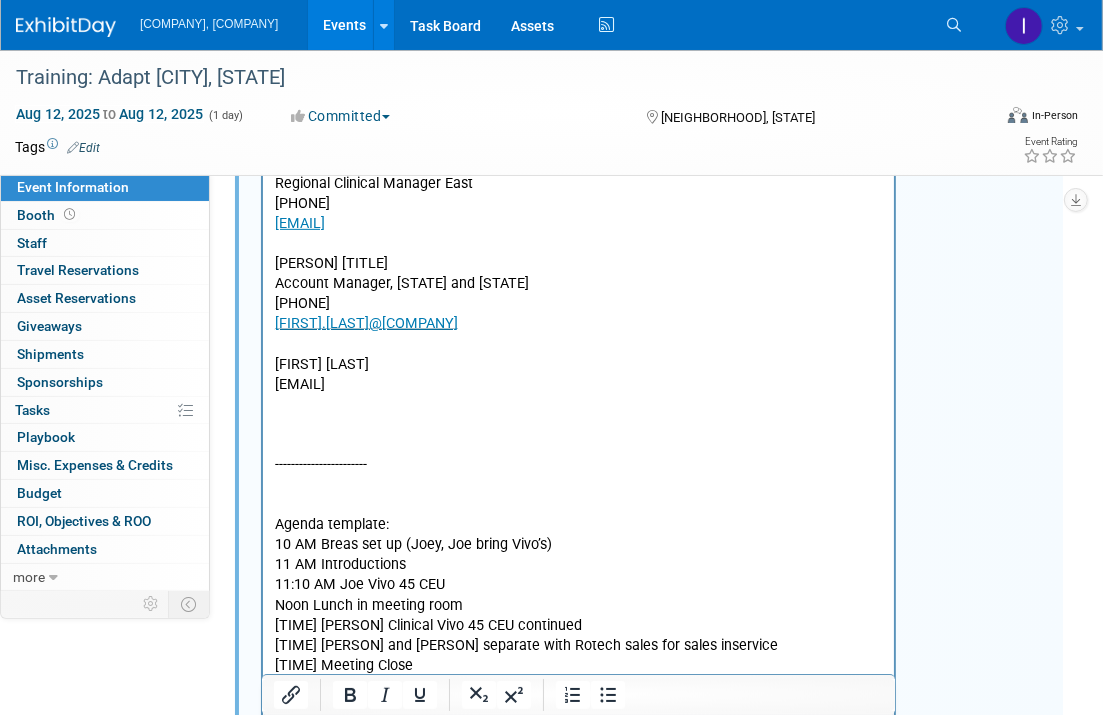 scroll, scrollTop: 674, scrollLeft: 0, axis: vertical 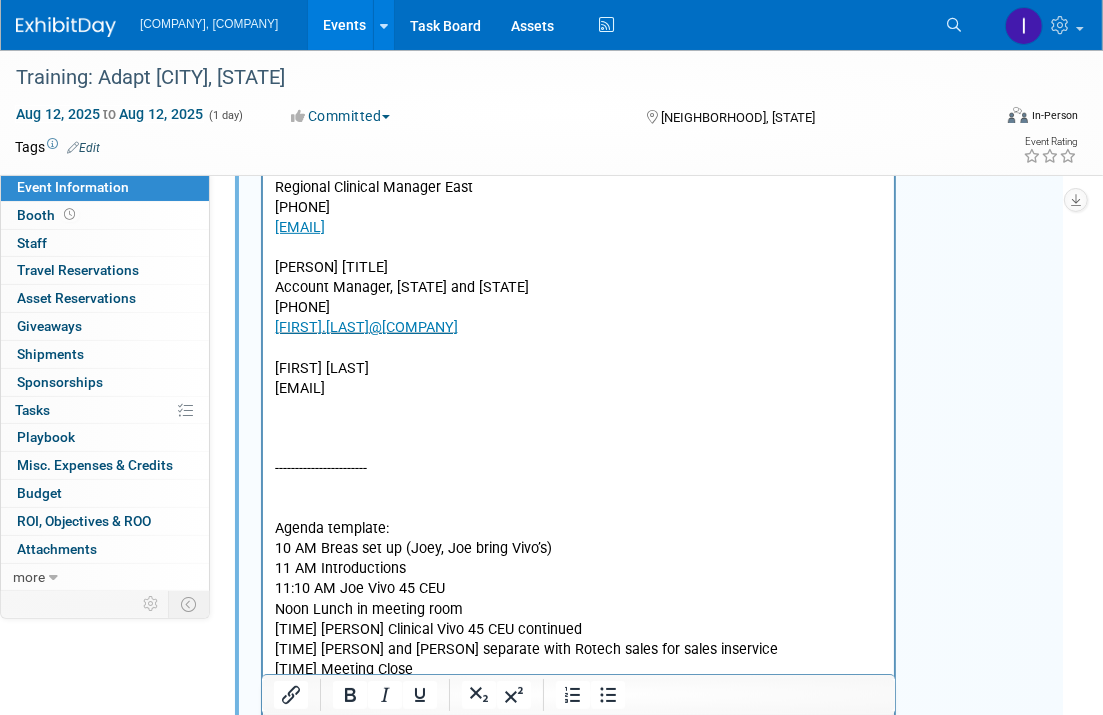 click on "attendees: Joe Melanson Brett Joey Frey Brett Townsend Director Corporate Accounts 770-324-6525 Brett.townsend@breas.com Joseph Melanson, RRT Regional Clinical Manager East 617-314-1781 Joseph.Melanson@breas.com Joseph Frey MBA-HCM, B.S., RRT Account Manager, Florida and Georgia 407-782-5786 Joseph.Frey @breas.com Chris Southerland chris.southerland@breas.com ----------------------- Agenda template: 10 AM Breas set up (Joey, Joe bring Vivo’s) 11 AM Introductions 11:10 AM Joe Vivo 45 CEU Noon Lunch in meeting room 12:30 Joe Clinical Vivo 45 CEU continued 12:30 Heath and Brett separate with Rotech sales for sales inservice 1:15 Meeting Close -------------------------------------------------------------- per Ron email 6-30-2025:  The North Georgia region currently consists of 11 RTs, 3 techs, and 3 admins… so that 17 on my end. That can attend. But it will depend on time, date, and location Ron Salter, RRT, BSM NGA Regional Manager  Ventilator Team Ronnie.Salter@adapthealth.com" at bounding box center (578, 480) 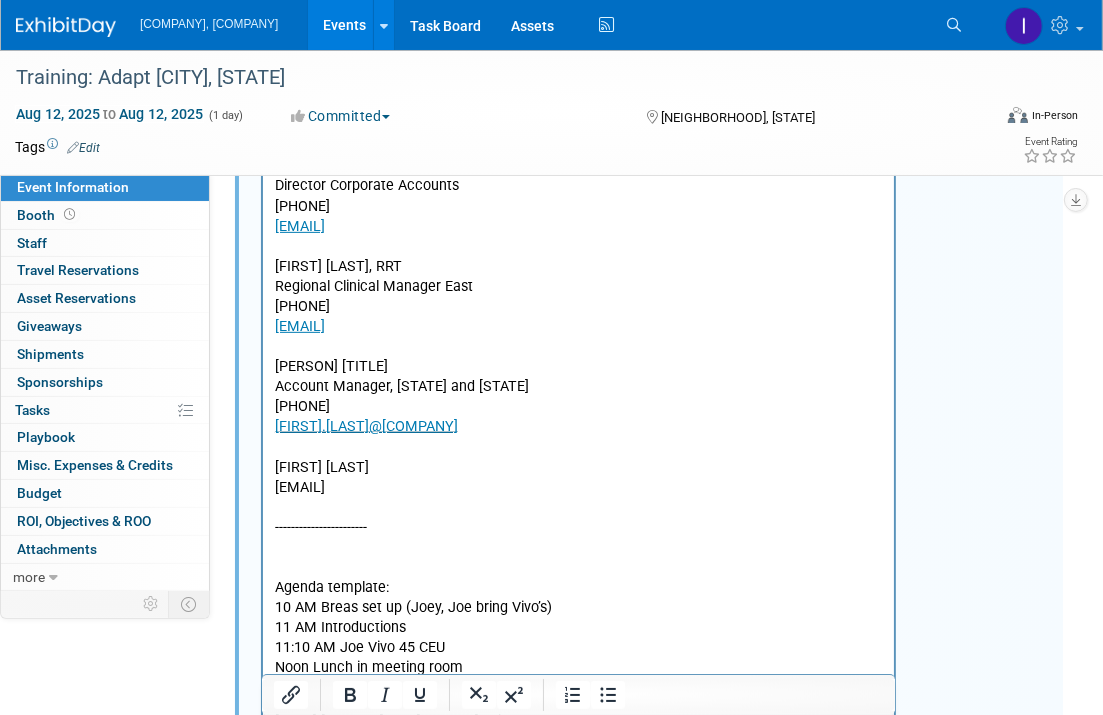 scroll, scrollTop: 574, scrollLeft: 0, axis: vertical 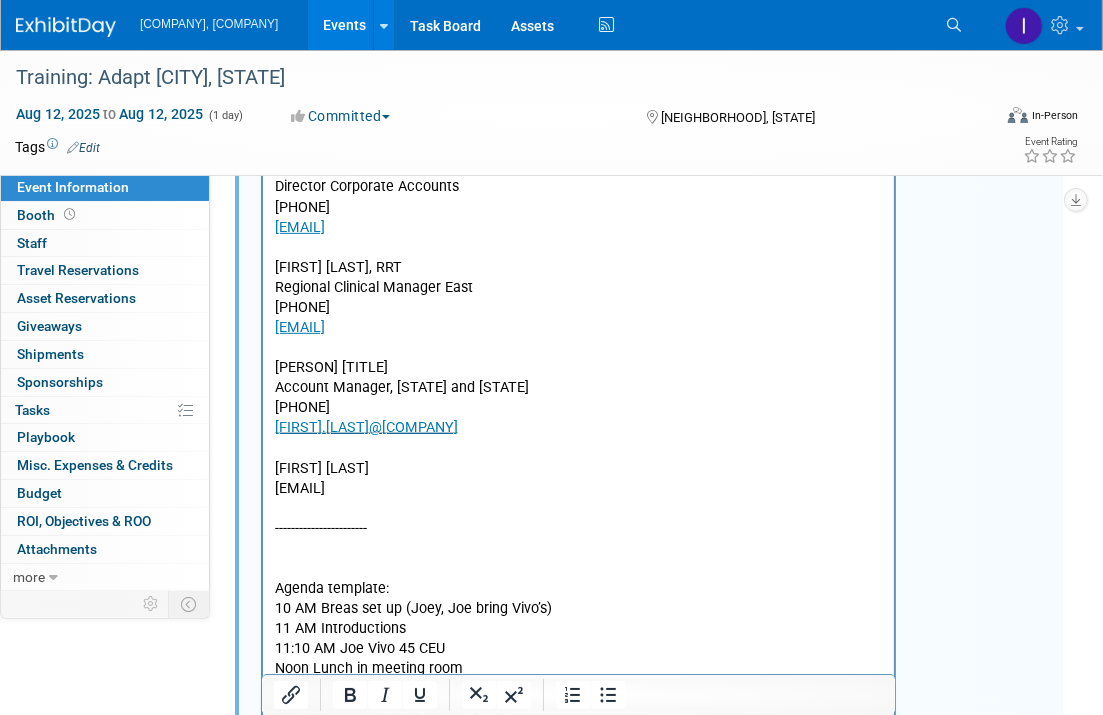 click on "attendees: Joe Melanson Brett Joey Frey Brett Townsend Director Corporate Accounts 770-324-6525 Brett.townsend@breas.com Joseph Melanson, RRT Regional Clinical Manager East 617-314-1781 Joseph.Melanson@breas.com Joseph Frey MBA-HCM, B.S., RRT Account Manager, Florida and Georgia 407-782-5786 Joseph.Frey @breas.com Chris Southerland chris.southerland@breas.com ----------------------- Agenda template: 10 AM Breas set up (Joey, Joe bring Vivo’s) 11 AM Introductions 11:10 AM Joe Vivo 45 CEU Noon Lunch in meeting room 12:30 Joe Clinical Vivo 45 CEU continued 12:30 Heath and Brett separate with Rotech sales for sales inservice 1:15 Meeting Close -------------------------------------------------------------- per Ron email 6-30-2025:  The North Georgia region currently consists of 11 RTs, 3 techs, and 3 admins… so that 17 on my end. That can attend. But it will depend on time, date, and location Ron Salter, RRT, BSM NGA Regional Manager  Ventilator Team Ronnie.Salter@adapthealth.com" at bounding box center [578, 559] 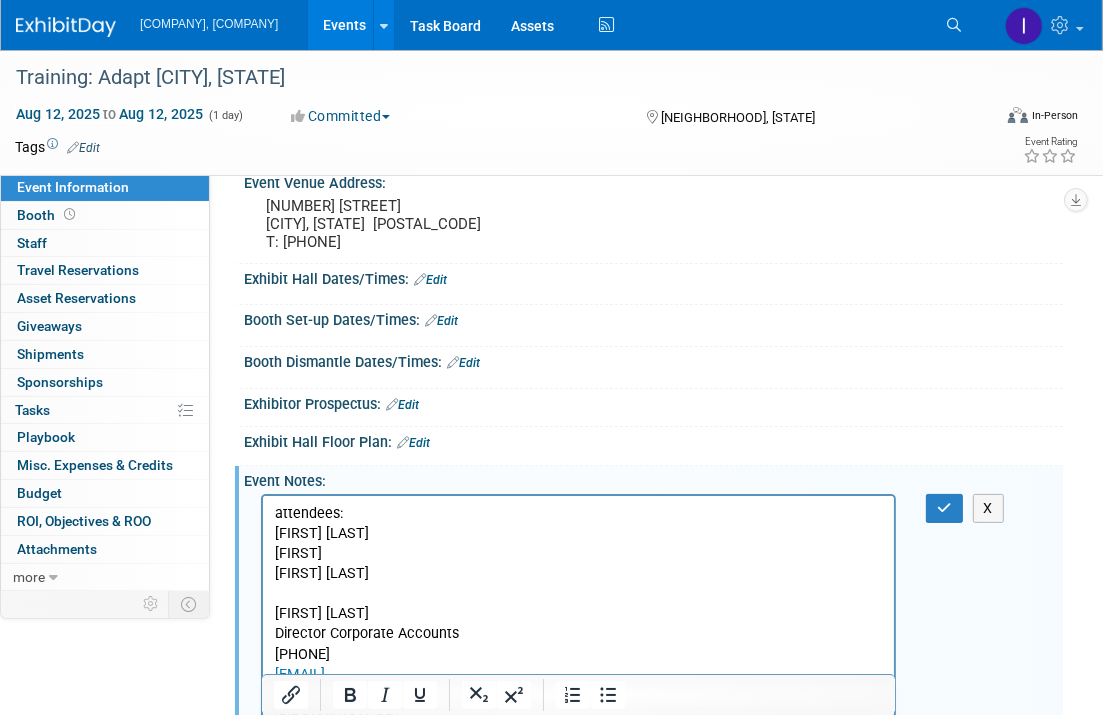scroll, scrollTop: 0, scrollLeft: 0, axis: both 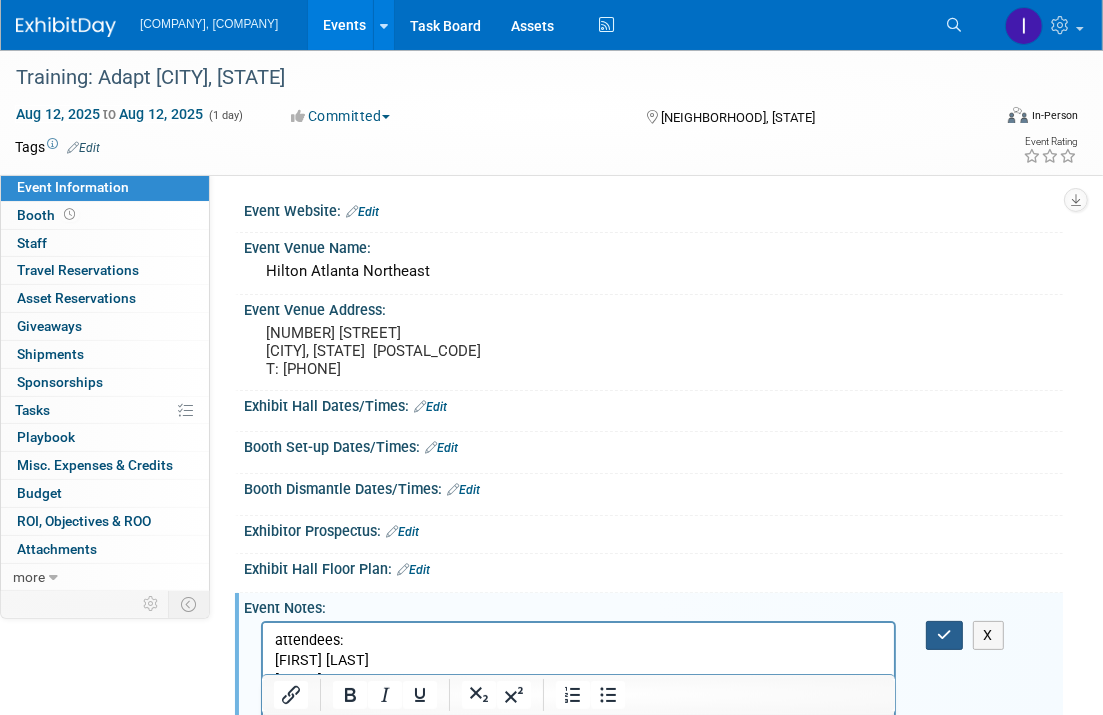 click at bounding box center [944, 635] 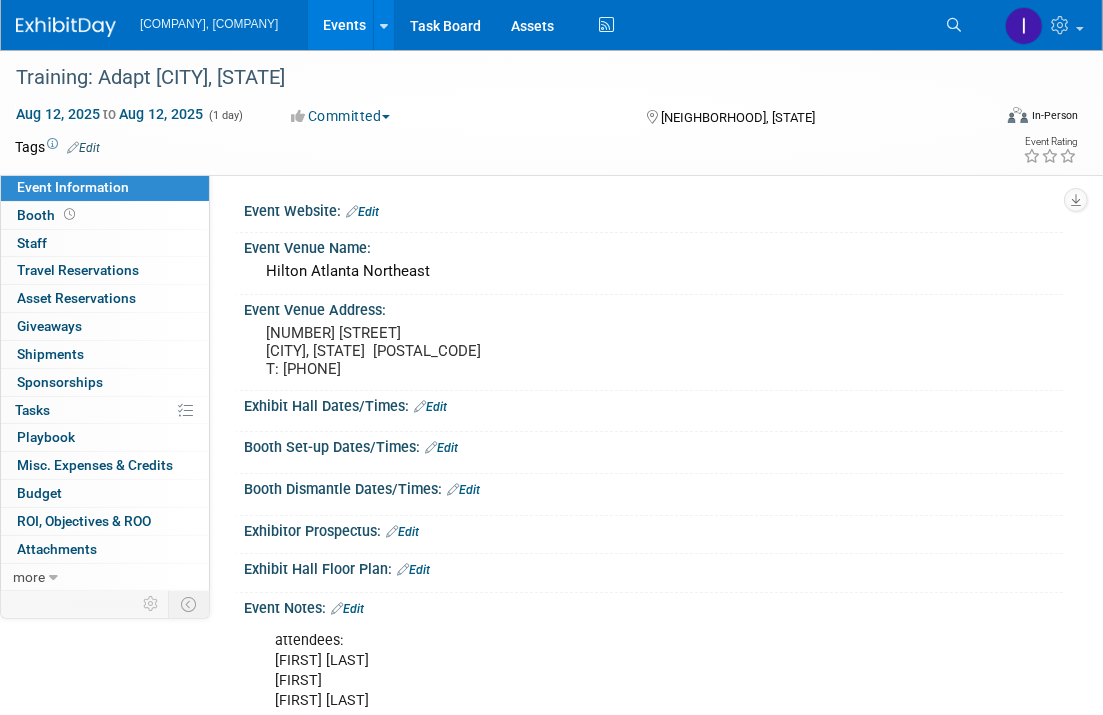 click on "Event Notes:
Edit" at bounding box center [653, 606] 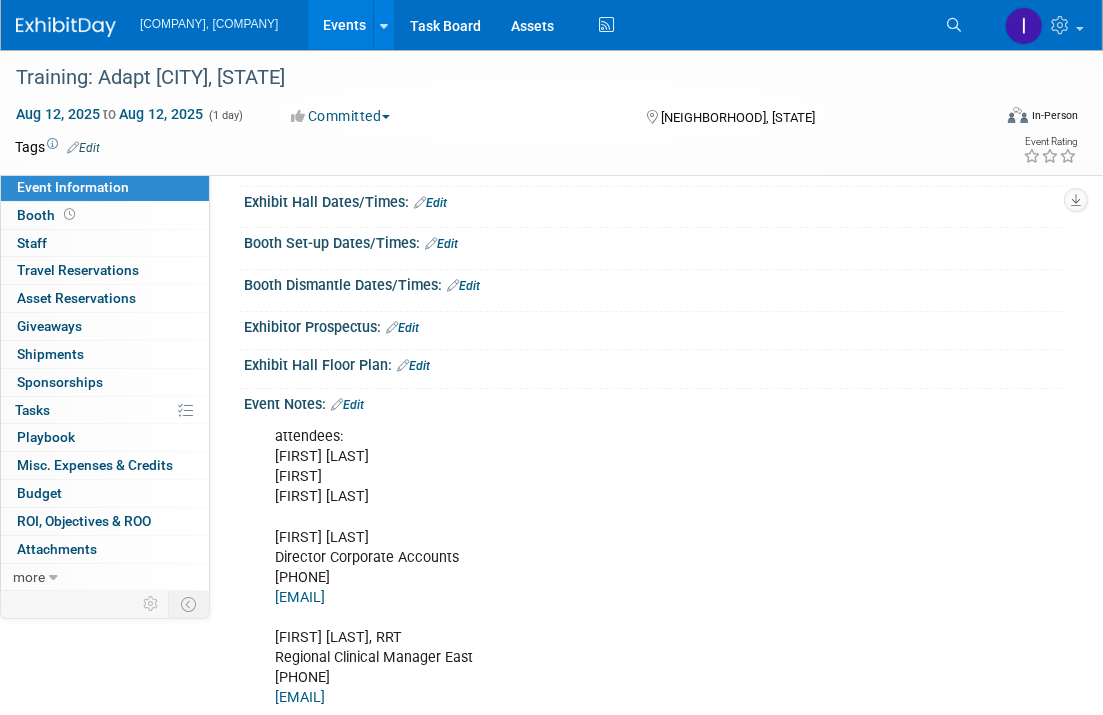 scroll, scrollTop: 0, scrollLeft: 0, axis: both 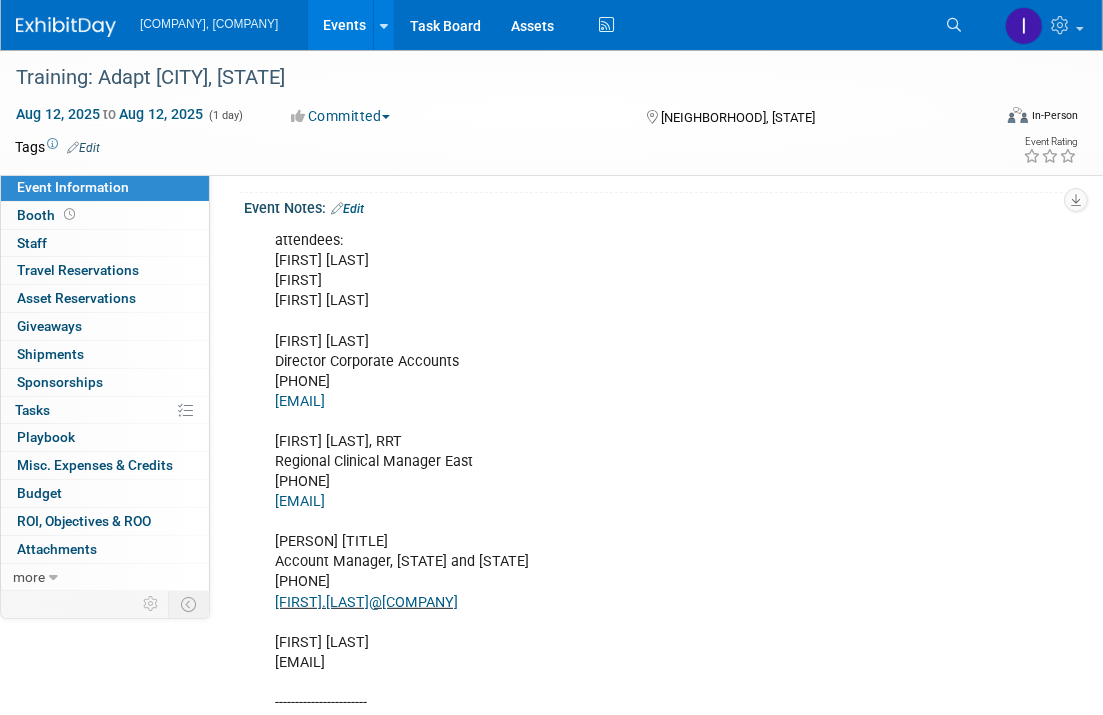 drag, startPoint x: 272, startPoint y: 334, endPoint x: 463, endPoint y: 396, distance: 200.81085 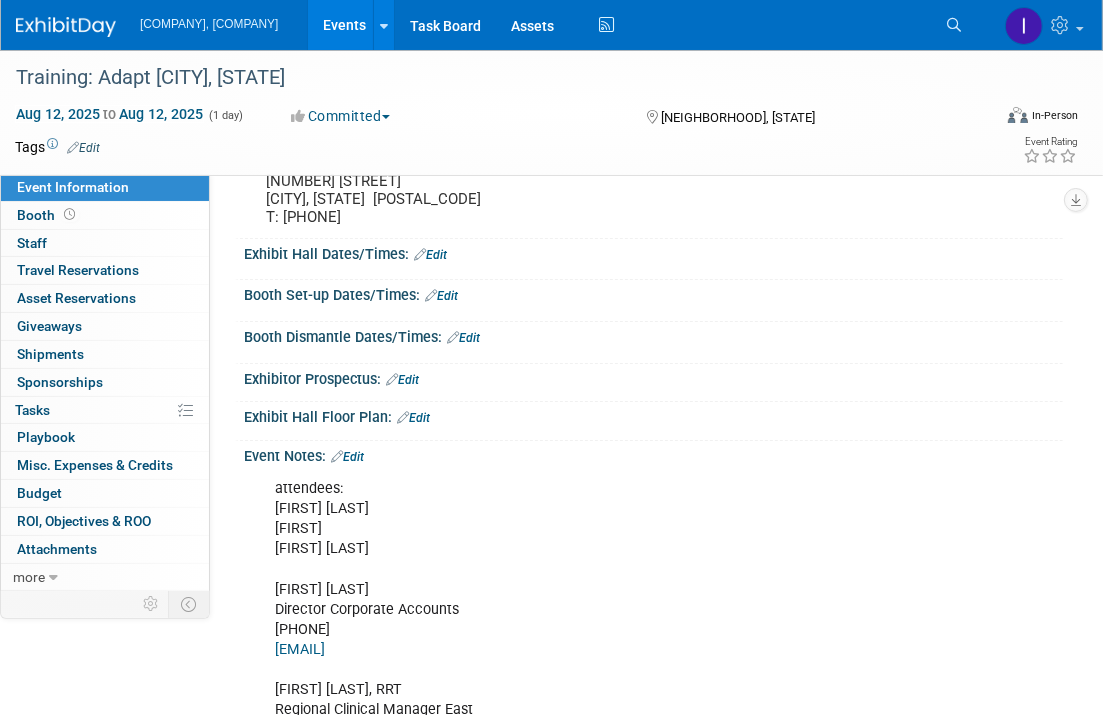 scroll, scrollTop: 100, scrollLeft: 0, axis: vertical 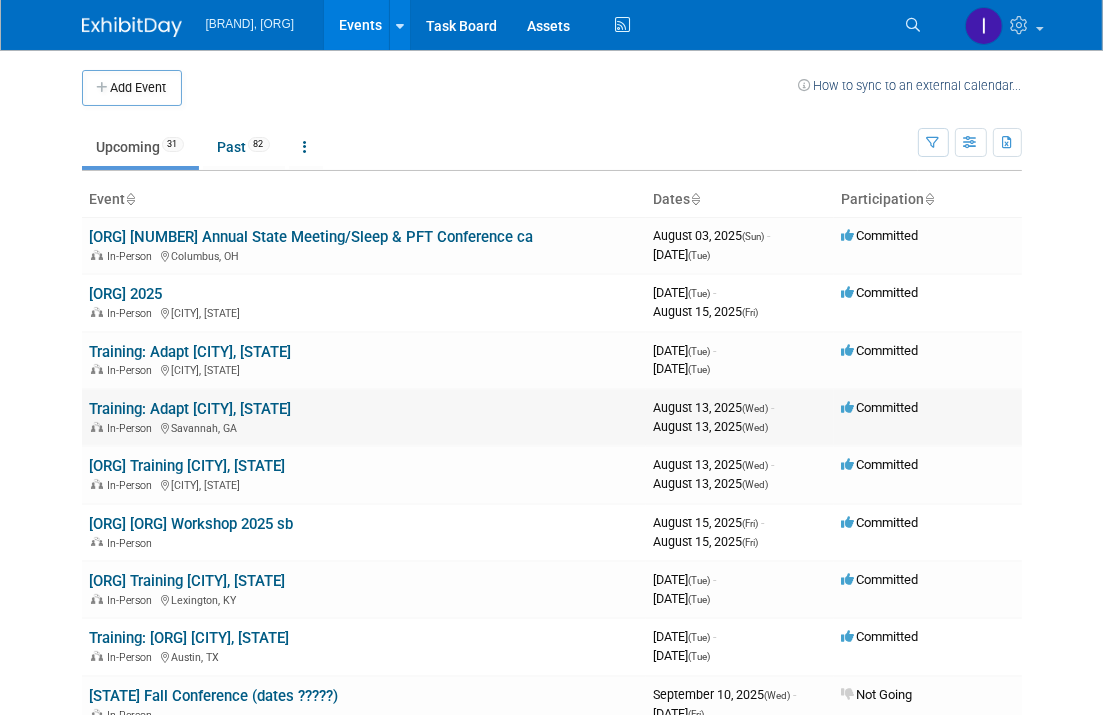 click on "Training: Adapt [CITY], [STATE]" at bounding box center [191, 409] 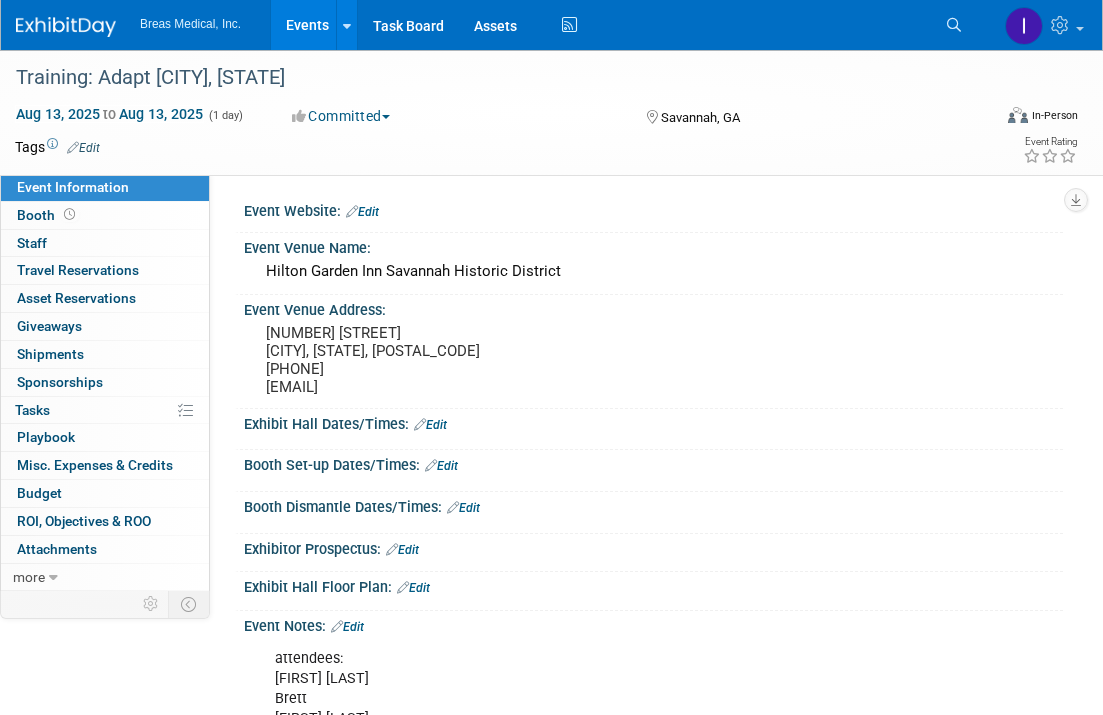 scroll, scrollTop: 0, scrollLeft: 0, axis: both 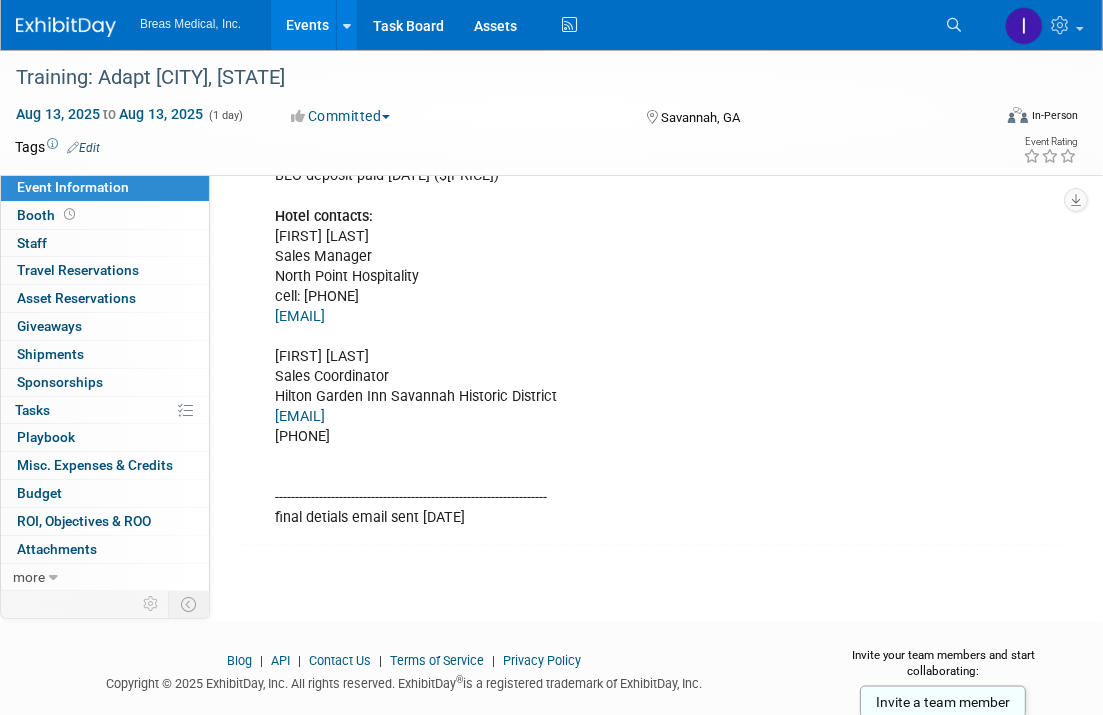 click on "Events" at bounding box center [307, 25] 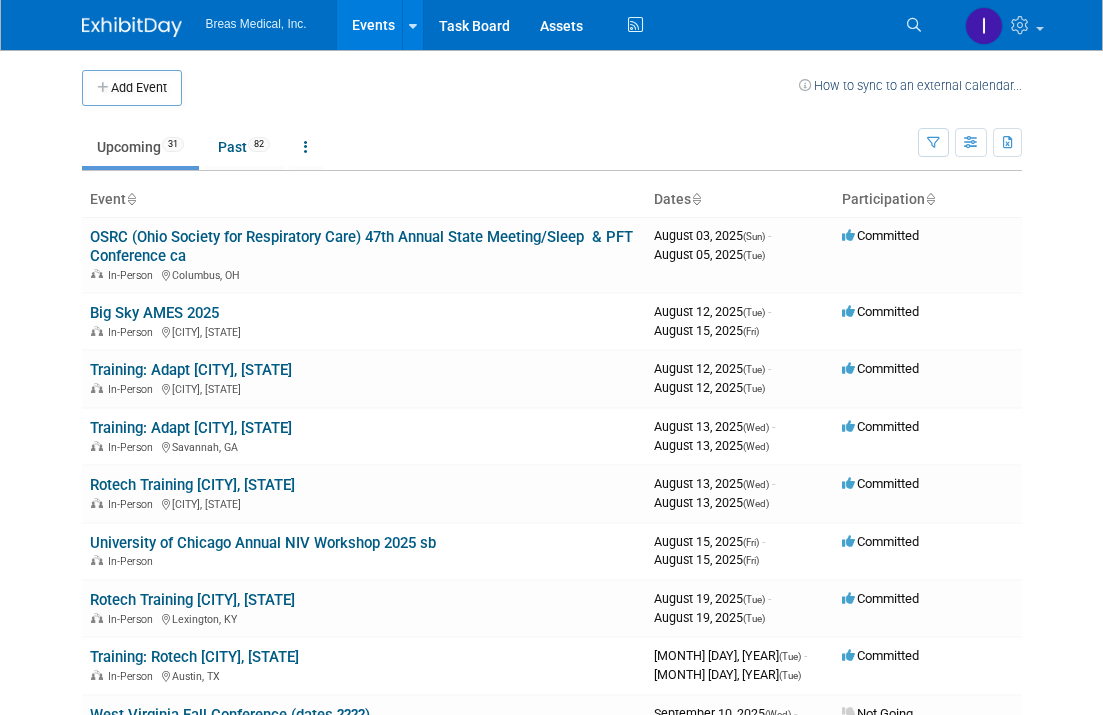 scroll, scrollTop: 0, scrollLeft: 0, axis: both 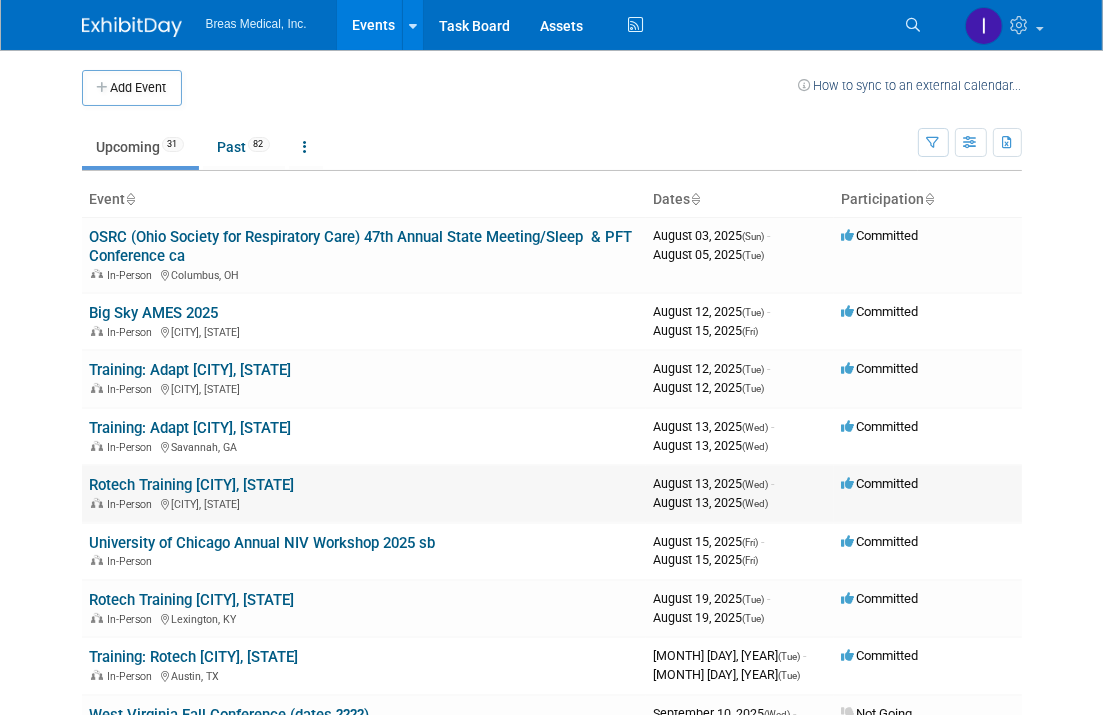 click on "Rotech Training [CITY], [STATE]" at bounding box center (192, 485) 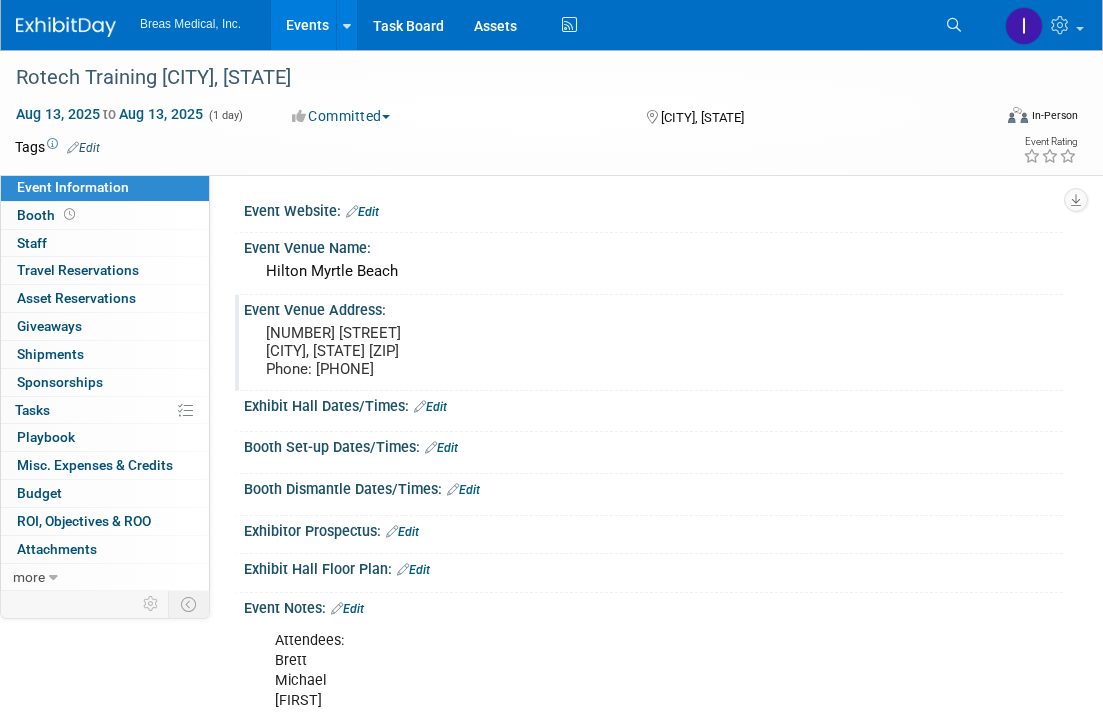 scroll, scrollTop: 0, scrollLeft: 0, axis: both 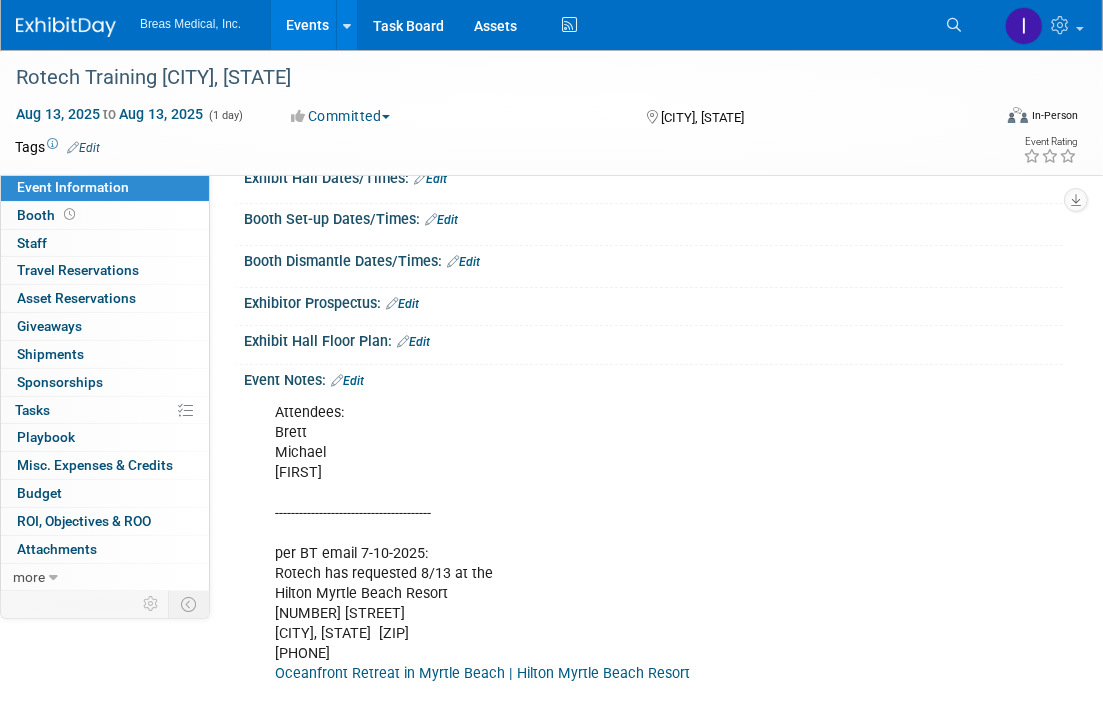 click on "Edit" at bounding box center [347, 381] 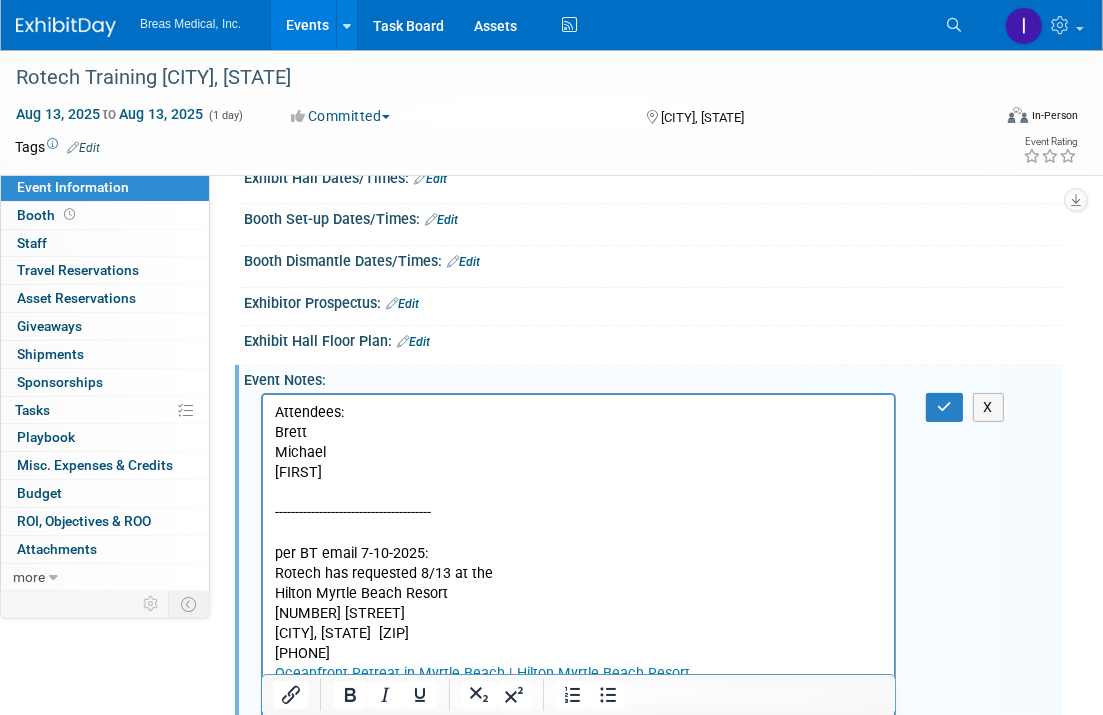 scroll, scrollTop: 0, scrollLeft: 0, axis: both 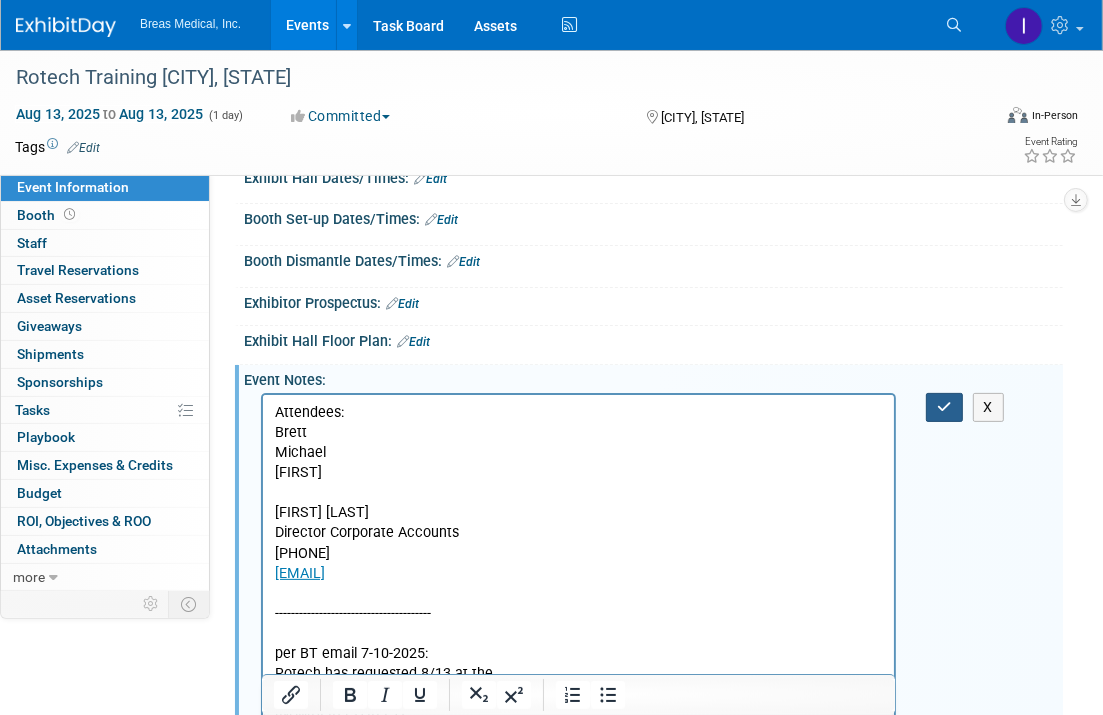 click at bounding box center [944, 407] 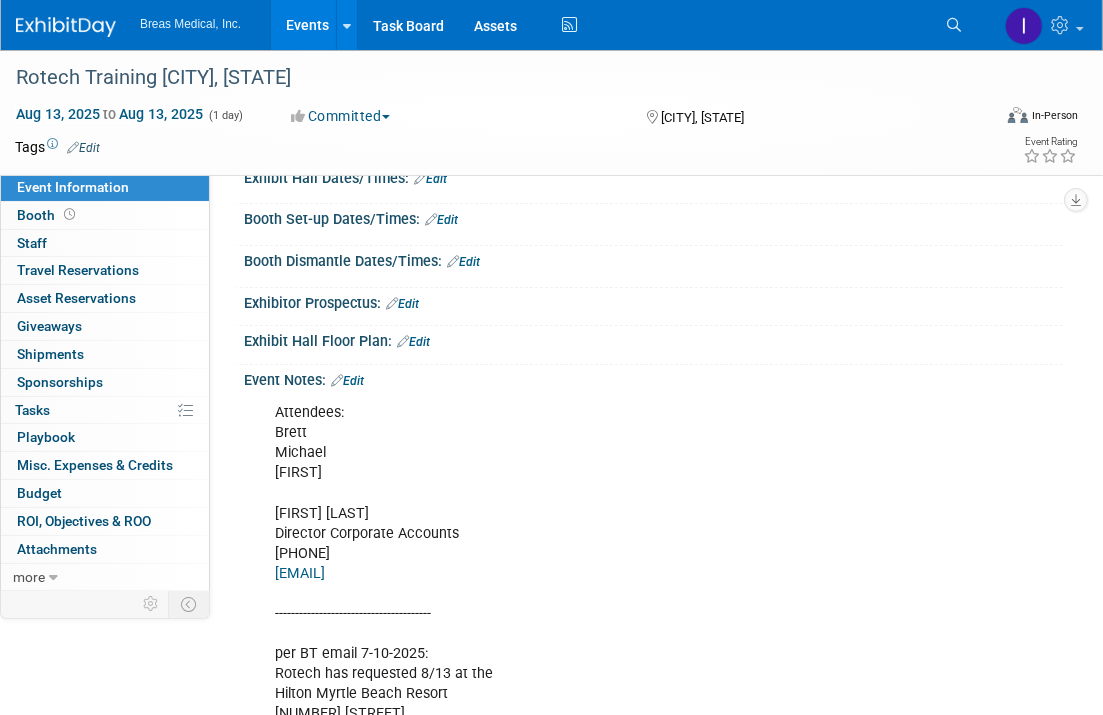 click on "Edit" at bounding box center (347, 381) 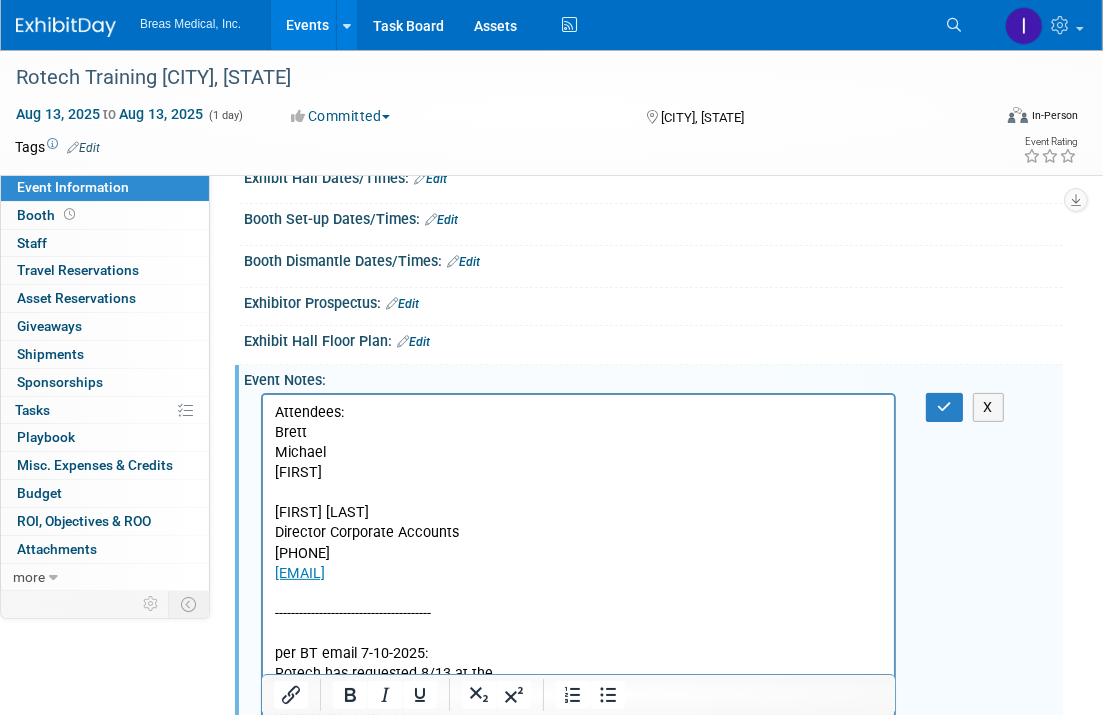 scroll, scrollTop: 0, scrollLeft: 0, axis: both 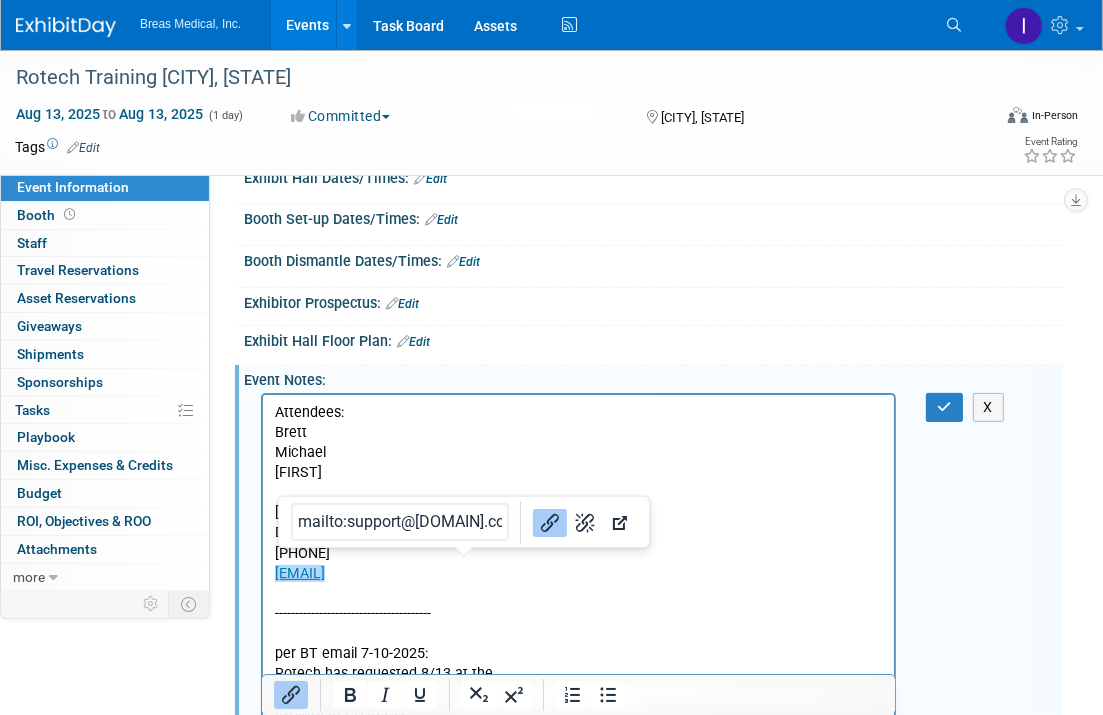 click on "Attendees: Brett Michael Matt Brett Townsend Director Corporate Accounts 770-324-6525 Brett.townsend@breas.com﻿ --------------------------------------- per BT email 7-10-2025: Rotech has requested 8/13 at the Hilton Myrtle Beach Resort 10000 Beach Club Drive Myrtle Beach, SC  29572 843-449-5000 Oceanfront Retreat in Myrtle Beach | Hilton Myrtle Beach Resort Nearby: Embassy Suites by Hilton Myrtle Beach Oceanfront Resort 9800 Queensway Boulevard Myrtle Beach, South Carolina 29572 USA +1 843-449-0006 Embassy Suites by Hilton Myrtle Beach Oceanfront Resort per Joseph email 7-11: I have a room available on 8/13 that will work perfectly for you.  It's called Somerset and is located in Embassy Suites.  The room is large enough for a classroom setting of 35 with space left over to set up the buffet for lunch.  Rental for the space is $1,000 with a food and beverage minimum of $2,000. Joseph Swan Catering Manager Kingston Resorts (843) 692-3179 Joseph.Swan@Hilton.com Contract signed by BT 7-17-2025" at bounding box center [578, 944] 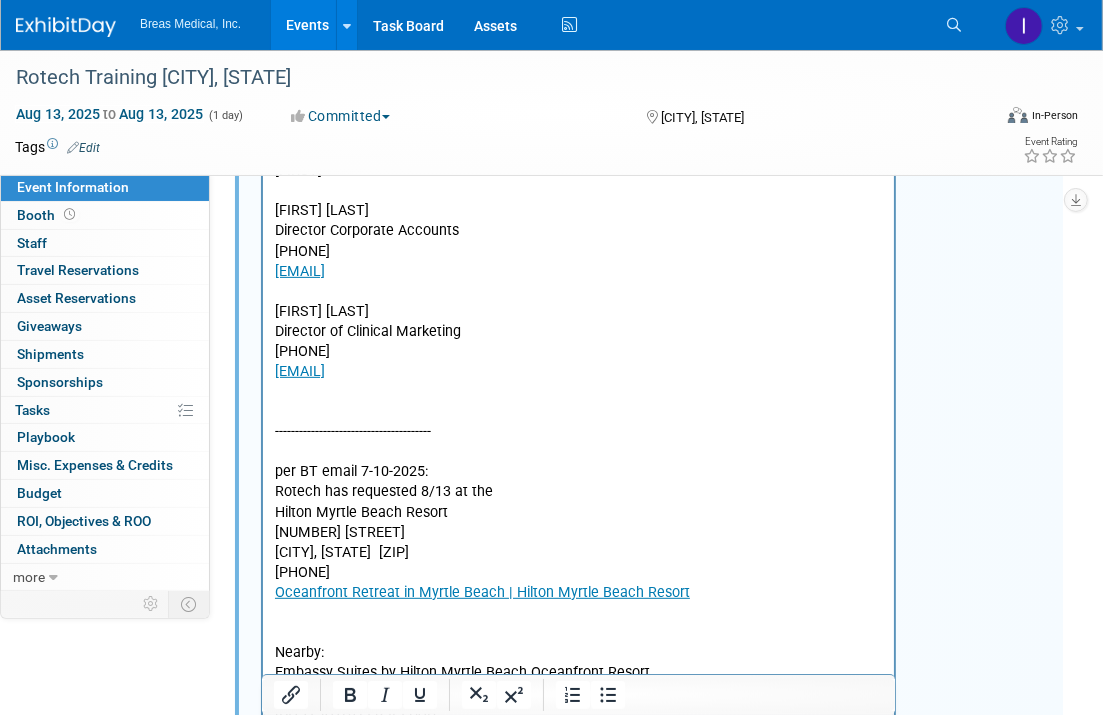 scroll, scrollTop: 533, scrollLeft: 0, axis: vertical 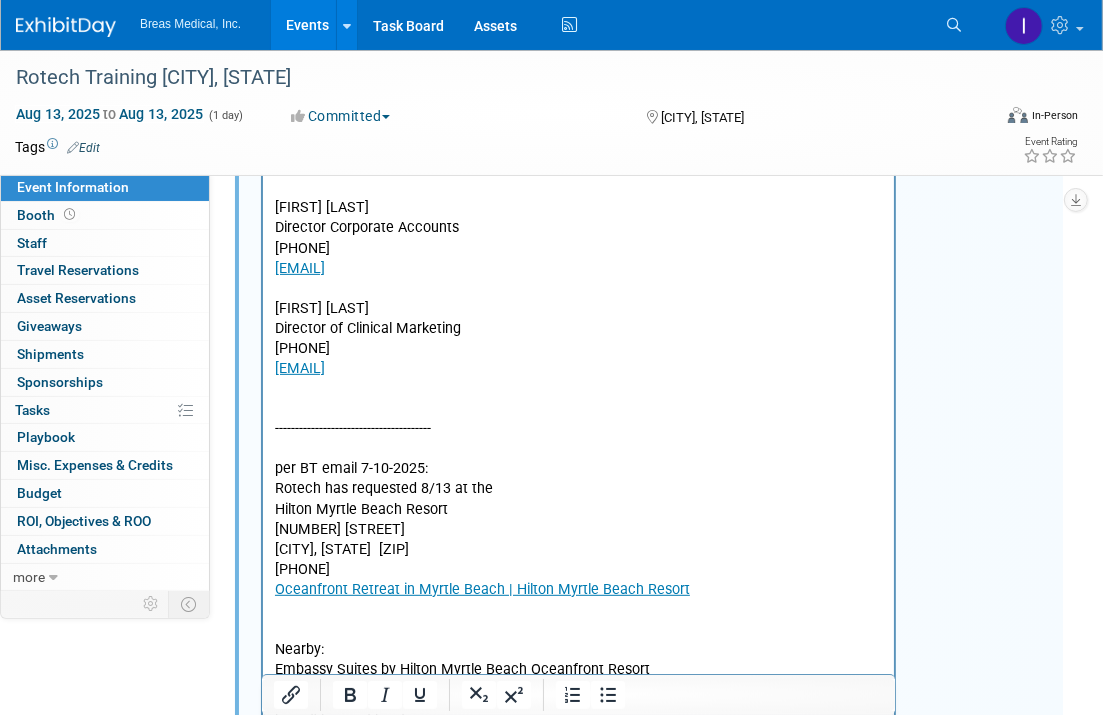 click on "--------------------------------------- per BT email 7-10-2025: Rotech has requested 8/13 at the Hilton Myrtle Beach Resort 10000 Beach Club Drive Myrtle Beach, SC  29572 843-449-5000 Oceanfront Retreat in Myrtle Beach | Hilton Myrtle Beach Resort Nearby: Embassy Suites by Hilton Myrtle Beach Oceanfront Resort 9800 Queensway Boulevard Myrtle Beach, South Carolina 29572 USA +1 843-449-0006 Embassy Suites by Hilton Myrtle Beach Oceanfront Resort per Joseph email 7-11: I have a room available on 8/13 that will work perfectly for you.  It's called Somerset and is located in Embassy Suites.  The room is large enough for a classroom setting of 35 with space left over to set up the buffet for lunch.  Rental for the space is $1,000 with a food and beverage minimum of $2,000. Joseph Swan Catering Manager Kingston Resorts (843) 692-3179 Joseph.Swan@Hilton.com Contract signed by BT 7-17-2025 cc auth form submitted 7-17-2025 ----------------------------- Agenda template: 10 AM Introductions Noon Lunch in meeting room" at bounding box center (578, 841) 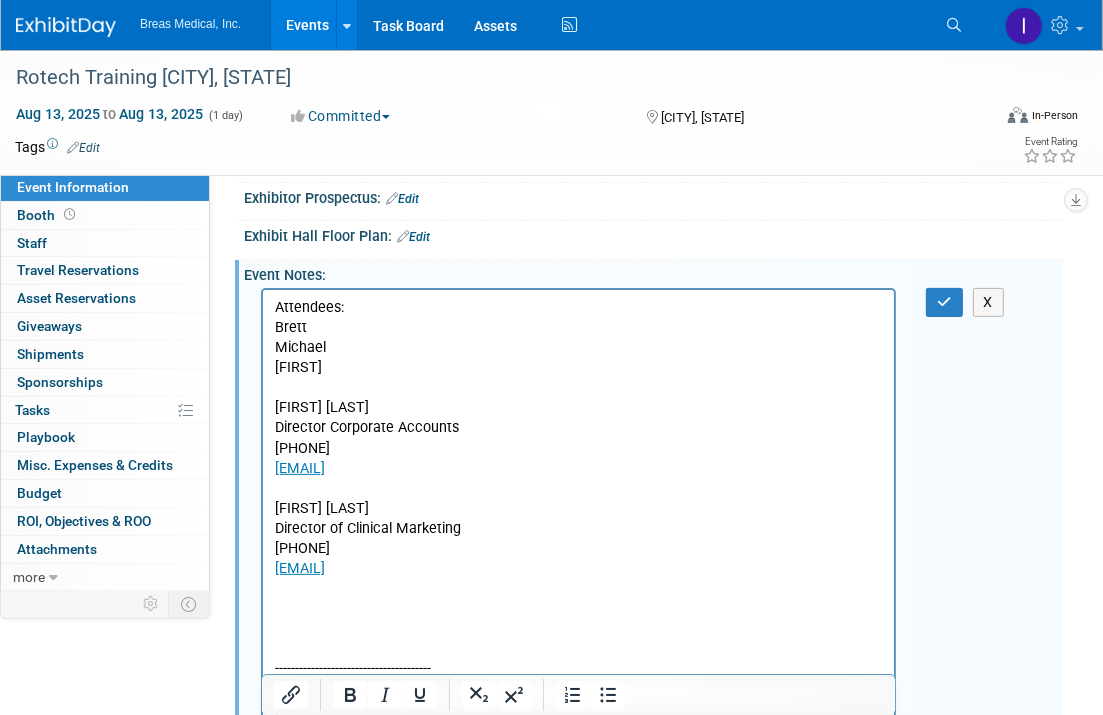 scroll, scrollTop: 233, scrollLeft: 0, axis: vertical 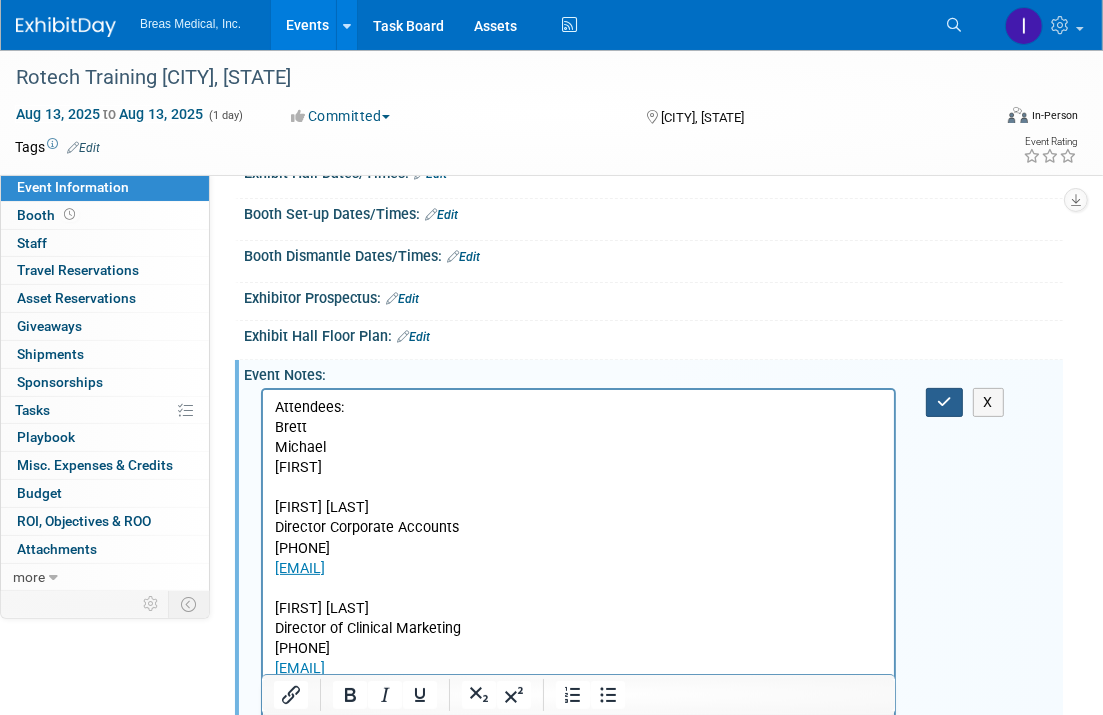 click at bounding box center [944, 402] 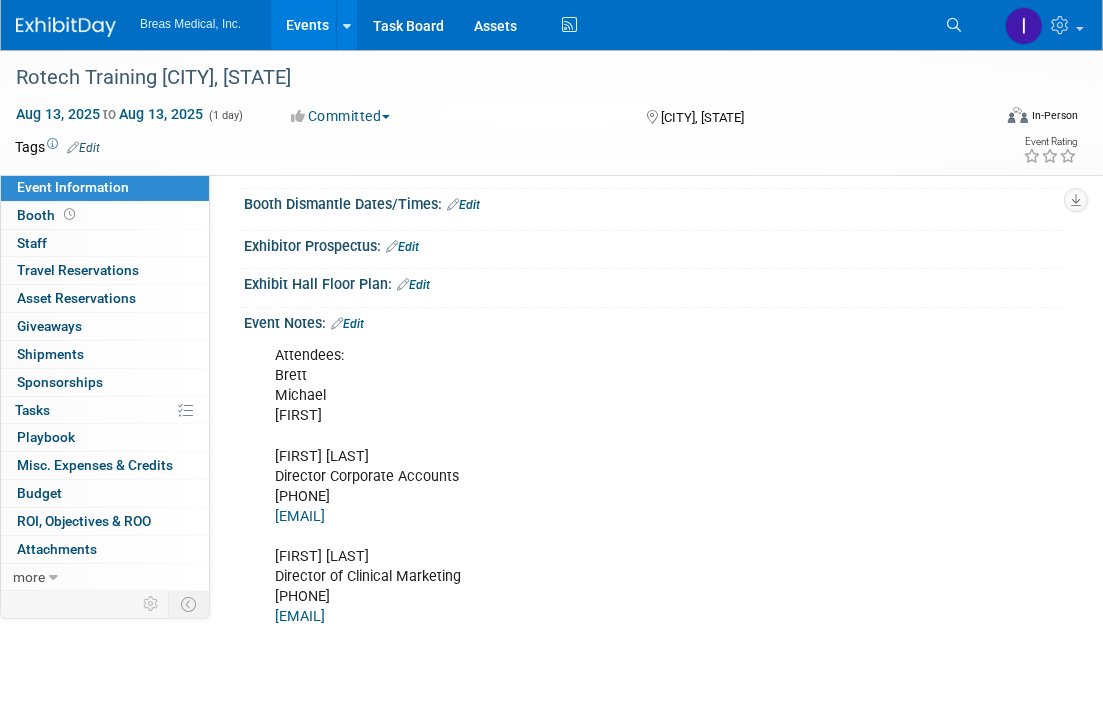 scroll, scrollTop: 333, scrollLeft: 0, axis: vertical 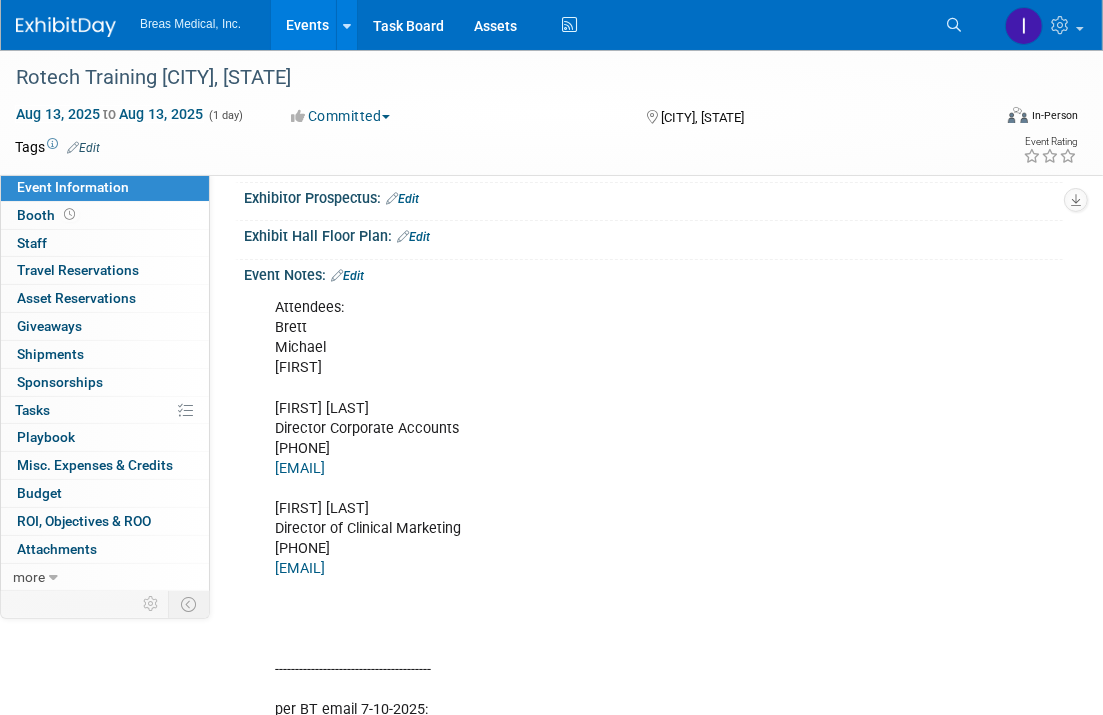click on "Edit" at bounding box center [347, 276] 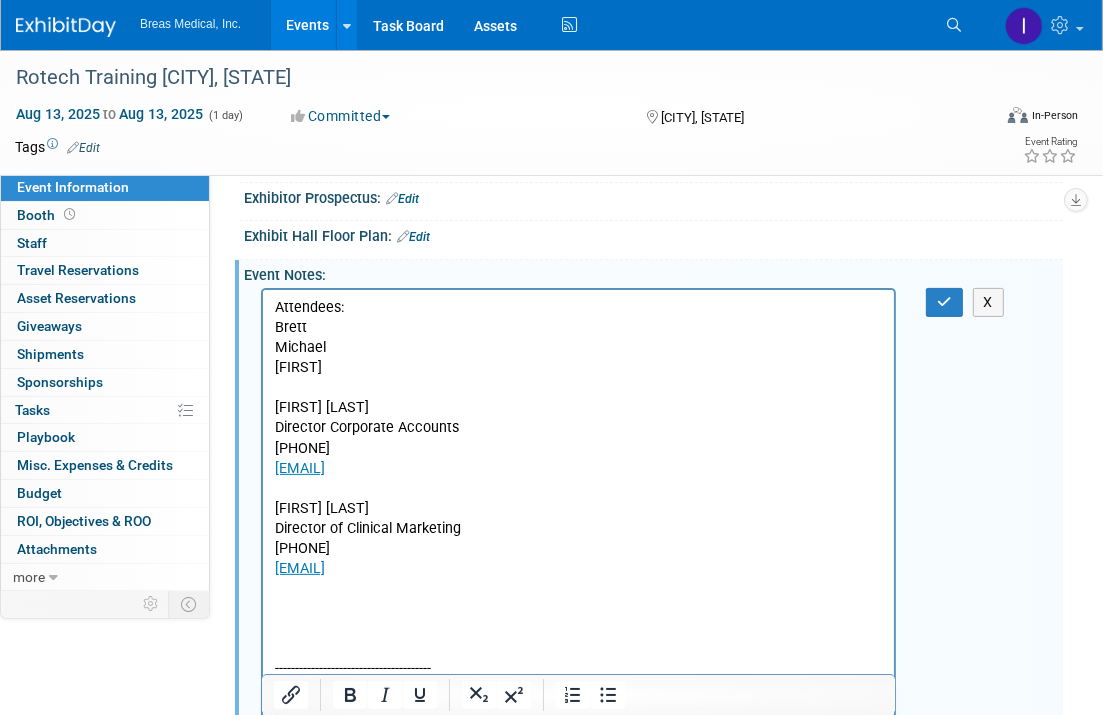 scroll, scrollTop: 0, scrollLeft: 0, axis: both 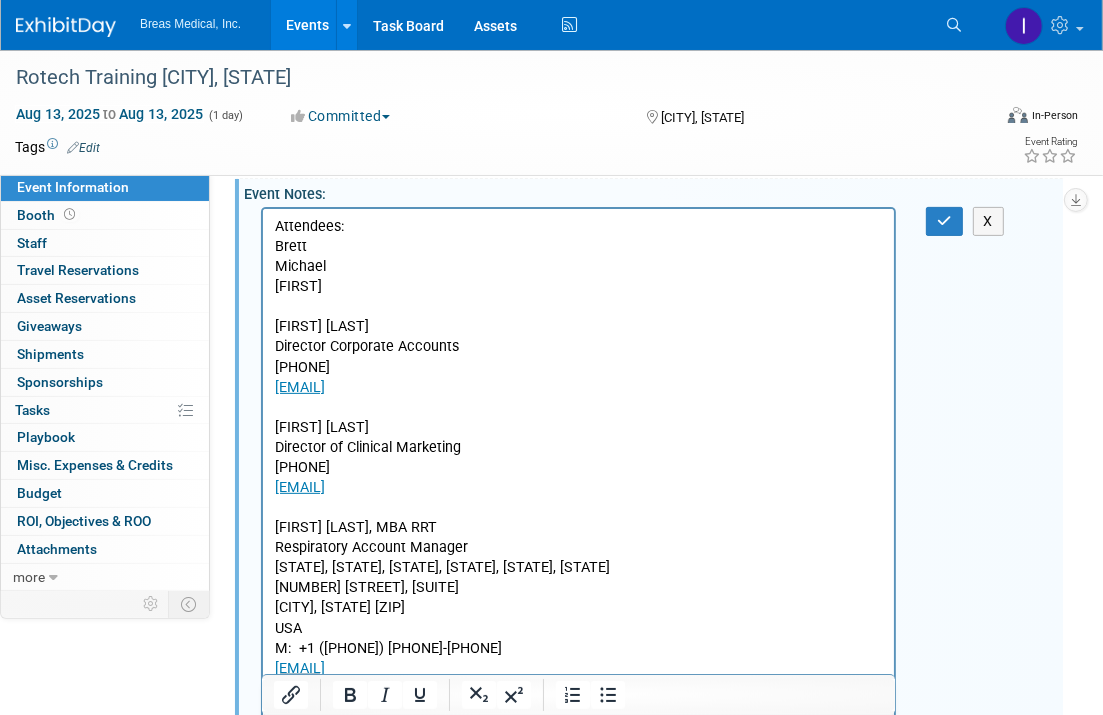 click on "Respiratory Account Manager" at bounding box center [578, 548] 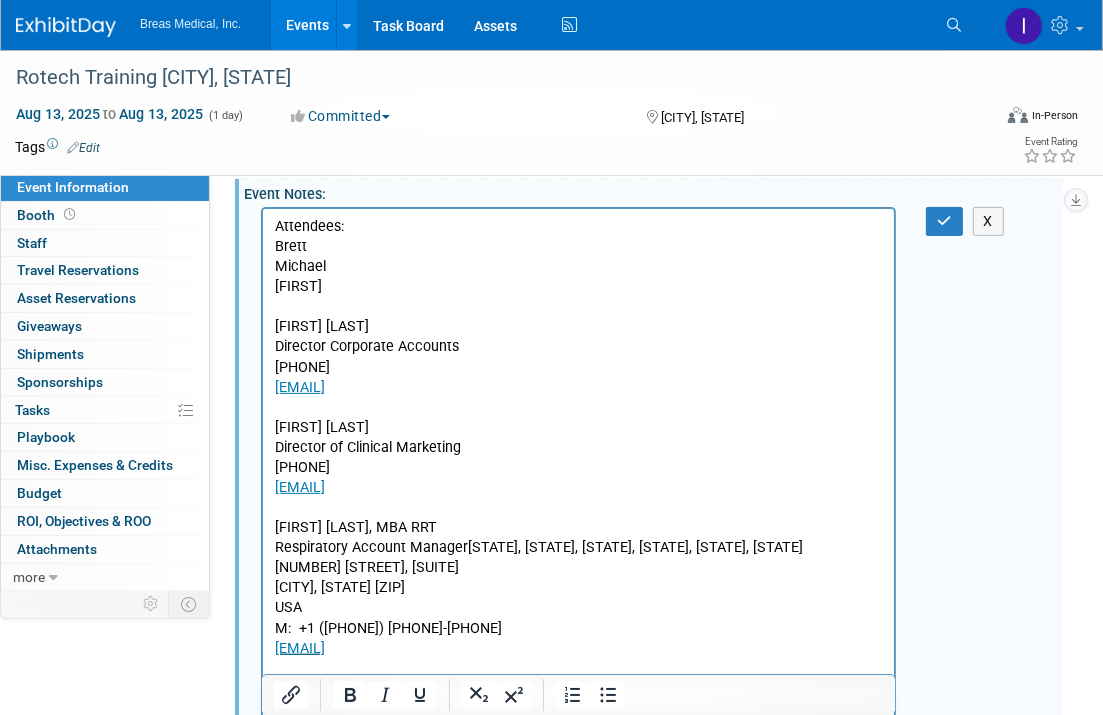 type 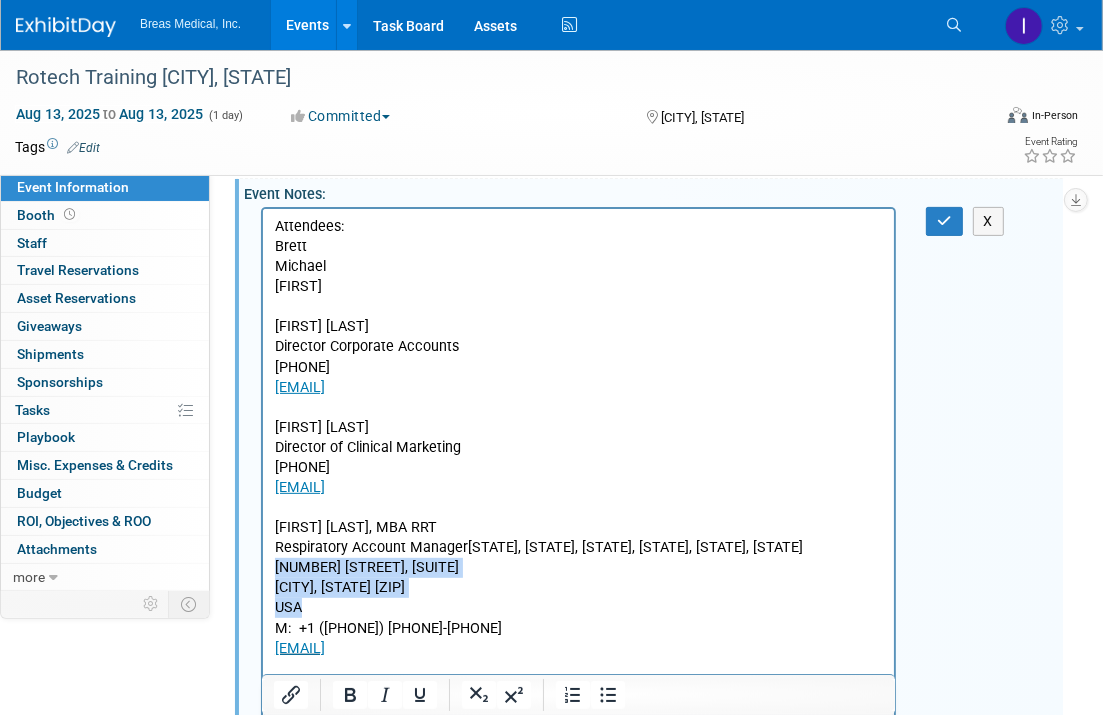 drag, startPoint x: 310, startPoint y: 610, endPoint x: 502, endPoint y: 768, distance: 248.65237 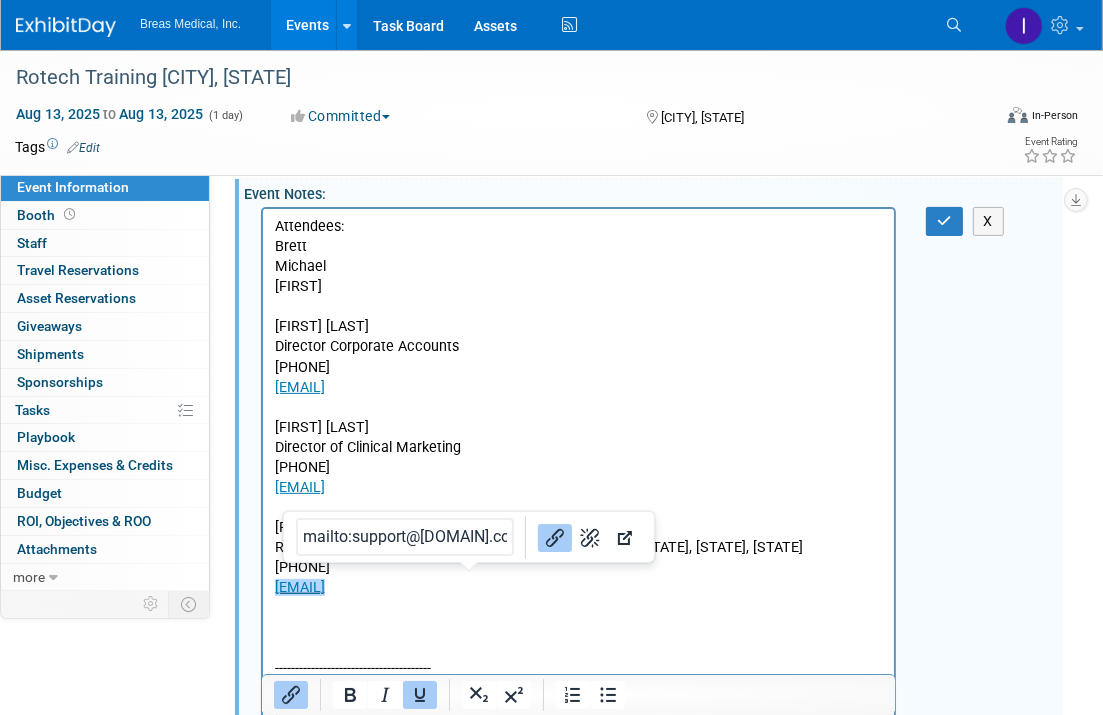 drag, startPoint x: 458, startPoint y: 588, endPoint x: 686, endPoint y: 618, distance: 229.96521 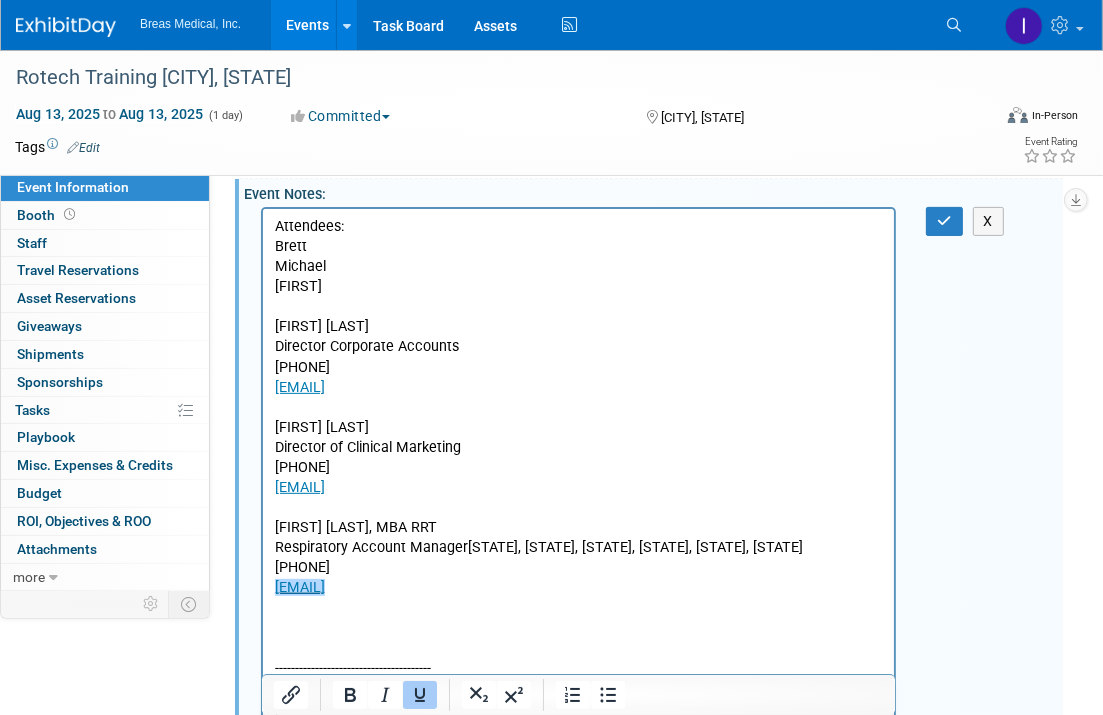 click on "matthew.capots@breas.com﻿" at bounding box center (578, 588) 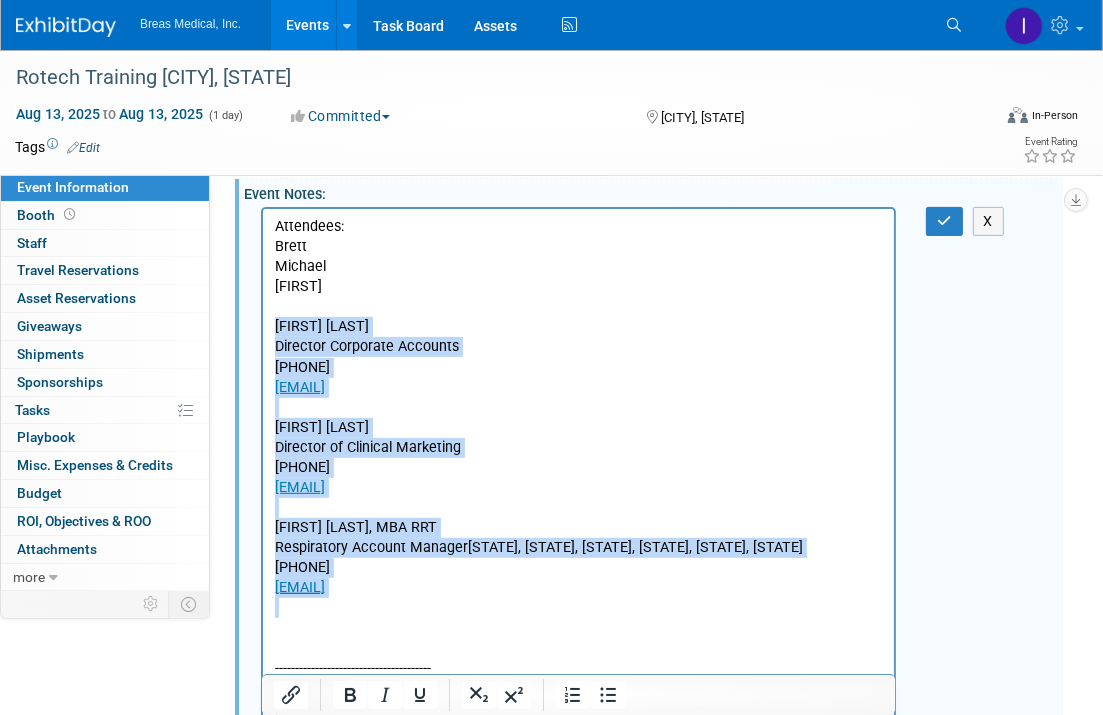 drag, startPoint x: 275, startPoint y: 323, endPoint x: 486, endPoint y: 611, distance: 357.0224 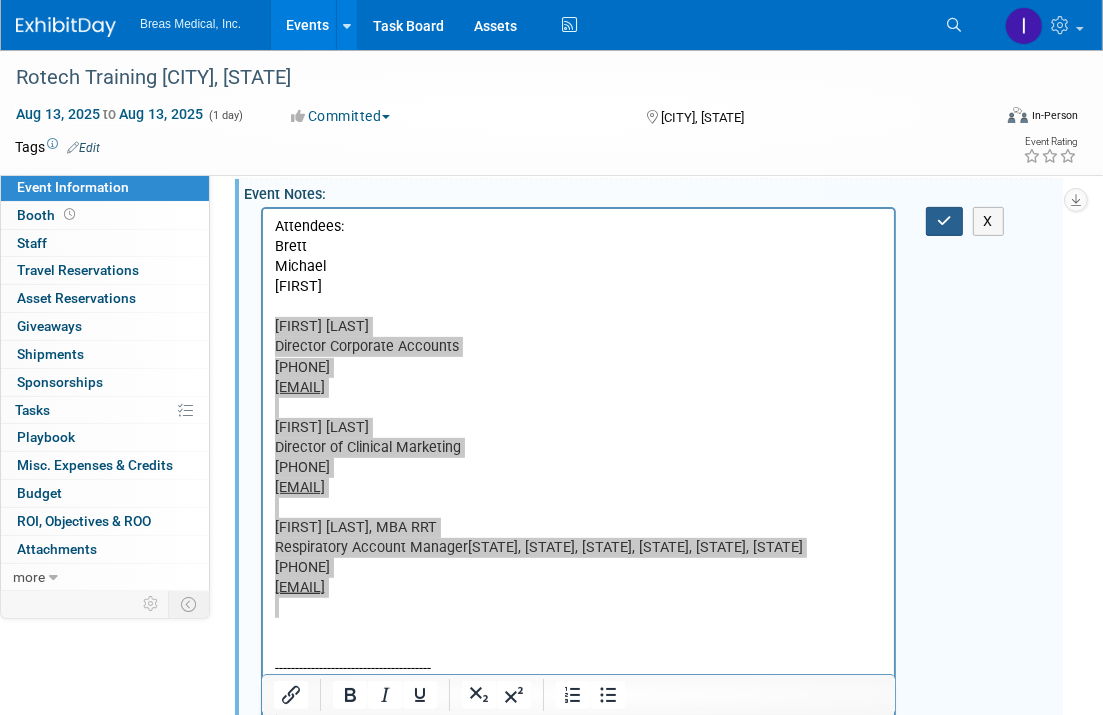 click at bounding box center (944, 221) 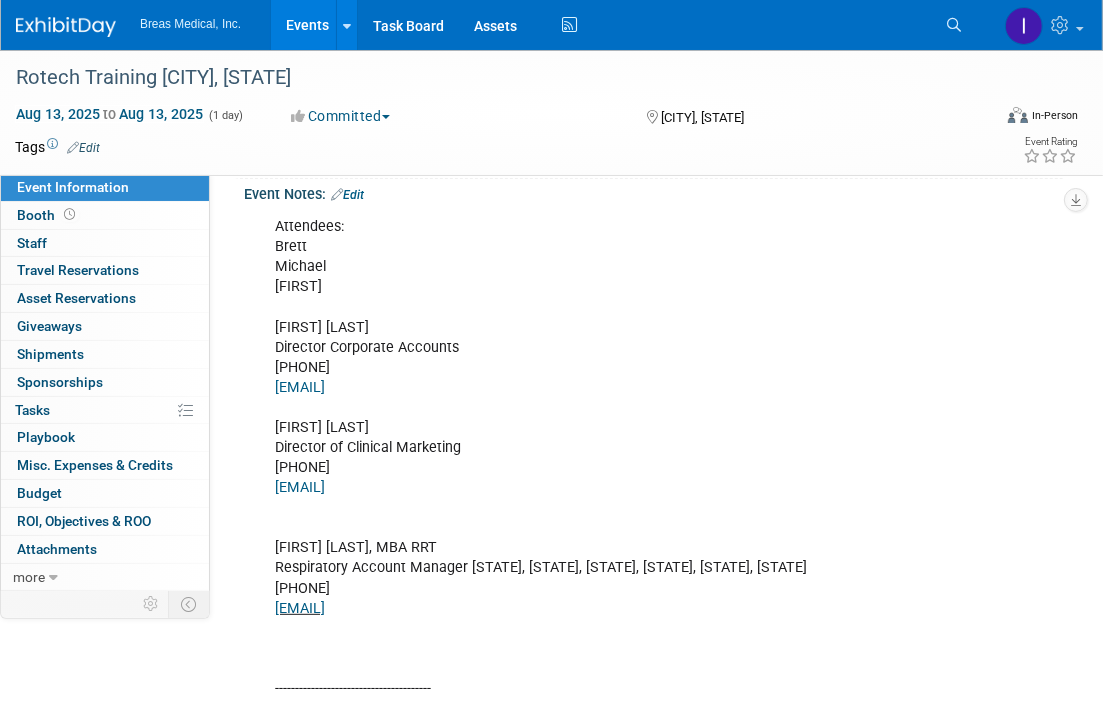 click on "Attendees: Brett Michael Matt Brett Townsend Director Corporate Accounts 770-324-6525 Brett.townsend@breas.com Michael Griggs Director of Clinical Marketing 434-270-3998 michael.griggs@breas.com Matthew Capots, MBA RRT Respiratory Account Manager NC, SC, VA, MD, DC, DE 919-906-4658 matthew.capots@breas.com --------------------------------------- per BT email 7-10-2025: Rotech has requested 8/13 at the Hilton Myrtle Beach Resort 10000 Beach Club Drive Myrtle Beach, SC  29572 843-449-5000 Oceanfront Retreat in Myrtle Beach | Hilton Myrtle Beach Resort Nearby: Embassy Suites by Hilton Myrtle Beach Oceanfront Resort 9800 Queensway Boulevard Myrtle Beach, South Carolina 29572 USA +1 843-449-0006 Embassy Suites by Hilton Myrtle Beach Oceanfront Resort Joseph Swan Catering Manager Kingston Resorts (843) 692-3179 Joseph.Swan@Hilton.com Contract signed by BT 7-17-2025 cc auth form submitted 7-17-2025 ----------------------------- Agenda template: 10 AM Introductions 10:10 AM Michael Vivo 45 CEU" at bounding box center (578, 889) 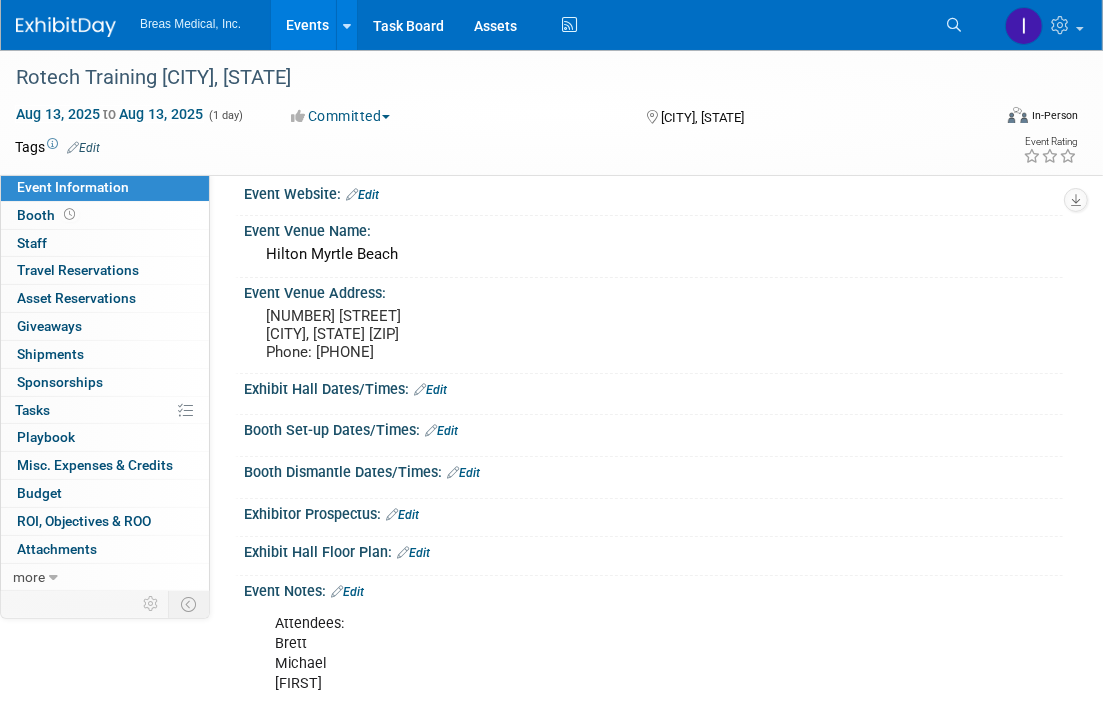 scroll, scrollTop: 0, scrollLeft: 0, axis: both 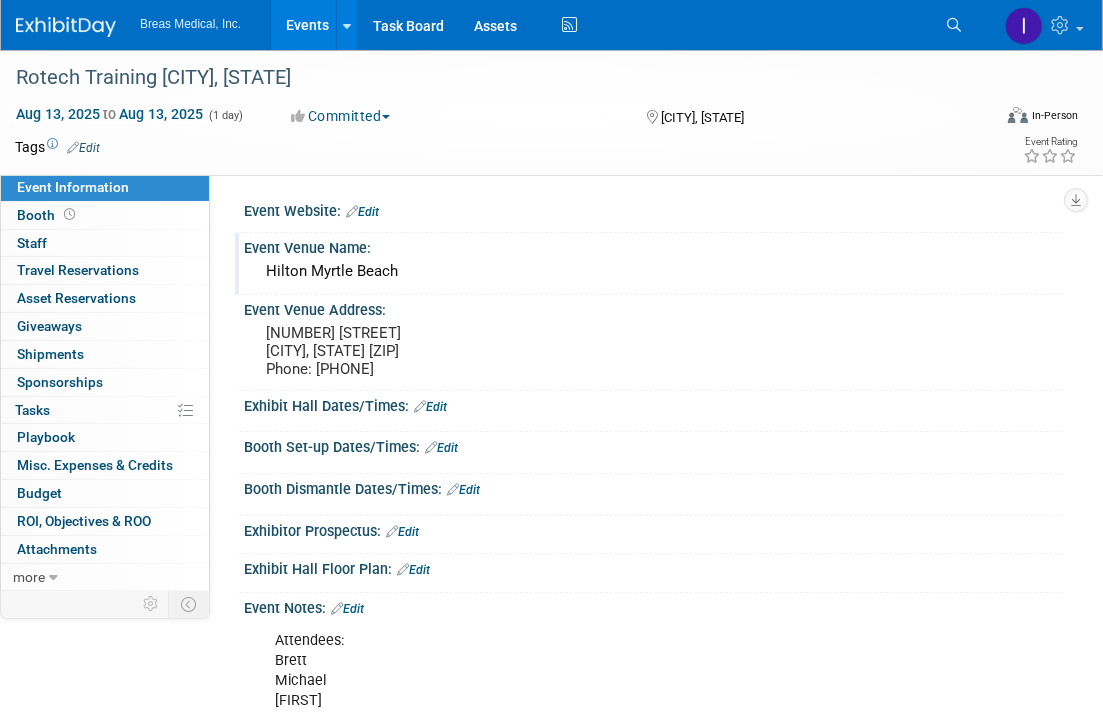 drag, startPoint x: 410, startPoint y: 274, endPoint x: 257, endPoint y: 269, distance: 153.08168 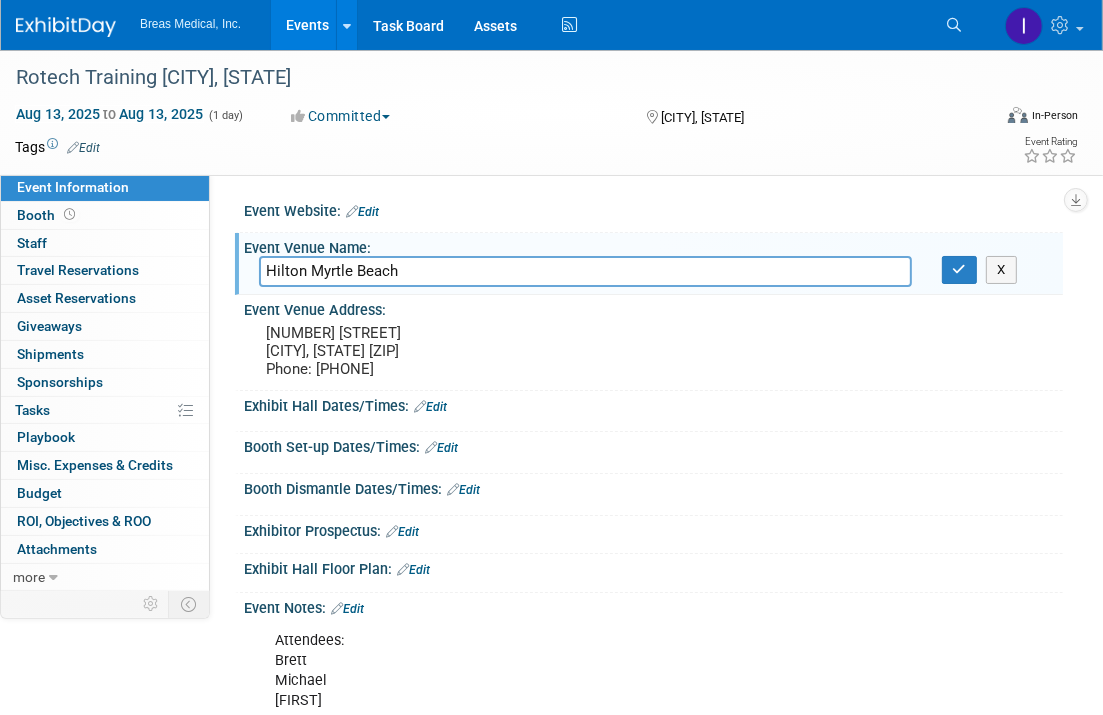 click on "Hilton Myrtle Beach" at bounding box center (585, 271) 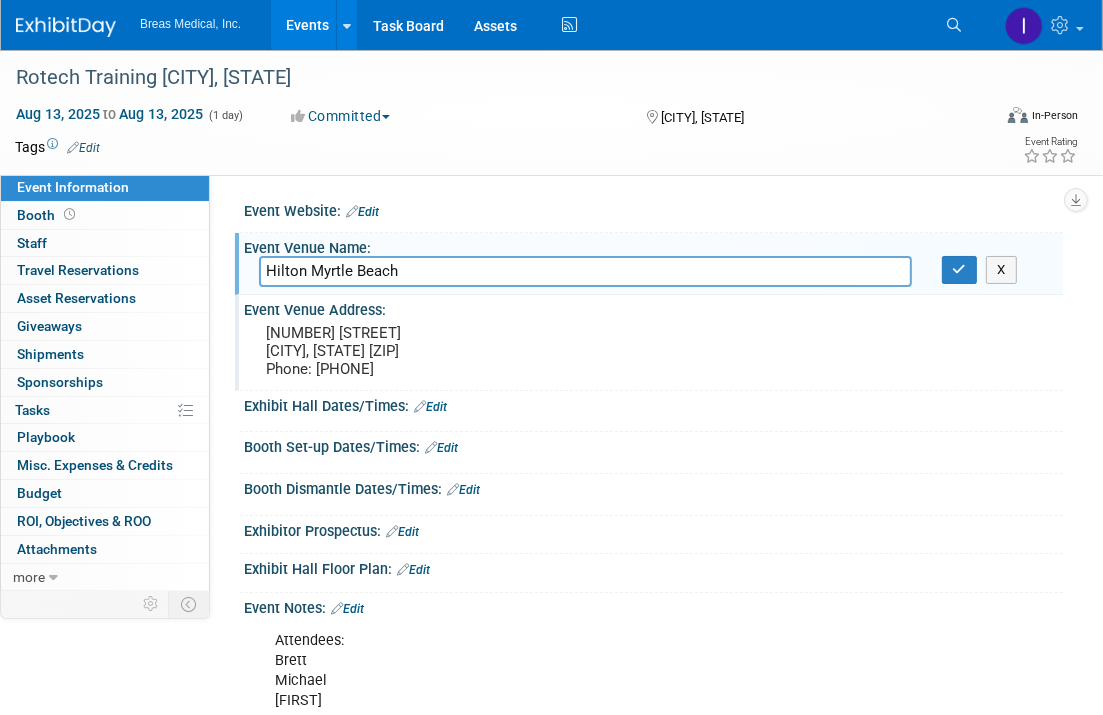 click on "10000 Beach Club Drive
Myrtle Beach, SC 29572
Phone: 843-449-5000" at bounding box center (414, 351) 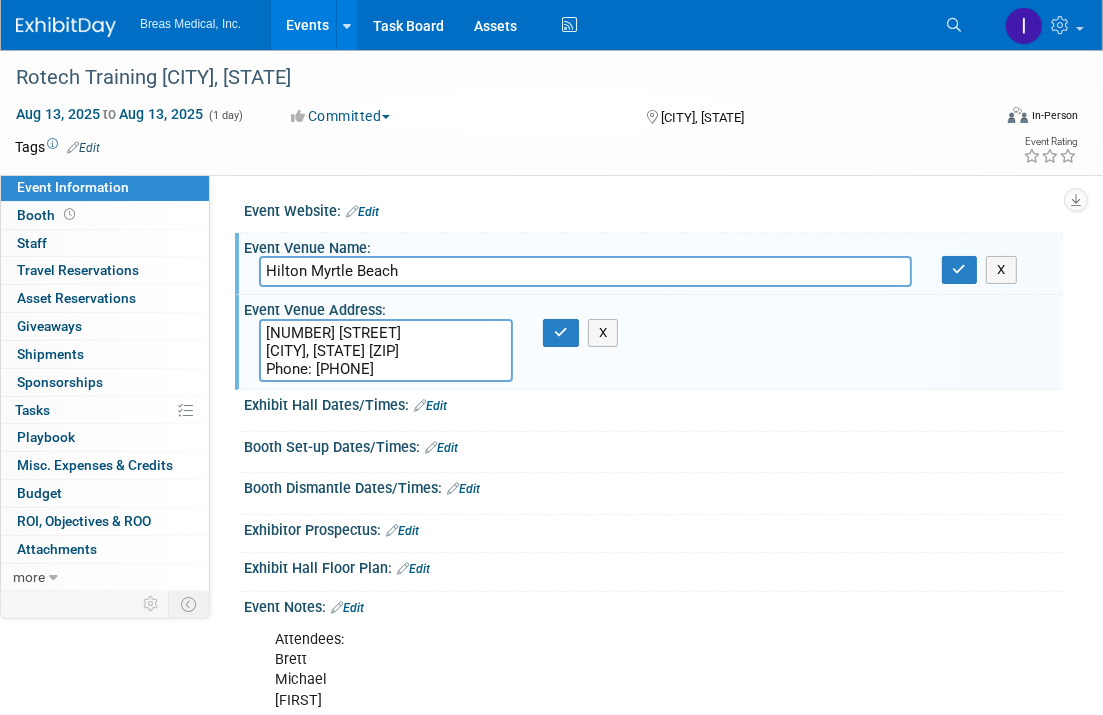 click on "10000 Beach Club Drive
Myrtle Beach, SC 29572
Phone: 843-449-5000" at bounding box center [386, 350] 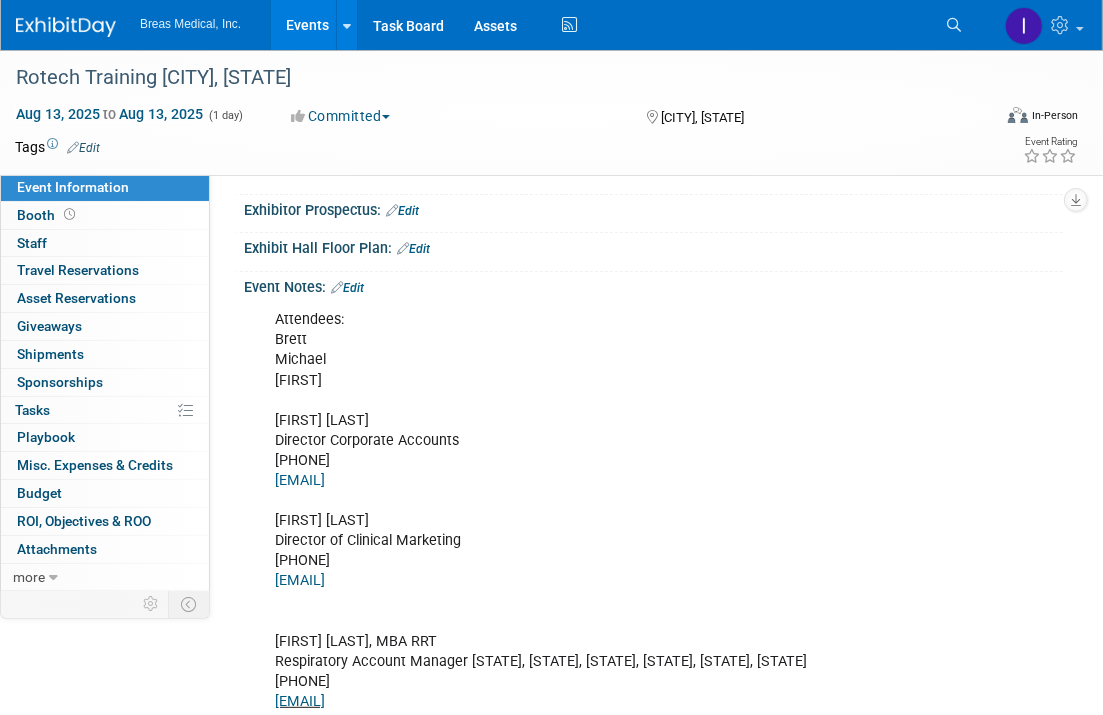 scroll, scrollTop: 289, scrollLeft: 0, axis: vertical 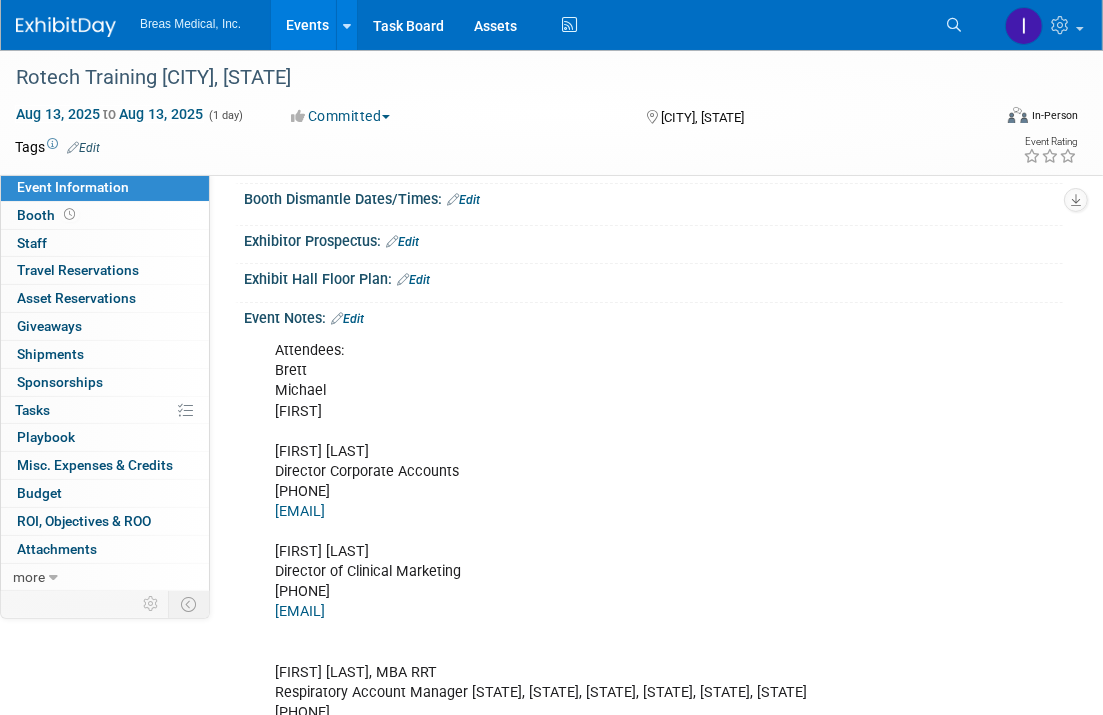 click on "Edit" at bounding box center [347, 319] 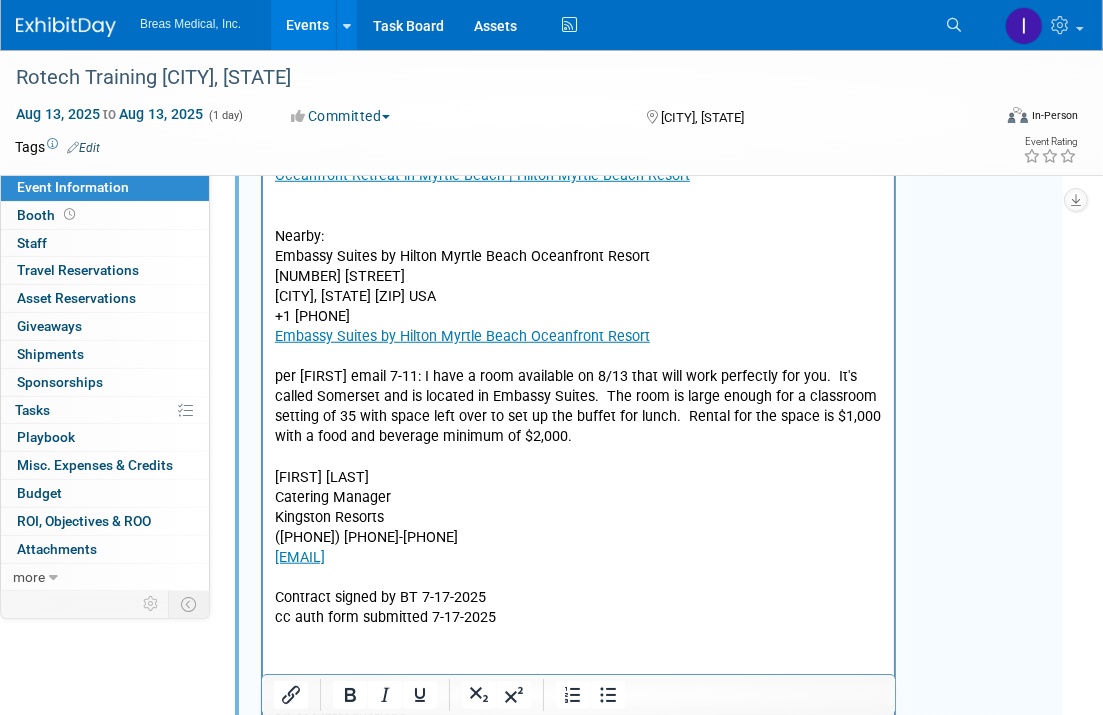 scroll, scrollTop: 1089, scrollLeft: 0, axis: vertical 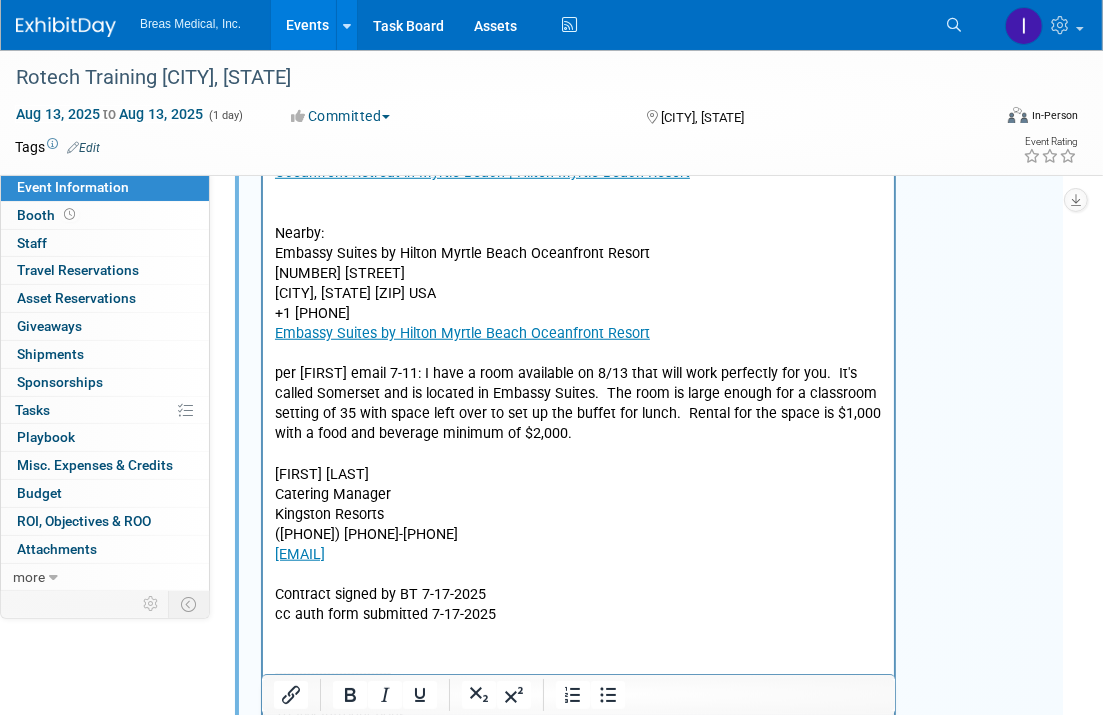 click on "Attendees: Brett Michael Matt Brett Townsend Director Corporate Accounts 770-324-6525 Brett.townsend@breas.com Michael Griggs Director of Clinical Marketing 434-270-3998 michael.griggs@breas.com Matthew Capots, MBA RRT Respiratory Account Manager NC, SC, VA, MD, DC, DE 919-906-4658 matthew.capots@breas.com --------------------------------------- per BT email 7-10-2025: Rotech has requested 8/13 at the Hilton Myrtle Beach Resort 10000 Beach Club Drive Myrtle Beach, SC  29572 843-449-5000 Oceanfront Retreat in Myrtle Beach | Hilton Myrtle Beach Resort Nearby: Embassy Suites by Hilton Myrtle Beach Oceanfront Resort 9800 Queensway Boulevard Myrtle Beach, South Carolina 29572 USA +1 843-449-0006 Embassy Suites by Hilton Myrtle Beach Oceanfront Resort Joseph Swan Catering Manager Kingston Resorts (843) 692-3179 Joseph.Swan@Hilton.com Contract signed by BT 7-17-2025 cc auth form submitted 7-17-2025 ----------------------------- Agenda template: 10 AM Introductions 10:10 AM Michael Vivo 45 CEU" at bounding box center [578, 214] 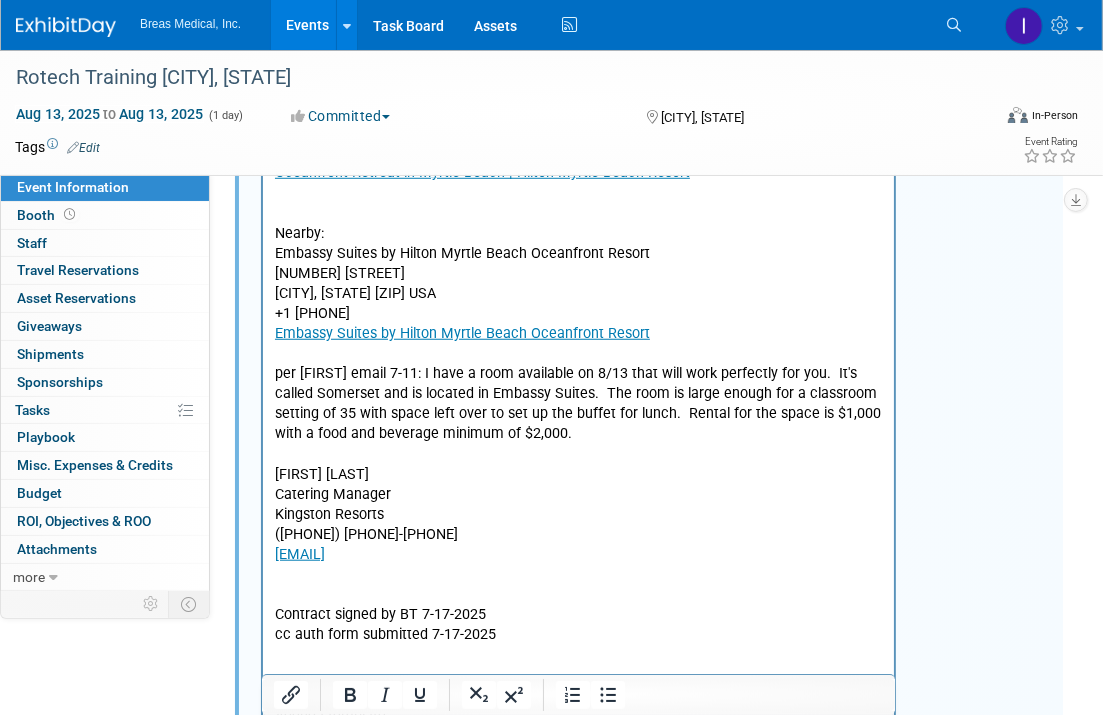 type 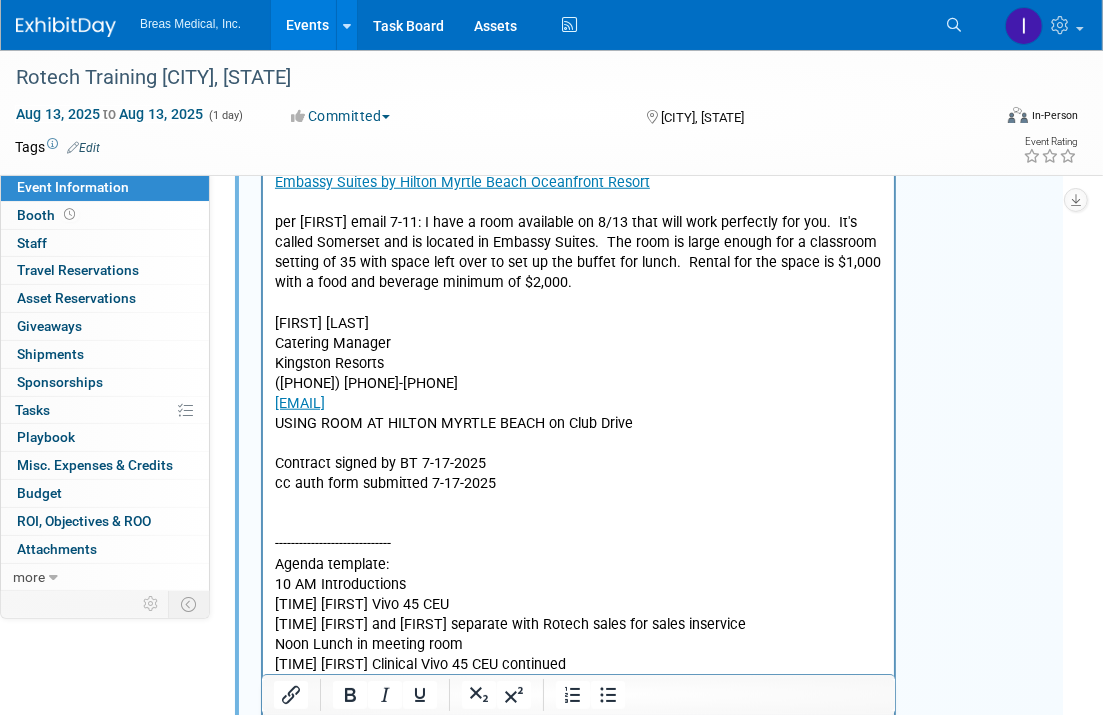 scroll, scrollTop: 1289, scrollLeft: 0, axis: vertical 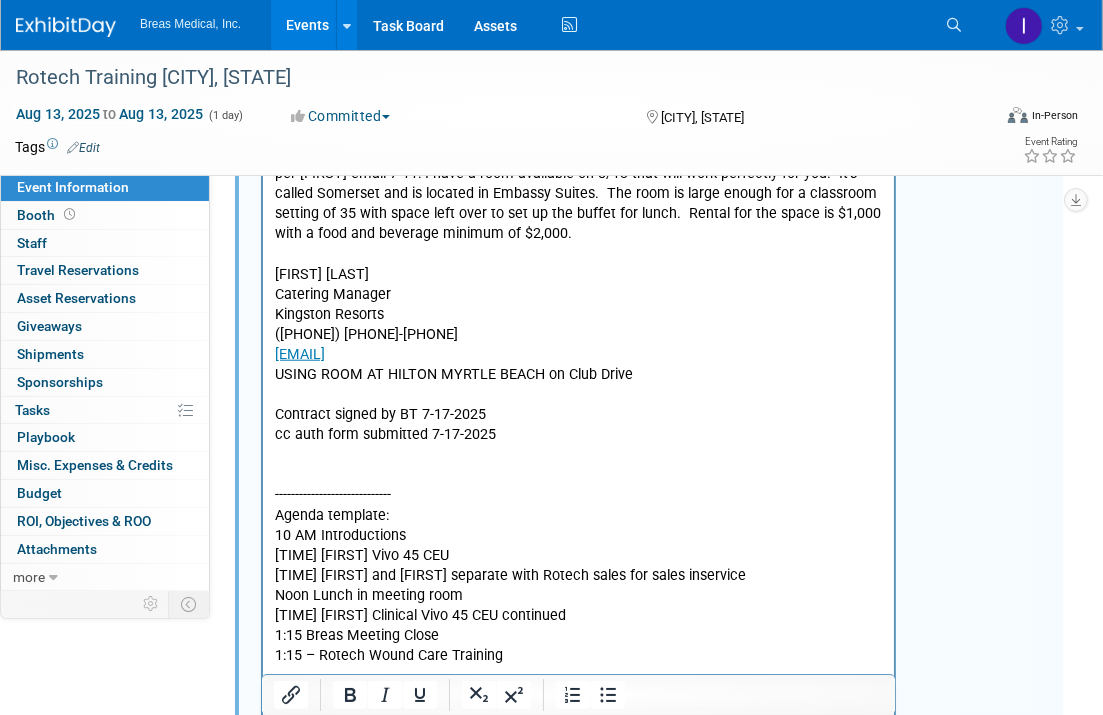 click on "Contract signed by BT 7-17-2025 cc auth form submitted 7-17-2025 ----------------------------- Agenda template: 10 AM Introductions 10:10 AM Michael Vivo 45 CEU 11:30 Matt and Brett separate with Rotech sales for sales inservice Noon Lunch in meeting room 12:30 Michael Clinical Vivo 45 CEU continued 1:15 Breas Meeting Close 1:15 – Rotech Wound Care Training   ______________________________________" at bounding box center (578, 546) 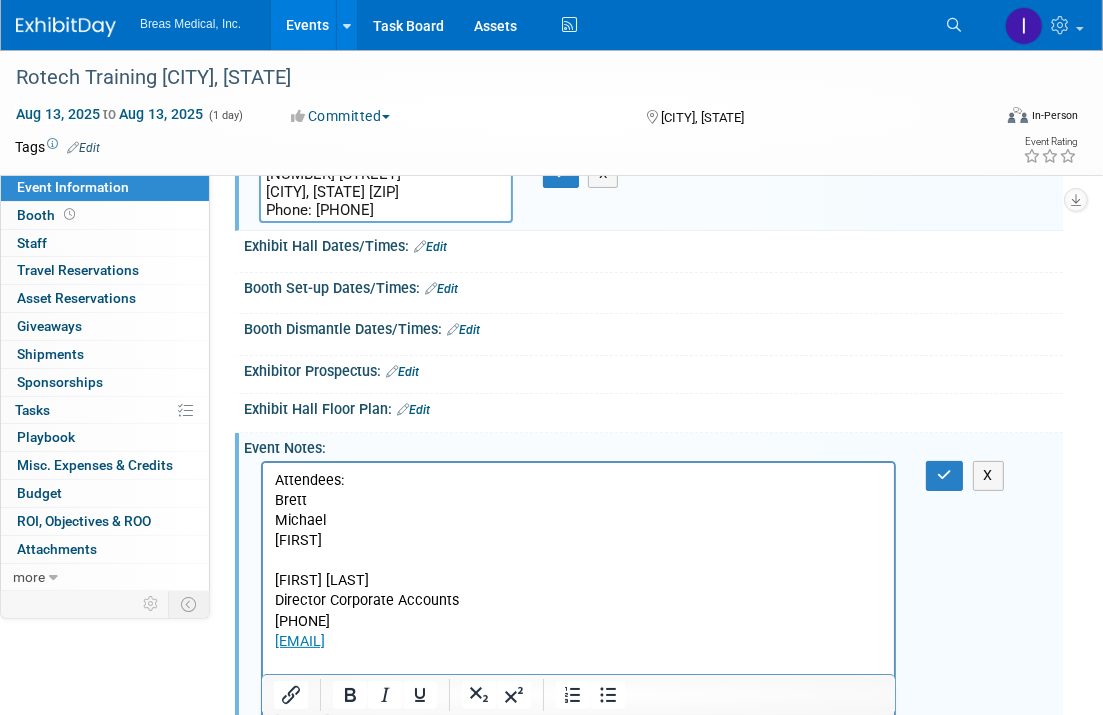 scroll, scrollTop: 12, scrollLeft: 0, axis: vertical 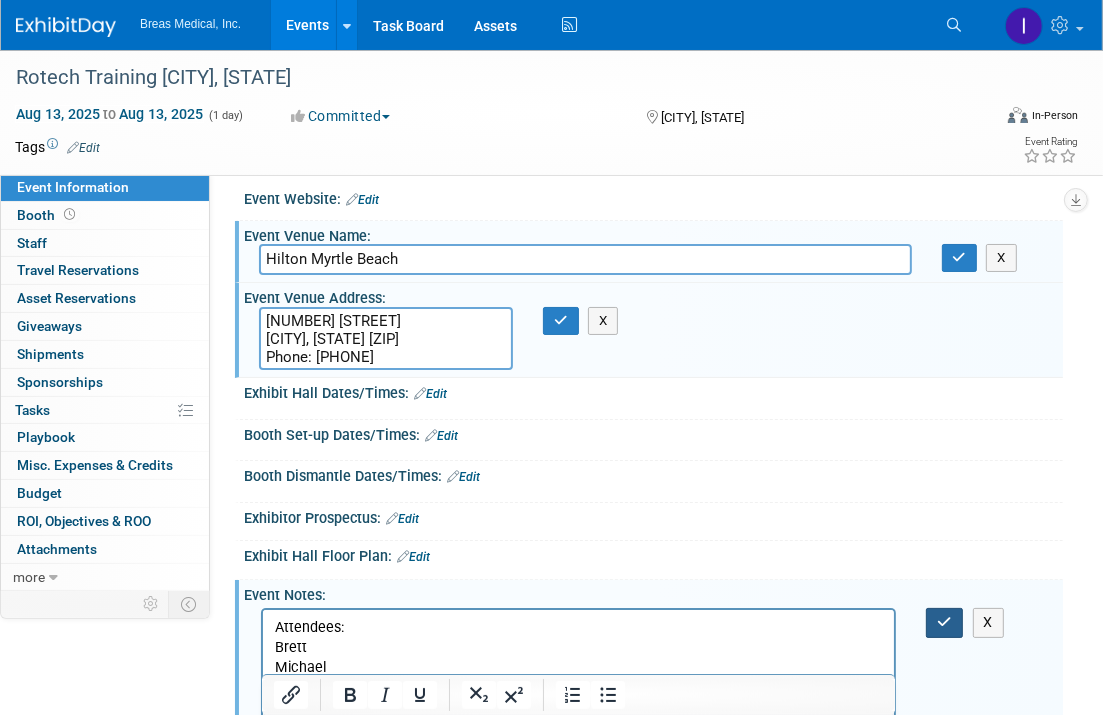 click at bounding box center (944, 622) 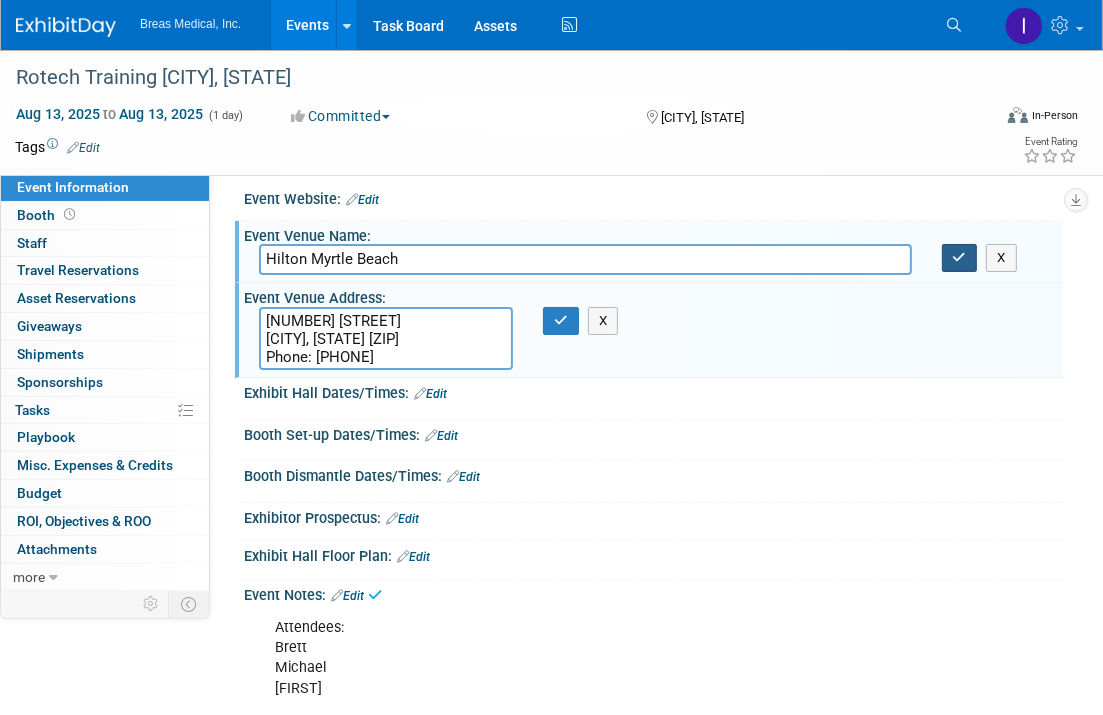 drag, startPoint x: 968, startPoint y: 248, endPoint x: 635, endPoint y: 303, distance: 337.51147 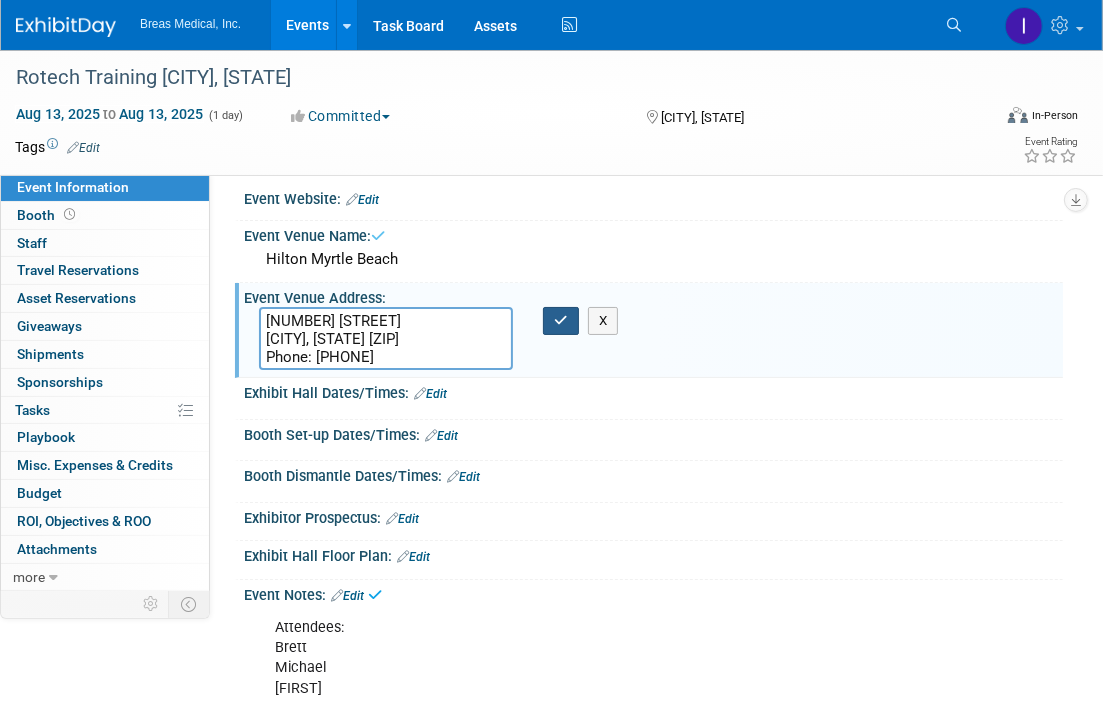 click at bounding box center (561, 320) 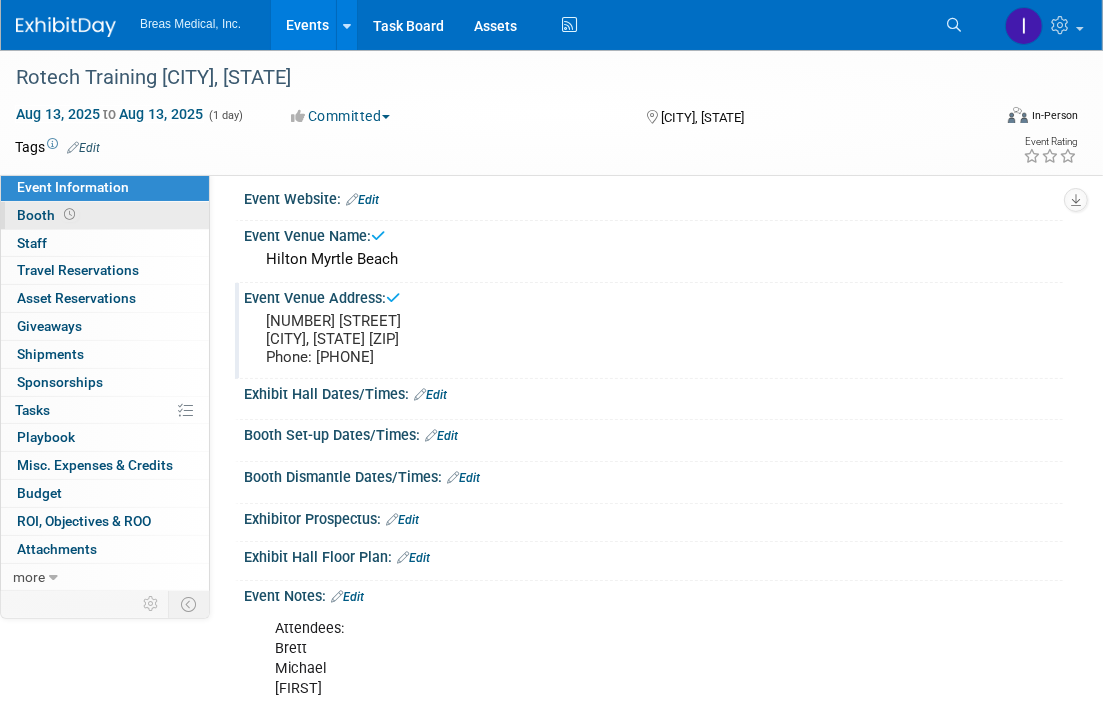 click on "Booth" at bounding box center (48, 215) 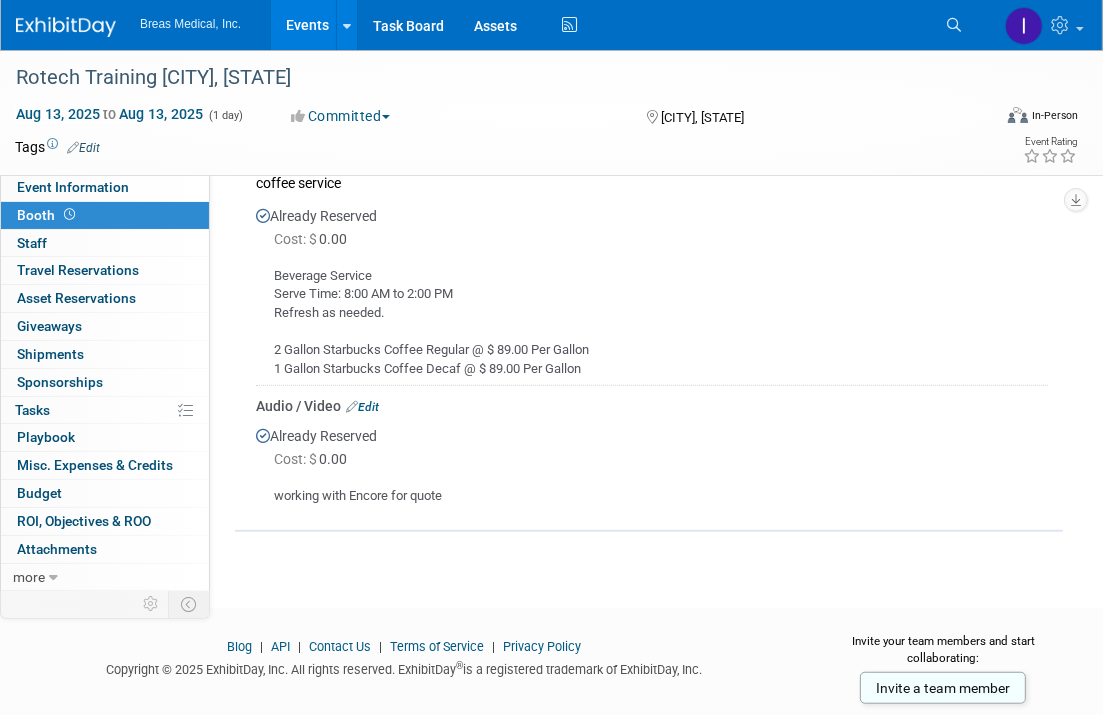 scroll, scrollTop: 883, scrollLeft: 0, axis: vertical 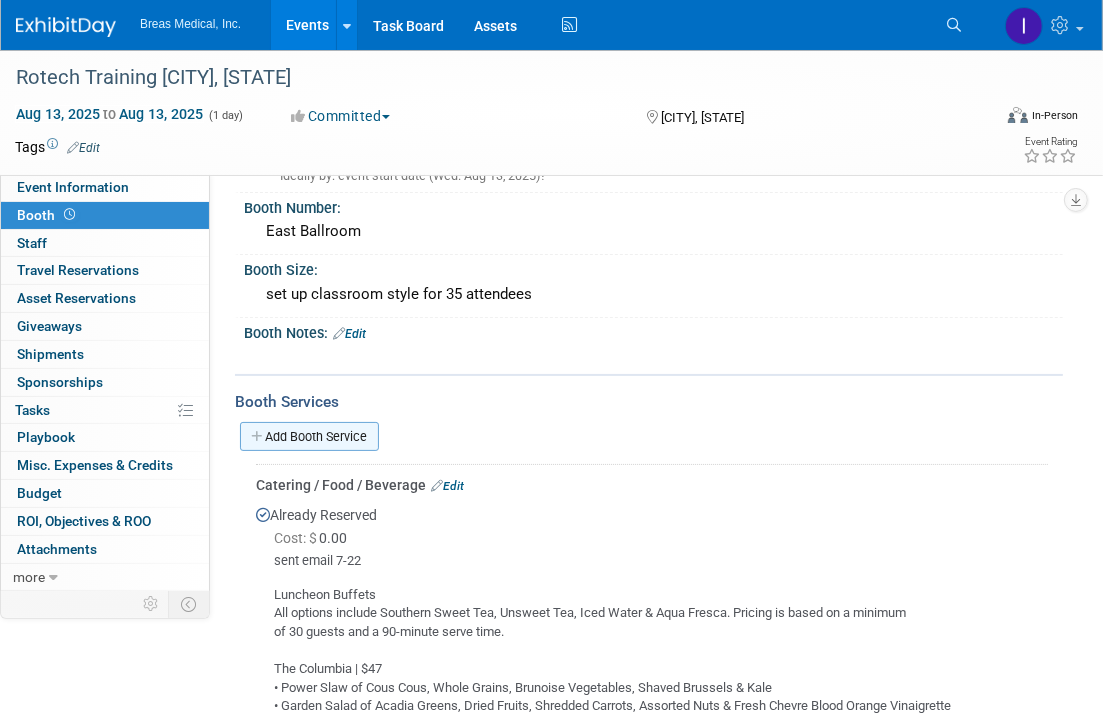 click on "Add Booth Service" at bounding box center (309, 436) 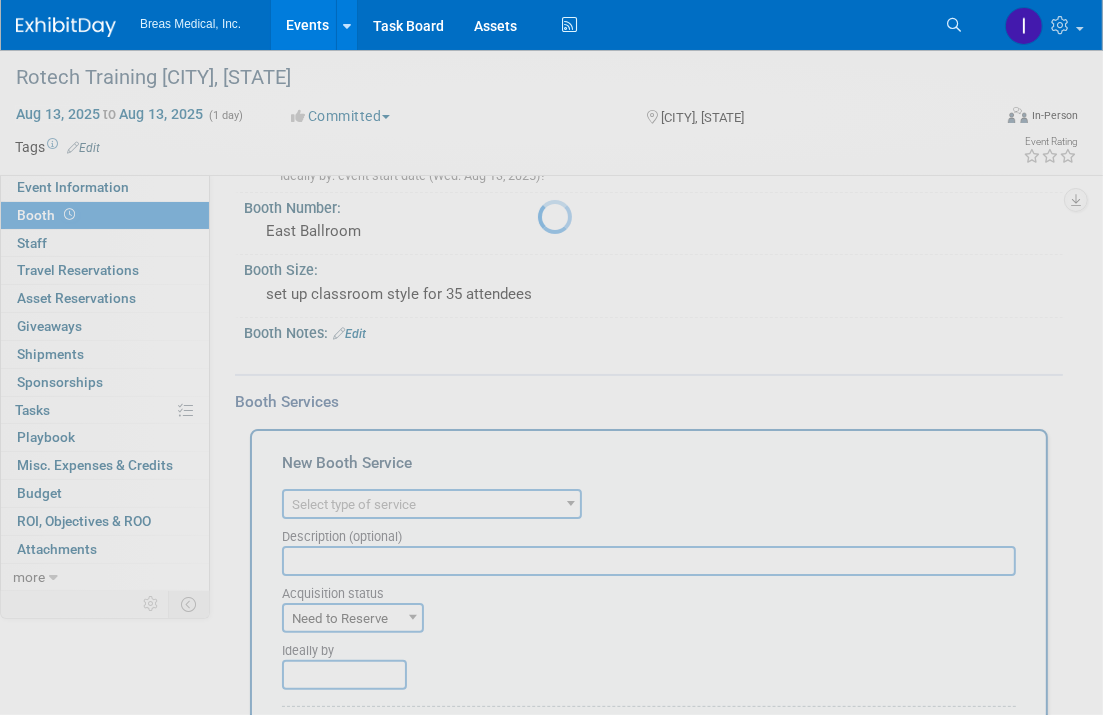 scroll, scrollTop: 0, scrollLeft: 0, axis: both 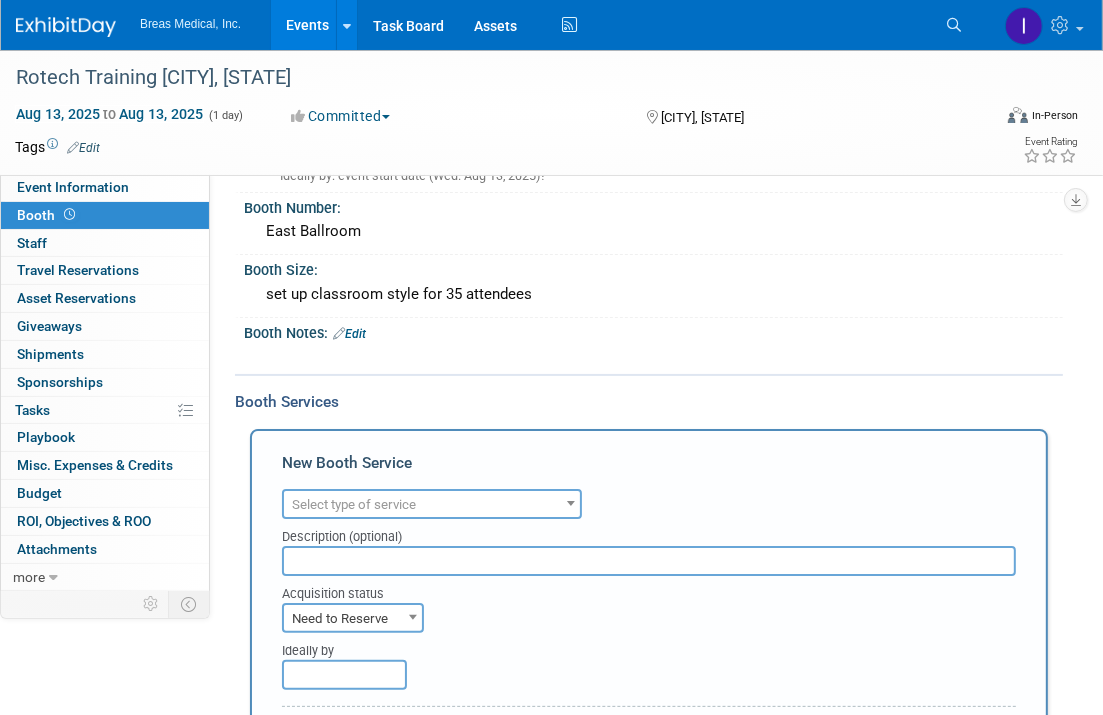 click on "Select type of service" at bounding box center (354, 504) 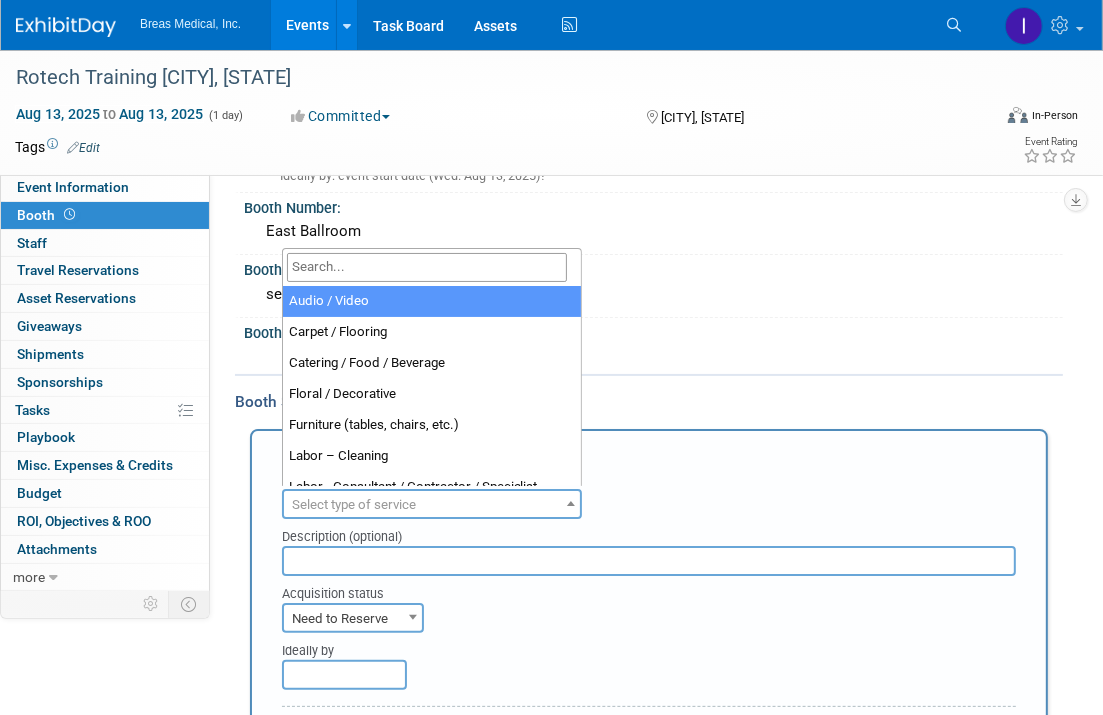 select on "2" 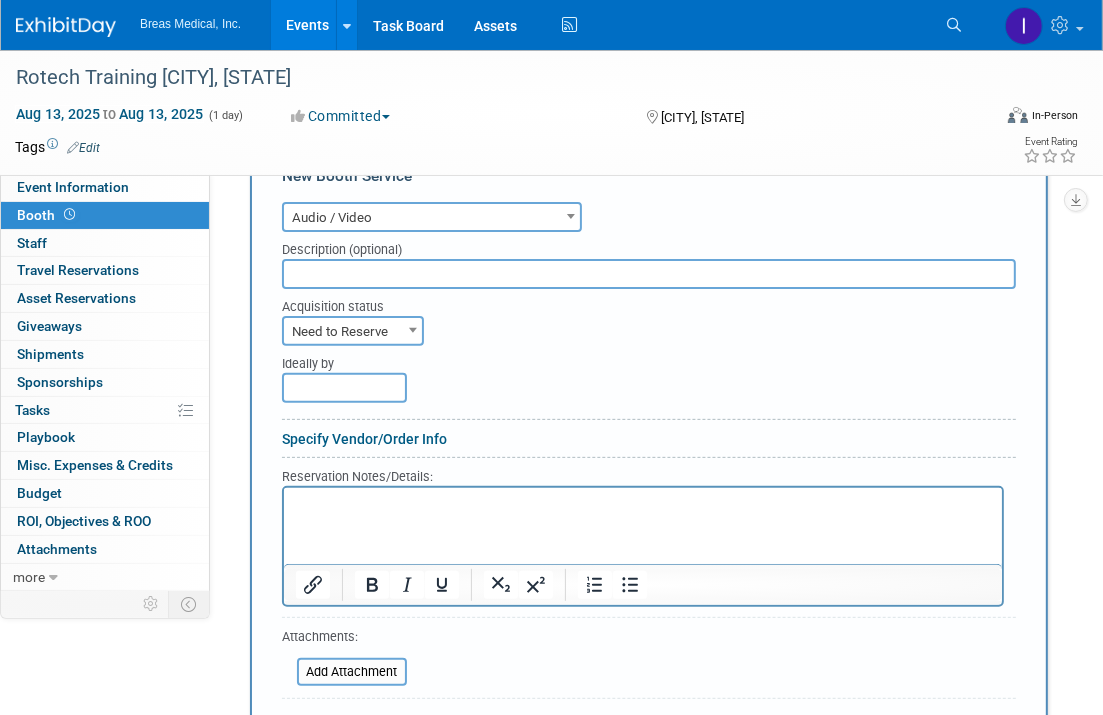 scroll, scrollTop: 383, scrollLeft: 0, axis: vertical 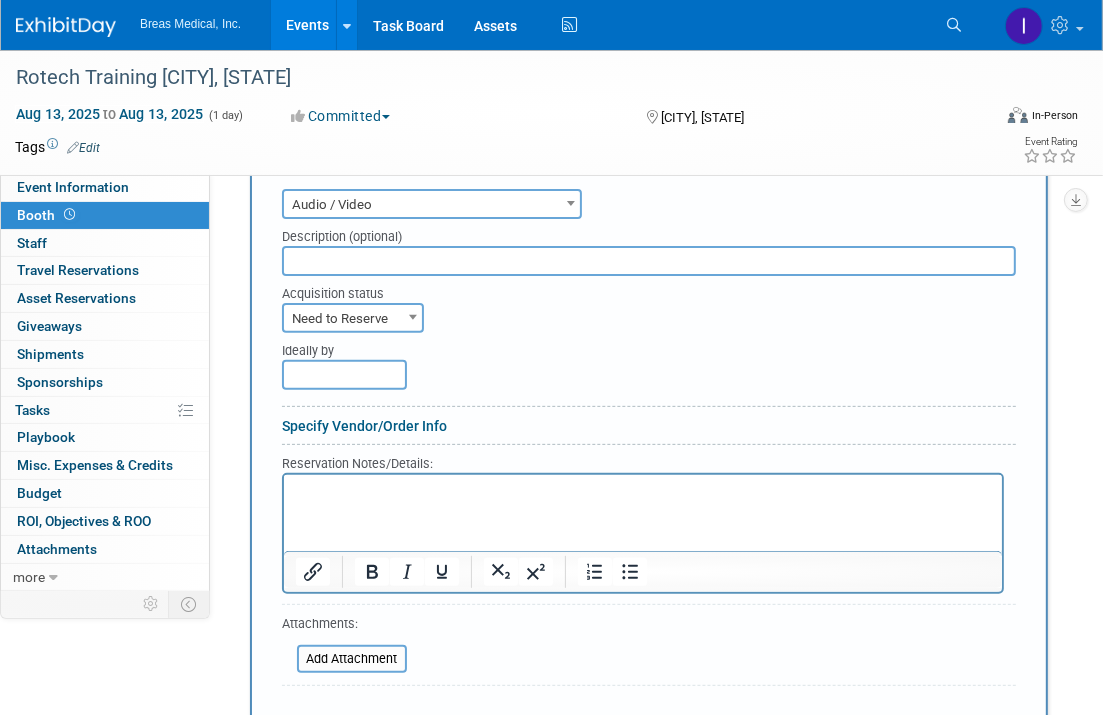 click at bounding box center [642, 491] 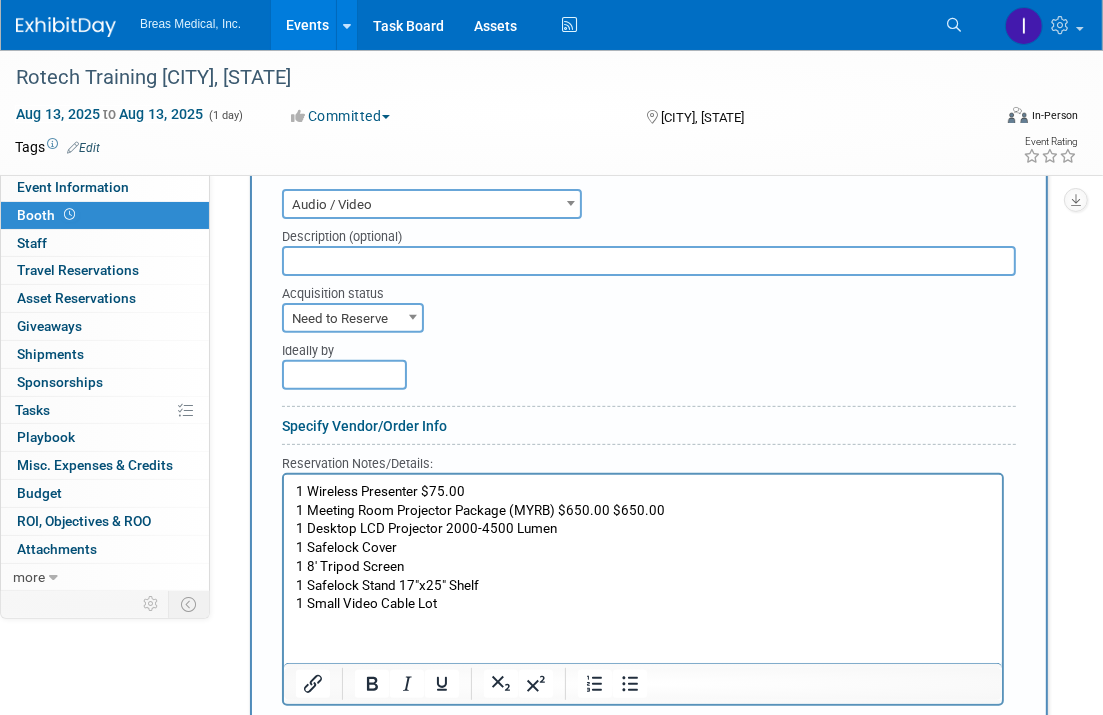 click at bounding box center [643, 684] 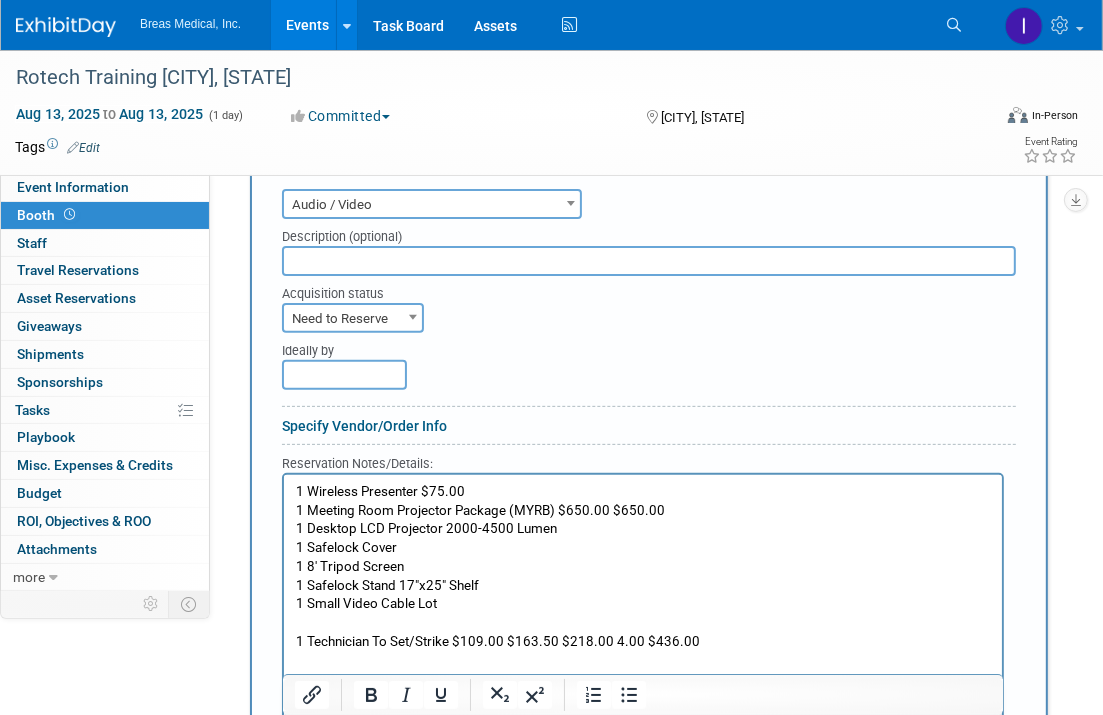 click at bounding box center (643, 695) 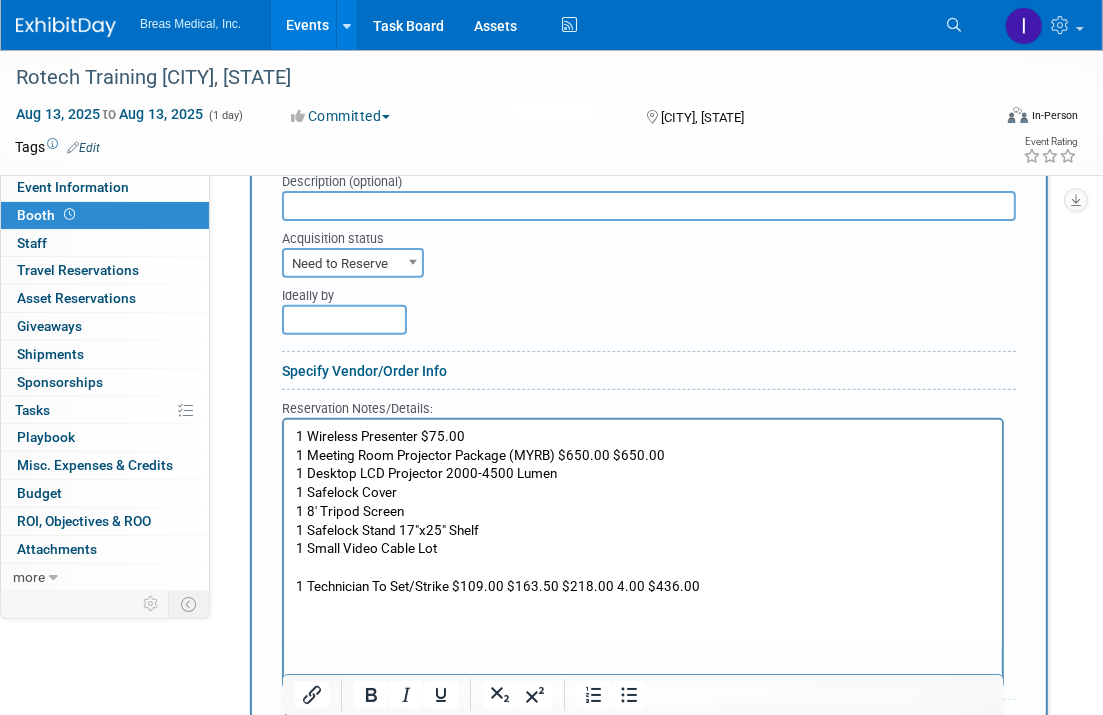 scroll, scrollTop: 483, scrollLeft: 0, axis: vertical 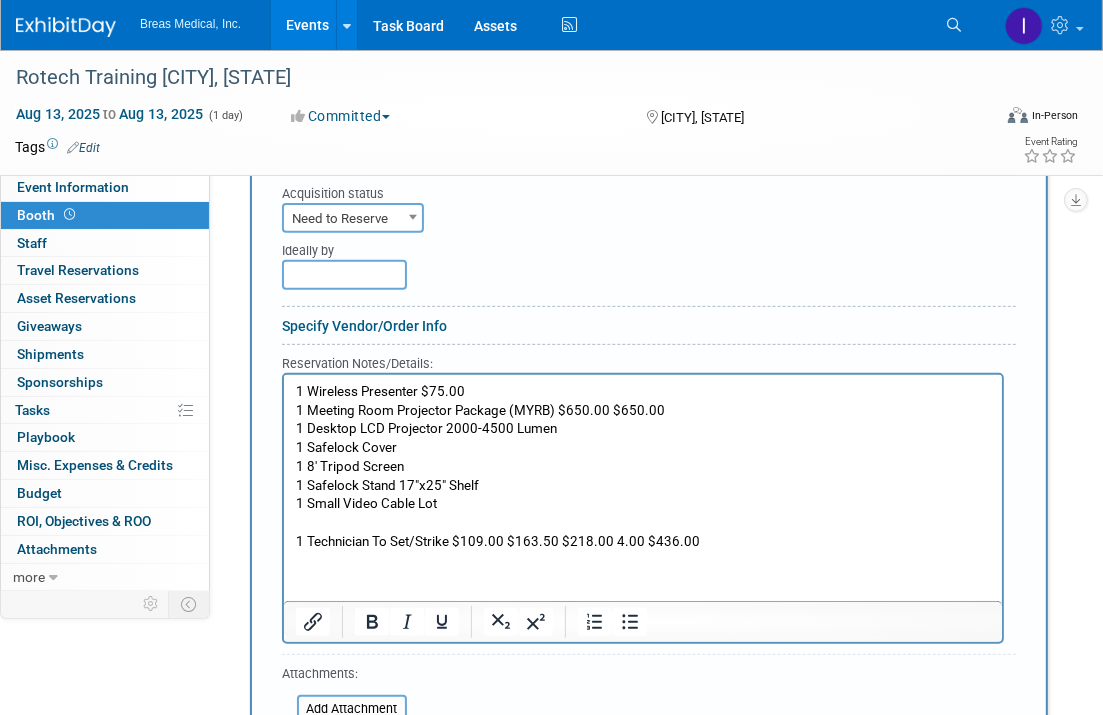 click on "1 Wireless Presenter $75.00 1 Meeting Room Projector Package (MYRB) $650.00 $650.00 1 Desktop LCD Projector 2000-4500 Lumen 1 Safelock Cover 1 8' Tripod Screen 1 Safelock Stand 17"x25" Shelf 1 Small Video Cable Lot 1 Technician To Set/Strike $109.00 $163.50 $218.00 4.00 $436.00" at bounding box center [642, 462] 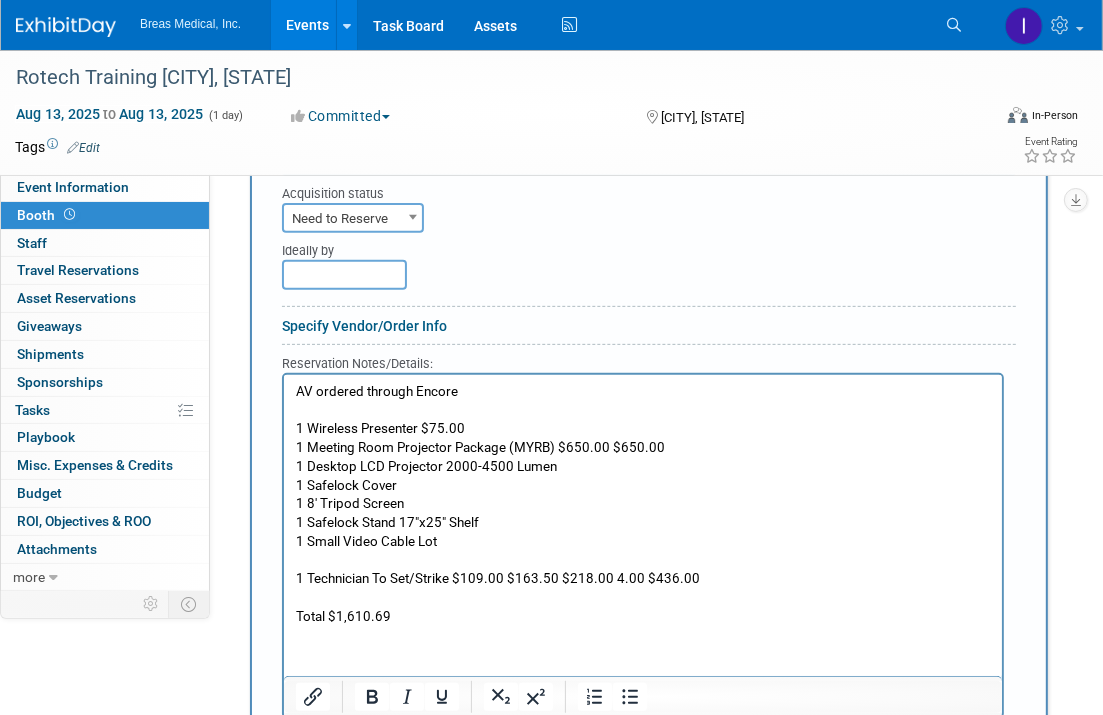 drag, startPoint x: 861, startPoint y: 689, endPoint x: 840, endPoint y: 677, distance: 24.186773 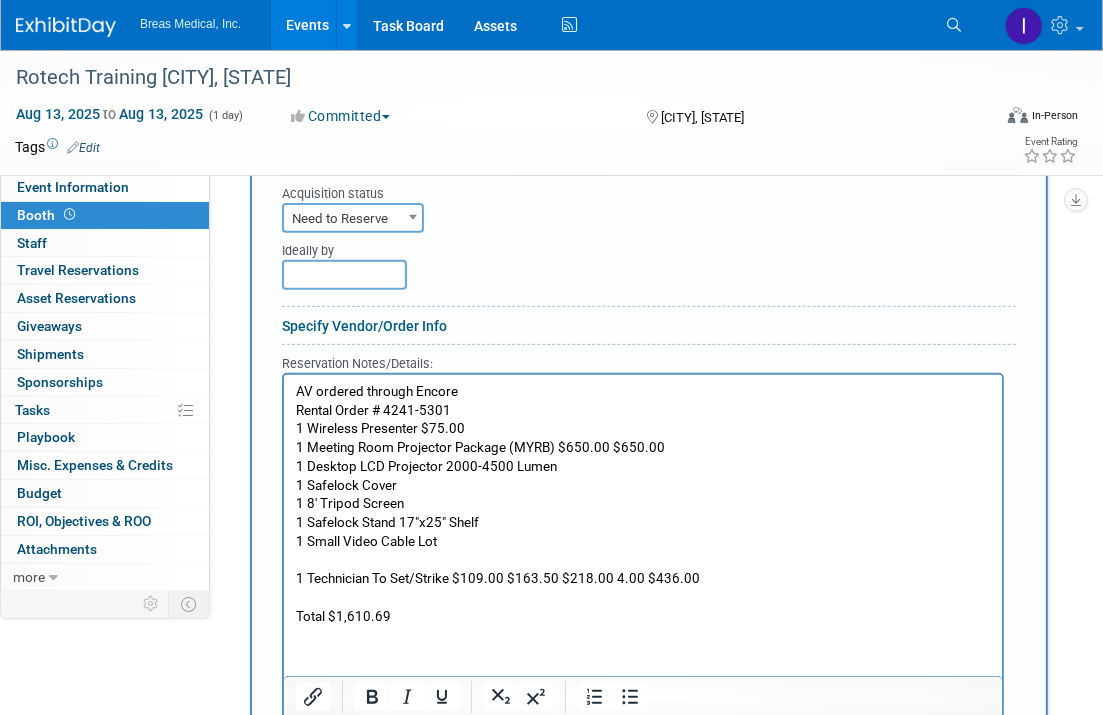 click on "Rental Order # 4241-5301" at bounding box center [642, 410] 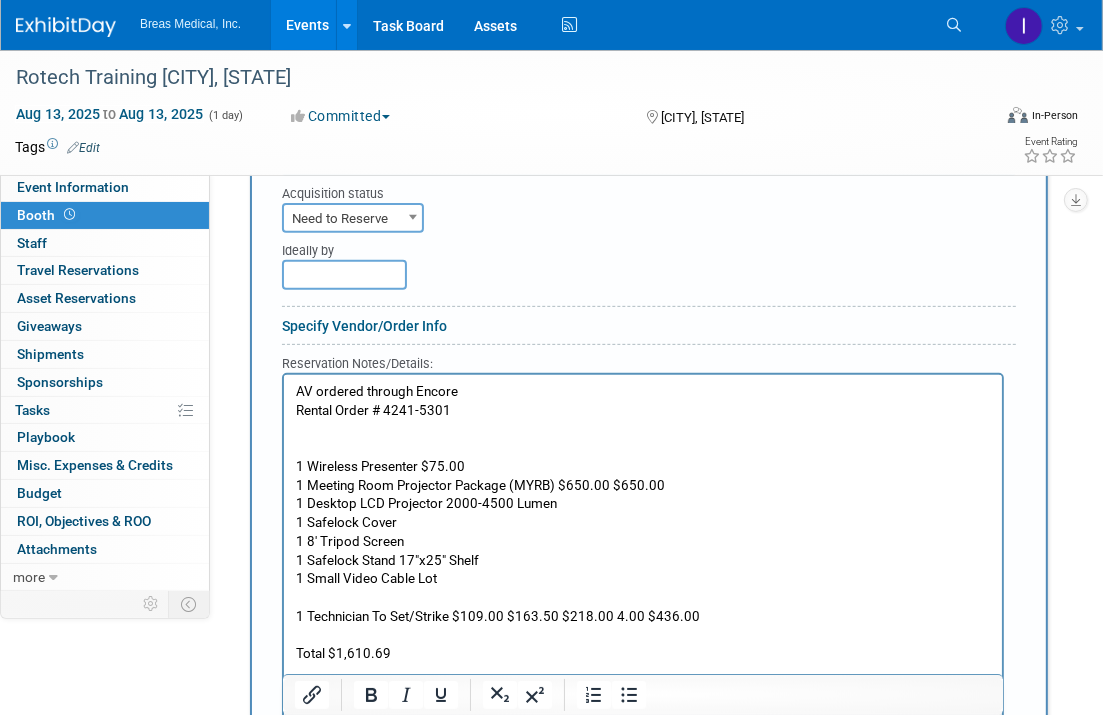 scroll, scrollTop: 683, scrollLeft: 0, axis: vertical 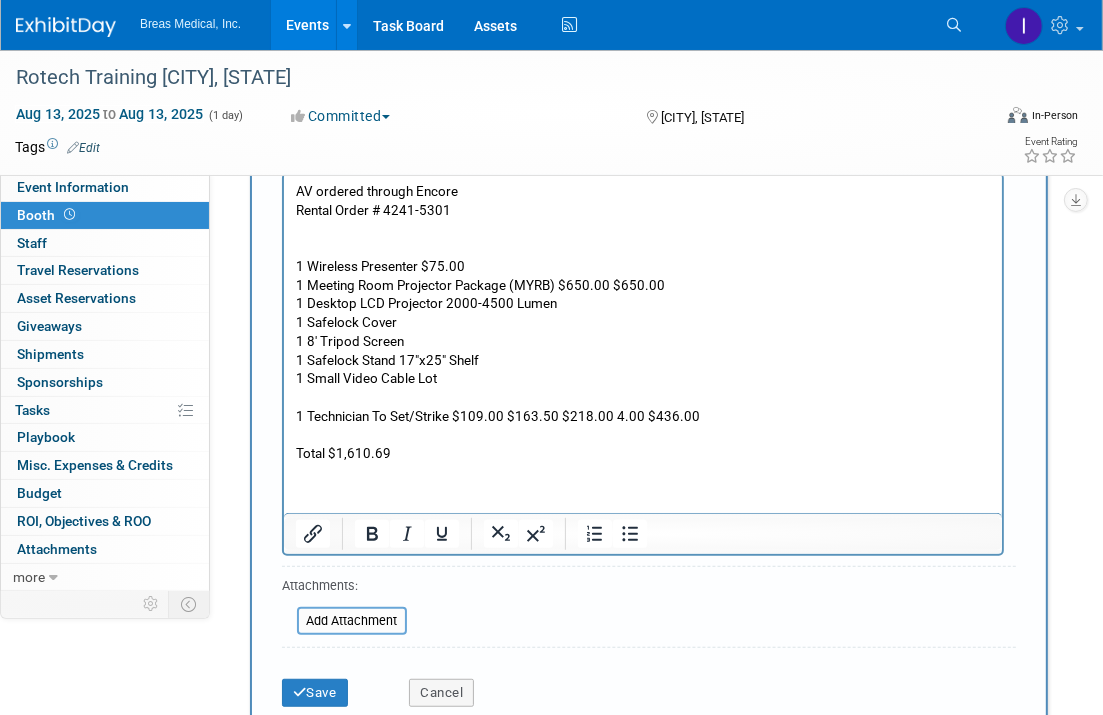click on "AV ordered through Encore Rental Order # 4241-5301 1 Wireless Presenter $75.00 1 Meeting Room Projector Package (MYRB) $650.00 $650.00 1 Desktop LCD Projector 2000-4500 Lumen 1 Safelock Cover 1 8' Tripod Screen 1 Safelock Stand 17"x25" Shelf 1 Small Video Cable Lot 1 Technician To Set/Strike $109.00 $163.50 $218.00 4.00 $436.00 Total $1,610.69" at bounding box center [642, 318] 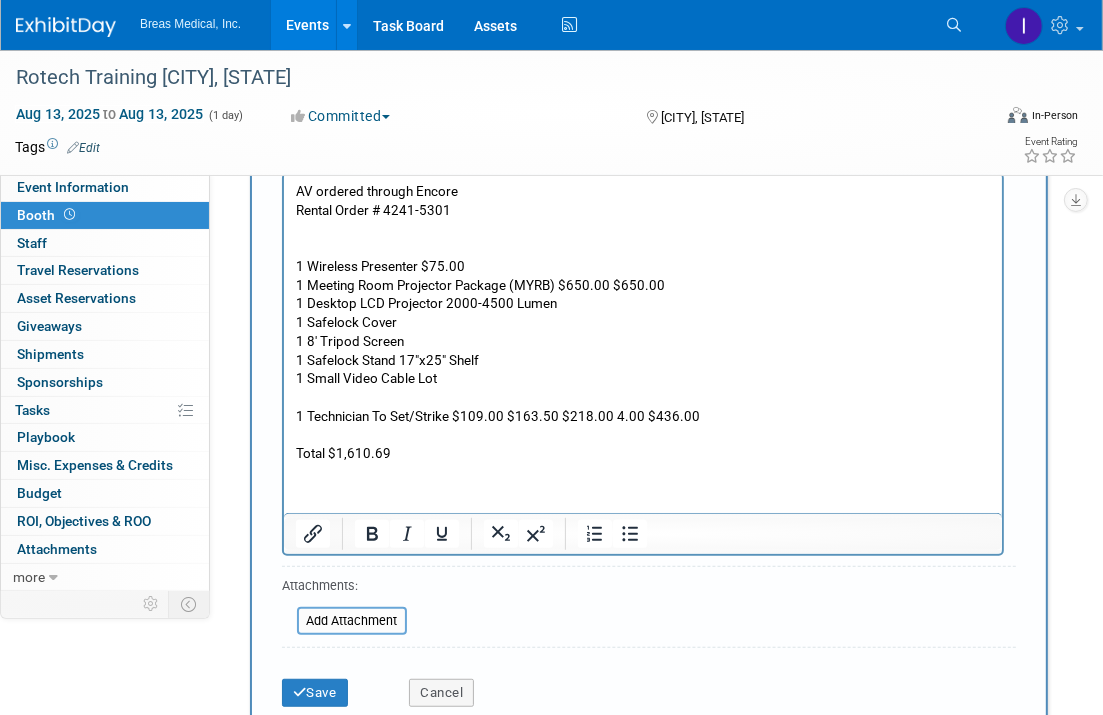click at bounding box center (642, 228) 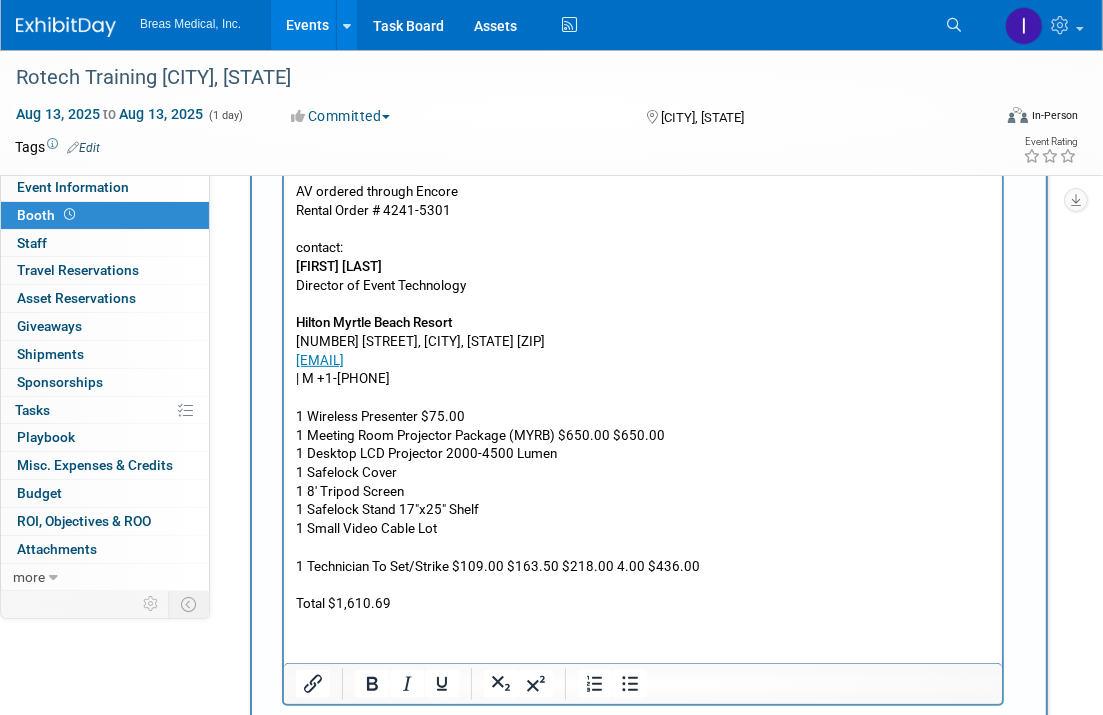 click on "Stephen Blevins Director of Event Technology Hilton Myrtle Beach Resort 10000 Beach Club Drive, Myrtle Beach, SC 29572  sblevins@encoreglobal.com | M +1-423-293-9747" at bounding box center (642, 322) 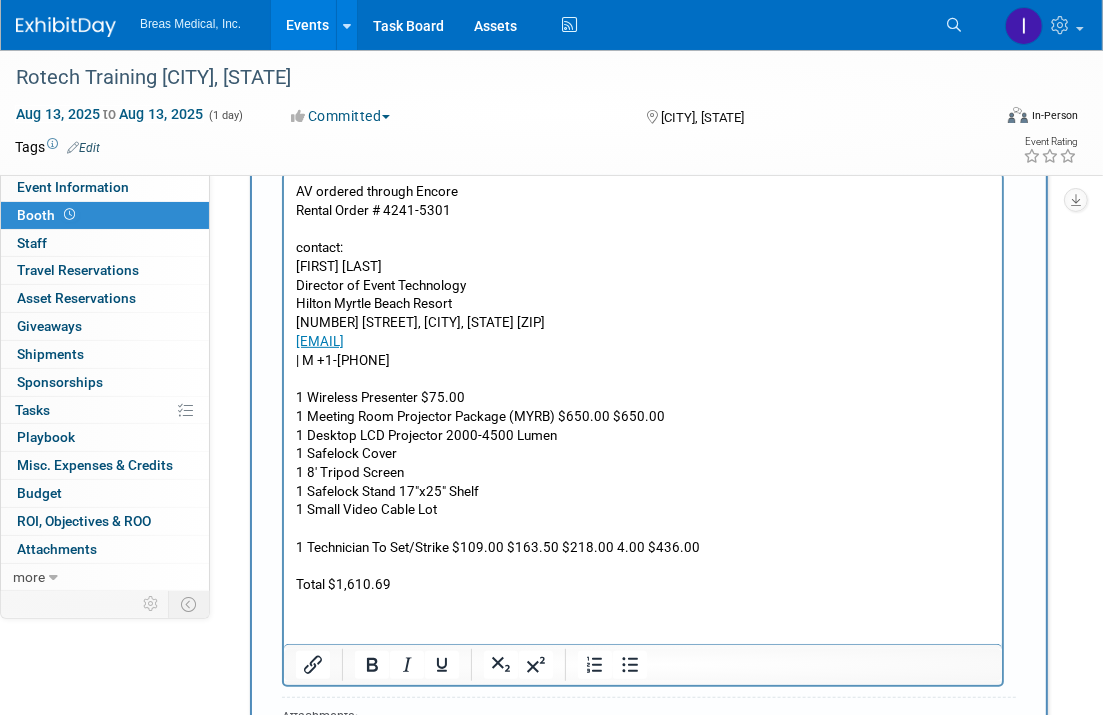 click on "contact:" at bounding box center [642, 247] 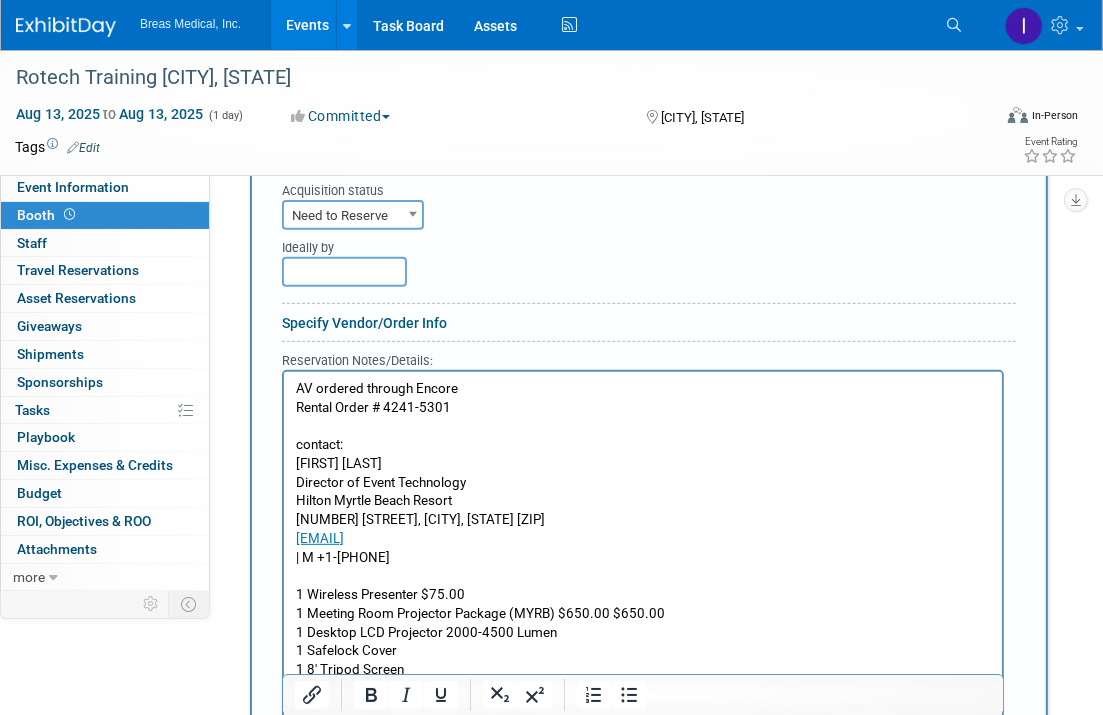 scroll, scrollTop: 483, scrollLeft: 0, axis: vertical 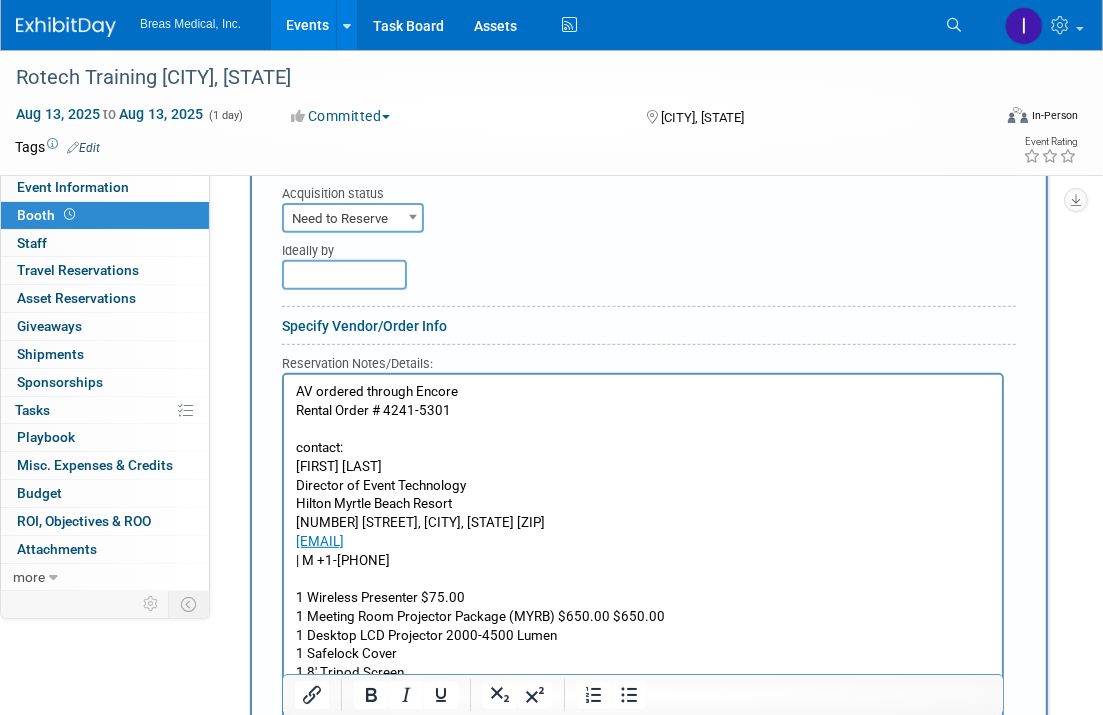 click at bounding box center (642, 428) 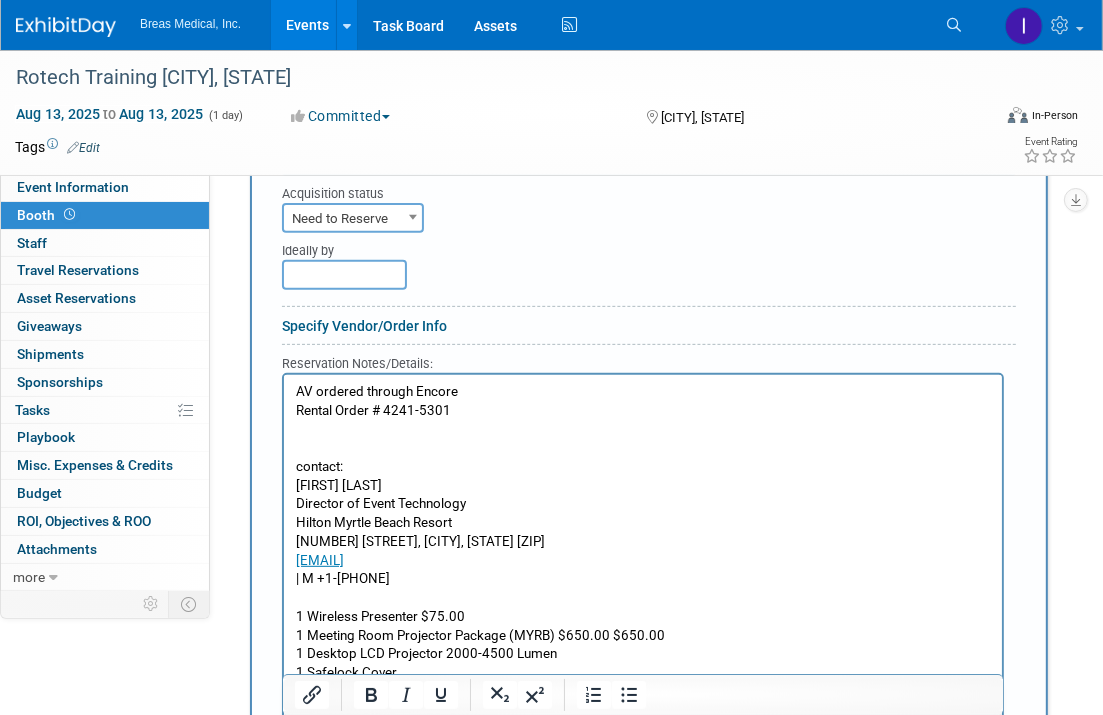 click on "Stephen Blevins Director of Event Technology Hilton Myrtle Beach Resort 10000 Beach Club Drive, Myrtle Beach, SC 29572  sblevins@encoreglobal.com | M +1-423-293-9747" at bounding box center (642, 532) 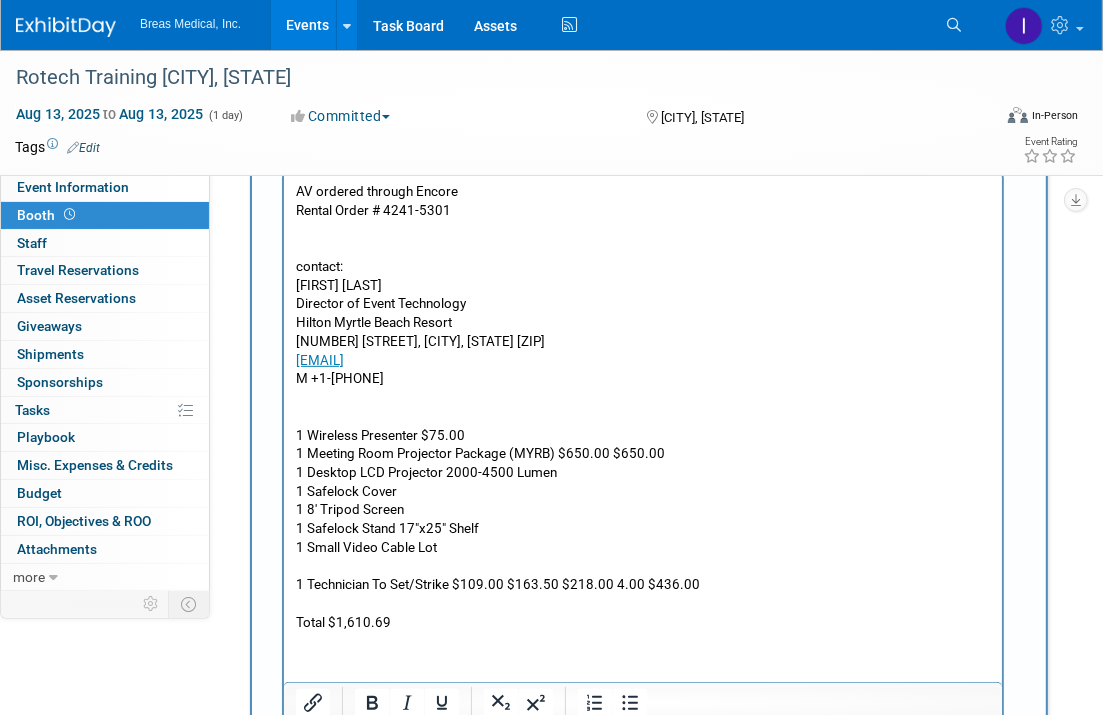 scroll, scrollTop: 783, scrollLeft: 0, axis: vertical 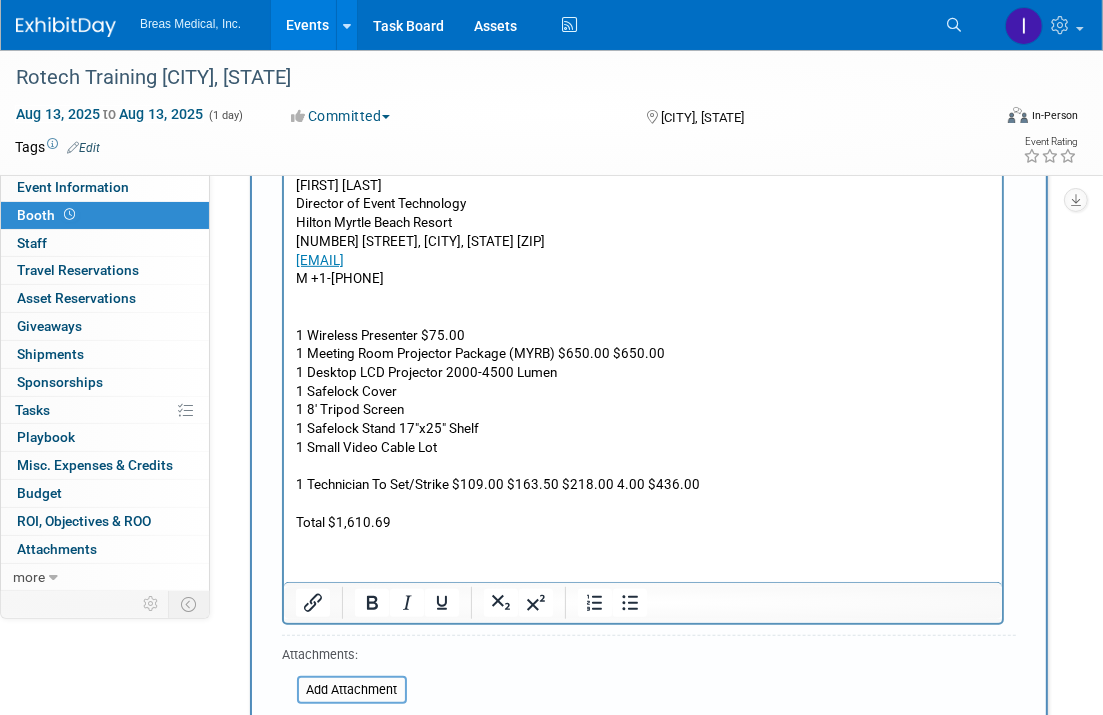 click on "Booth Services
Add Booth Service
New Booth Service
Audio / Video
Carpet / Flooring
Catering / Food / Beverage
Floral / Decorative
Furniture (tables, chairs, etc.)
Labor – Cleaning" at bounding box center (649, 663) 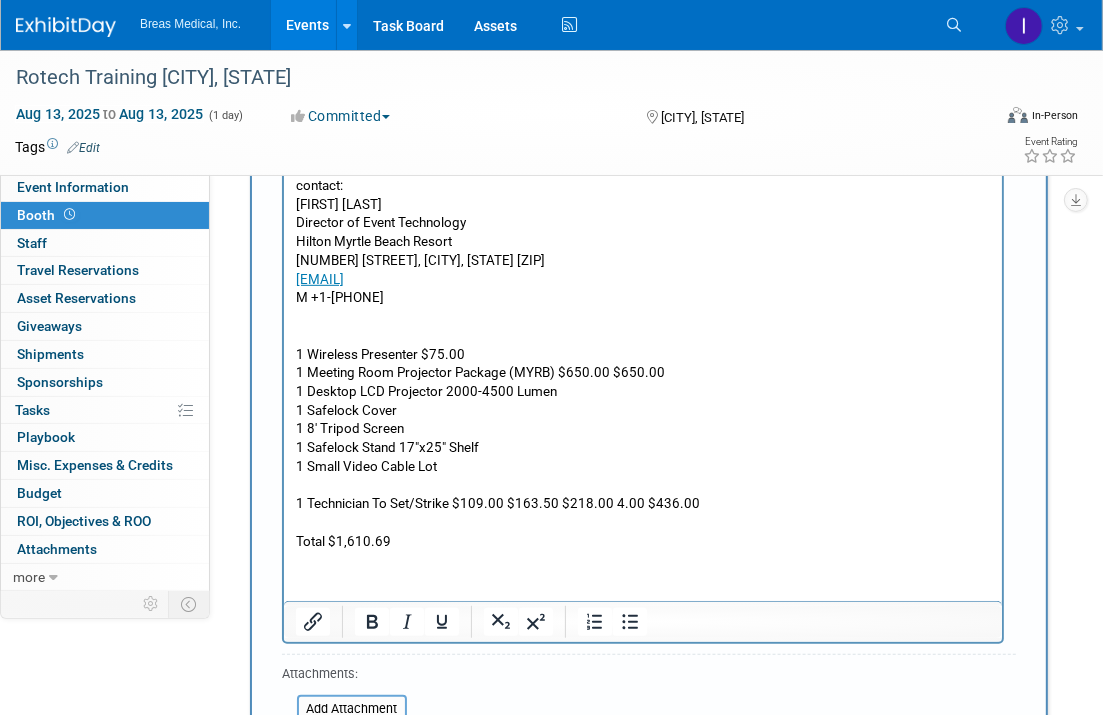scroll, scrollTop: 1083, scrollLeft: 0, axis: vertical 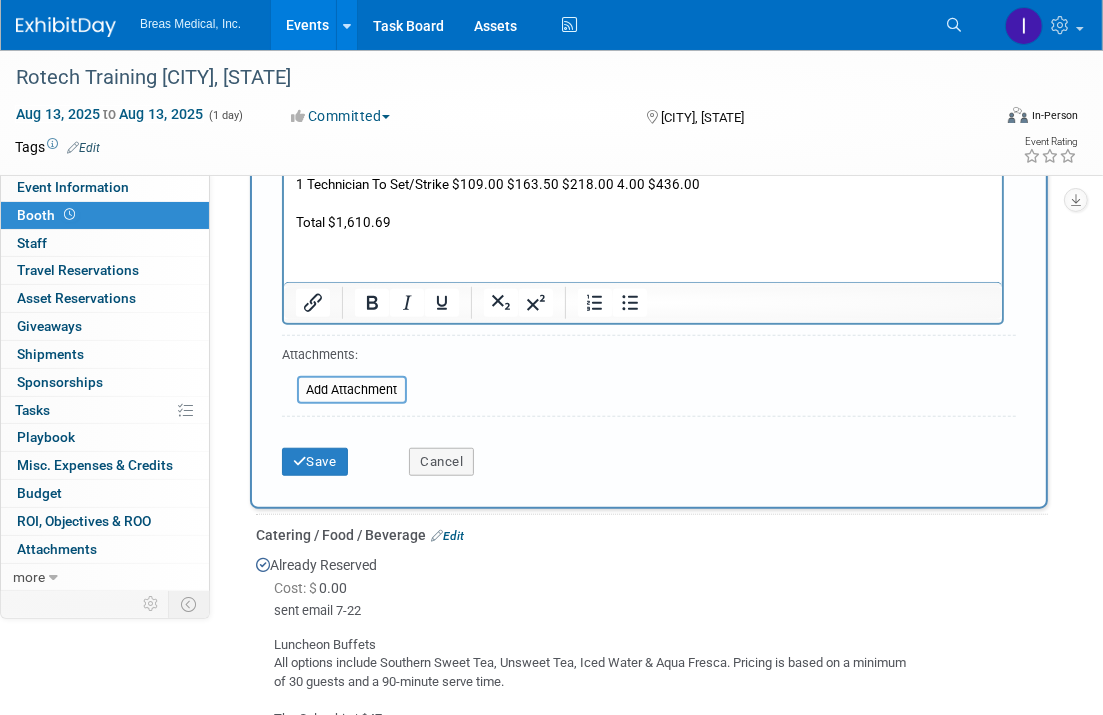 click on "AV ordered through Encore Rental Order # 4241-5301 contact: Stephen Blevins Director of Event Technology Hilton Myrtle Beach Resort 10000 Beach Club Drive, Myrtle Beach, SC 29572  sblevins@encoreglobal.com M +1-423-293-9747 1 Wireless Presenter $75.00 1 Meeting Room Projector Package (MYRB) $650.00 $650.00 1 Desktop LCD Projector 2000-4500 Lumen 1 Safelock Cover 1 8' Tripod Screen 1 Safelock Stand 17"x25" Shelf 1 Small Video Cable Lot 1 Technician To Set/Strike $109.00 $163.50 $218.00 4.00 $436.00 Total $1,610.69" at bounding box center [642, 4] 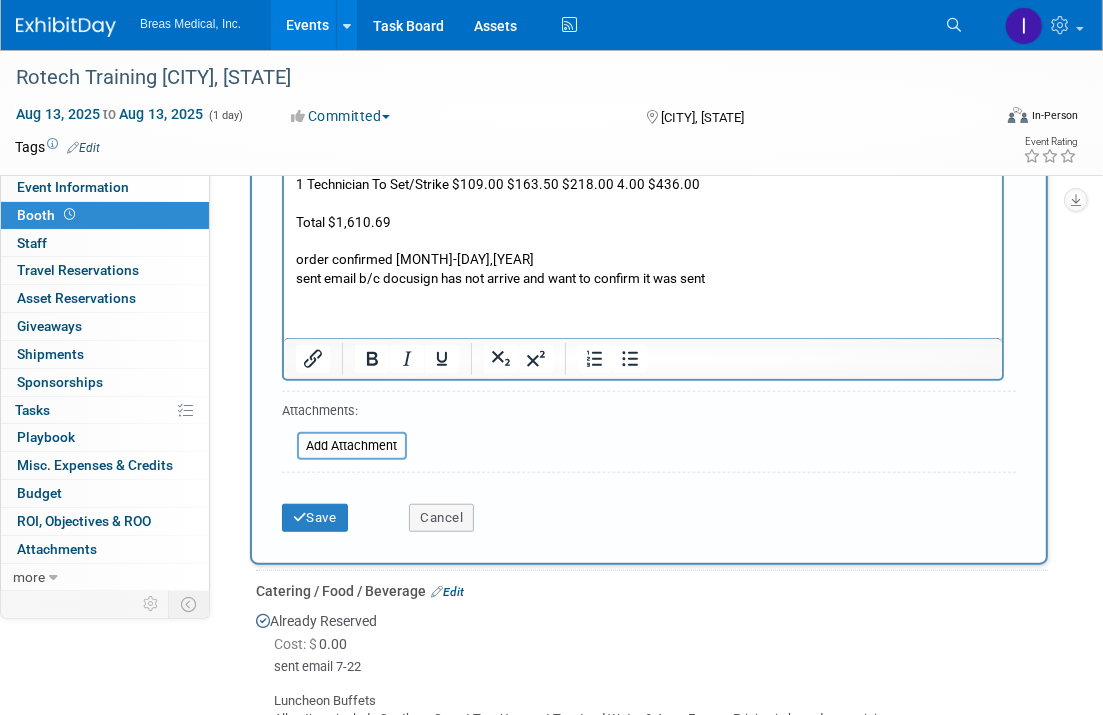 click on "sent email b/c docusign has not arrive and want to confirm it was sent" at bounding box center (642, 279) 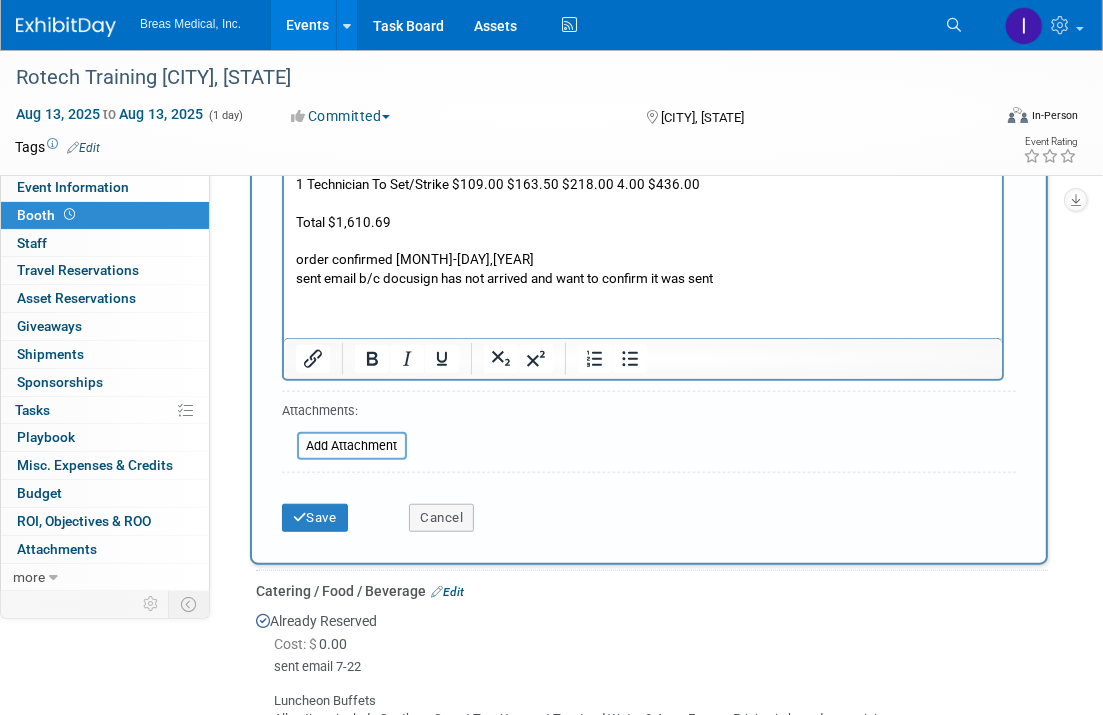 click on "sent email b/c docusign has not arrived and want to confirm it was sent" at bounding box center [642, 279] 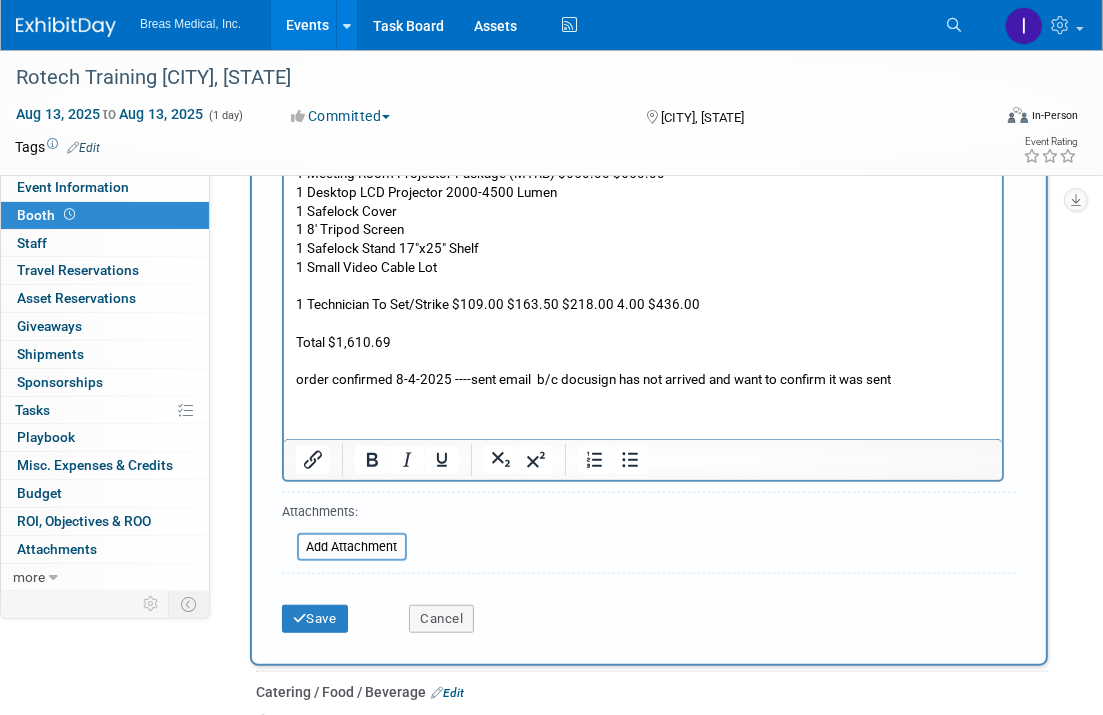scroll, scrollTop: 983, scrollLeft: 0, axis: vertical 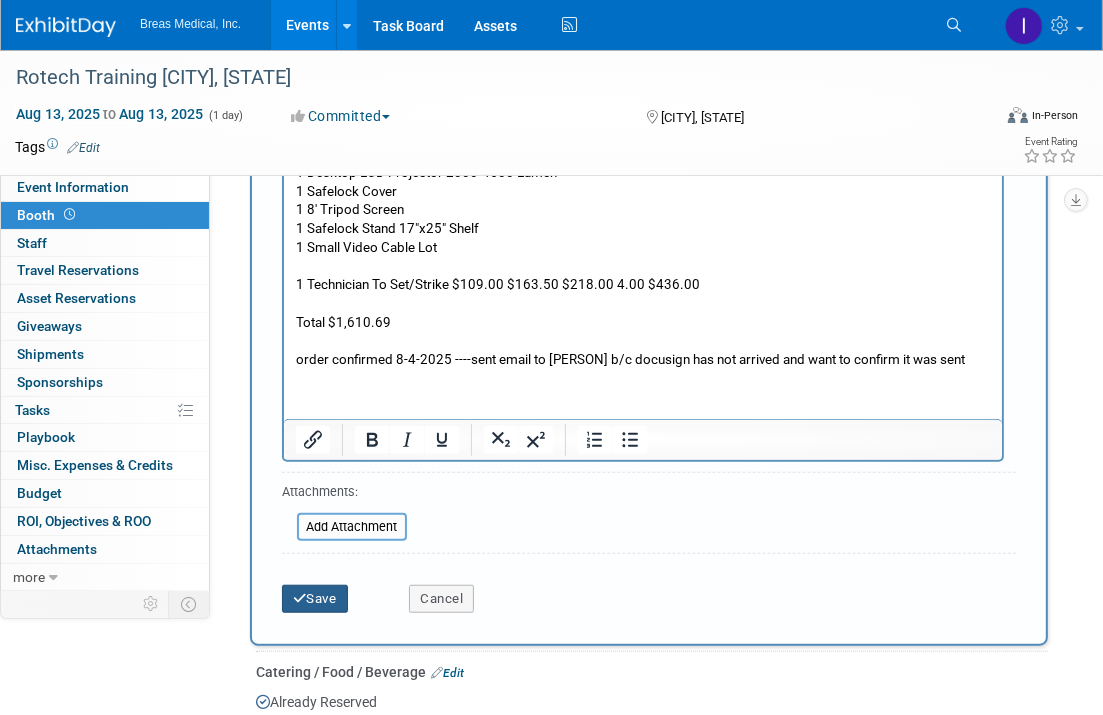 click on "Save" at bounding box center (315, 599) 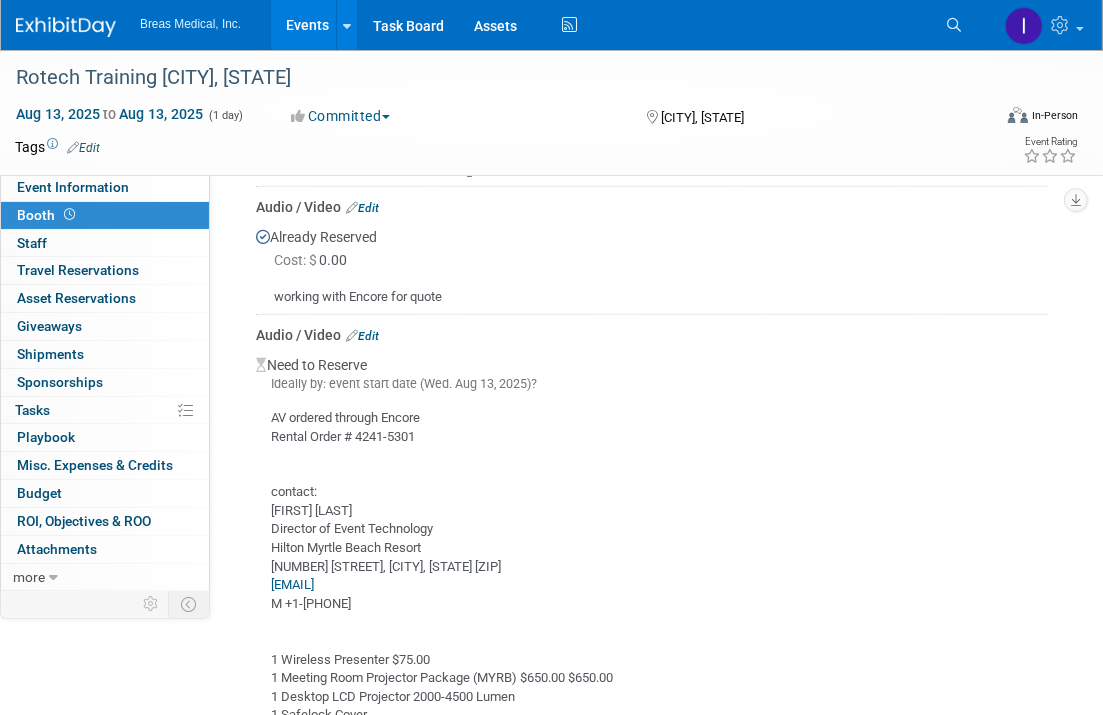 scroll, scrollTop: 953, scrollLeft: 0, axis: vertical 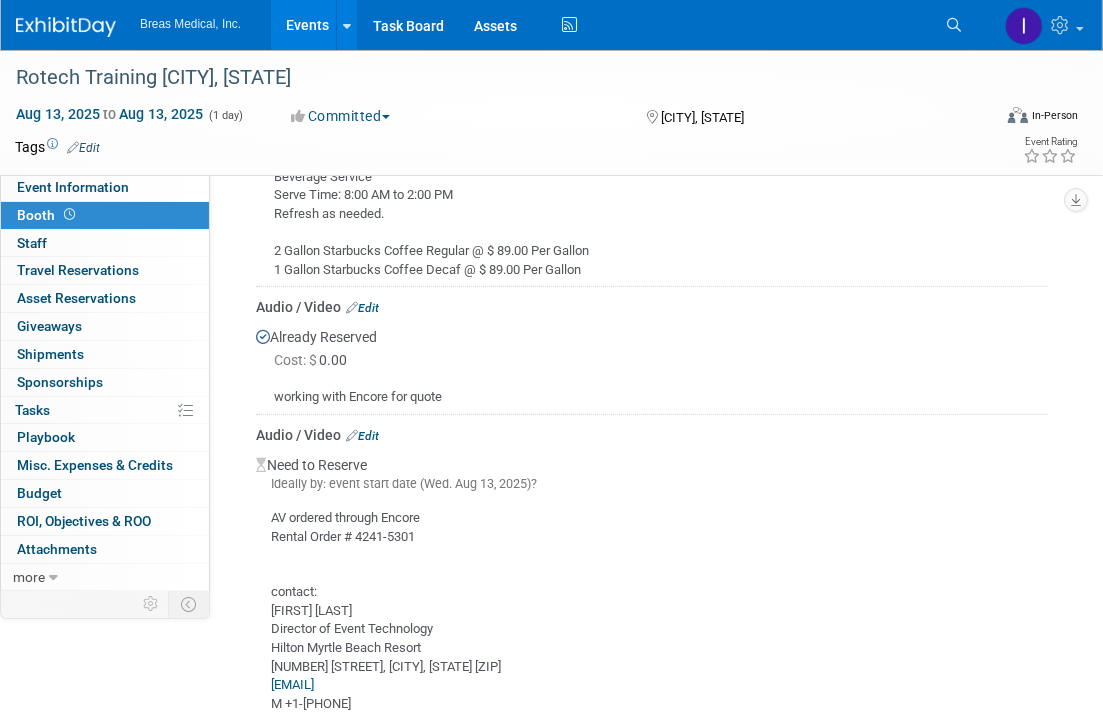 click on "Edit" at bounding box center (362, 436) 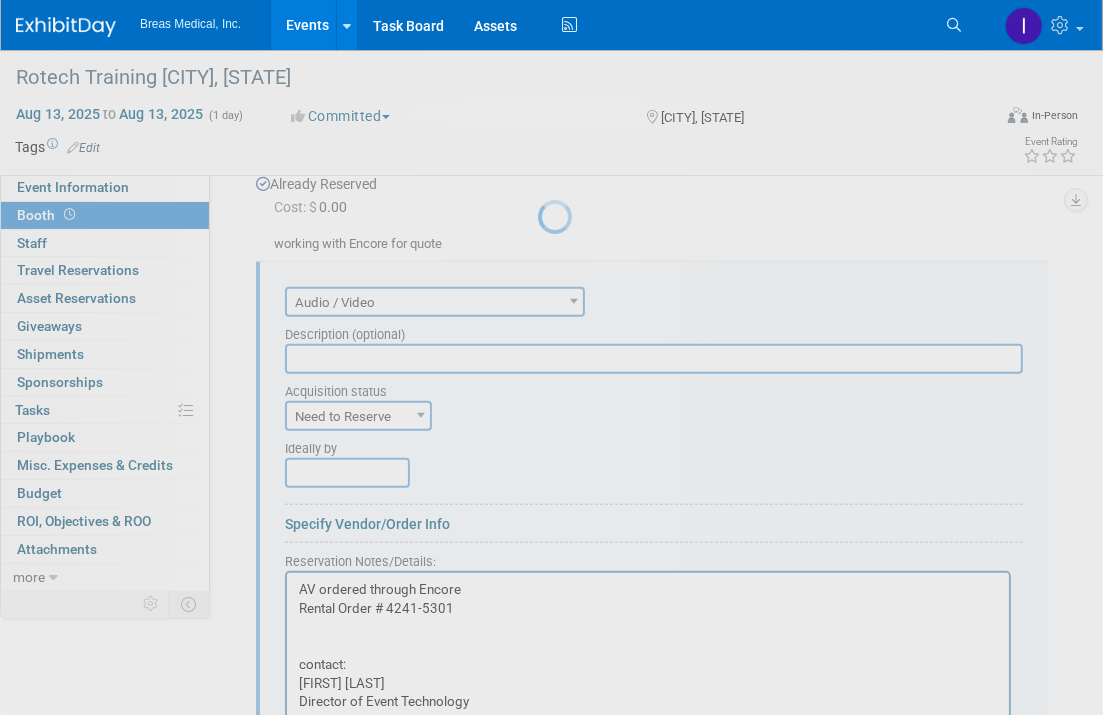 scroll, scrollTop: 0, scrollLeft: 0, axis: both 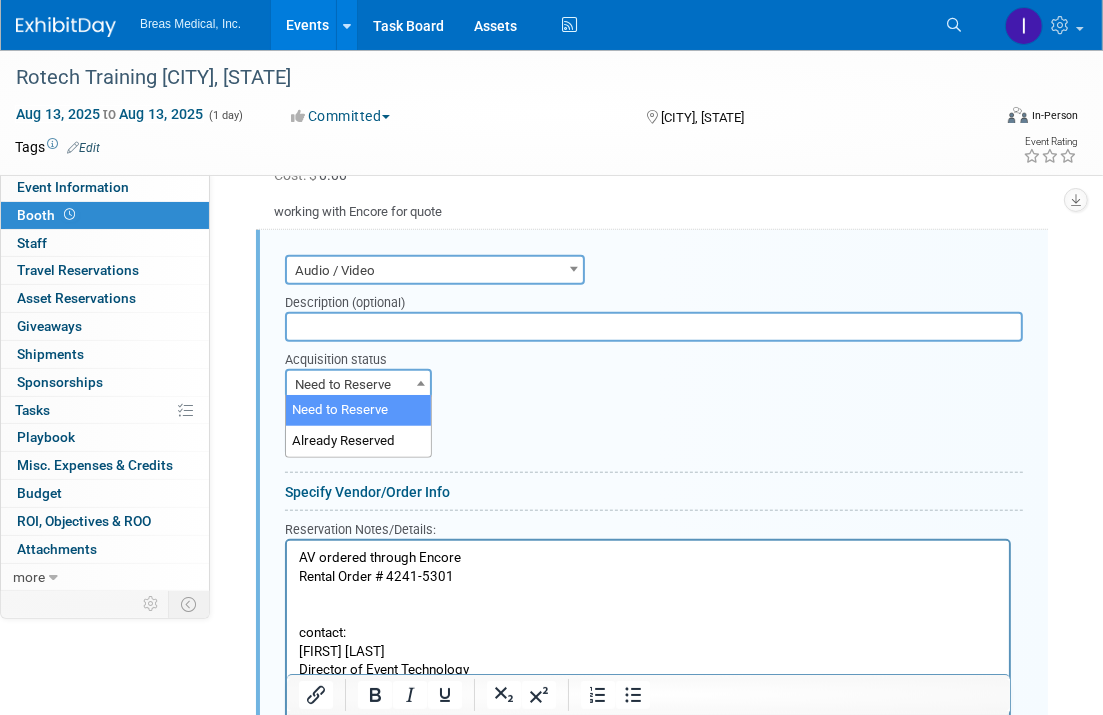 click on "Need to Reserve" at bounding box center [358, 385] 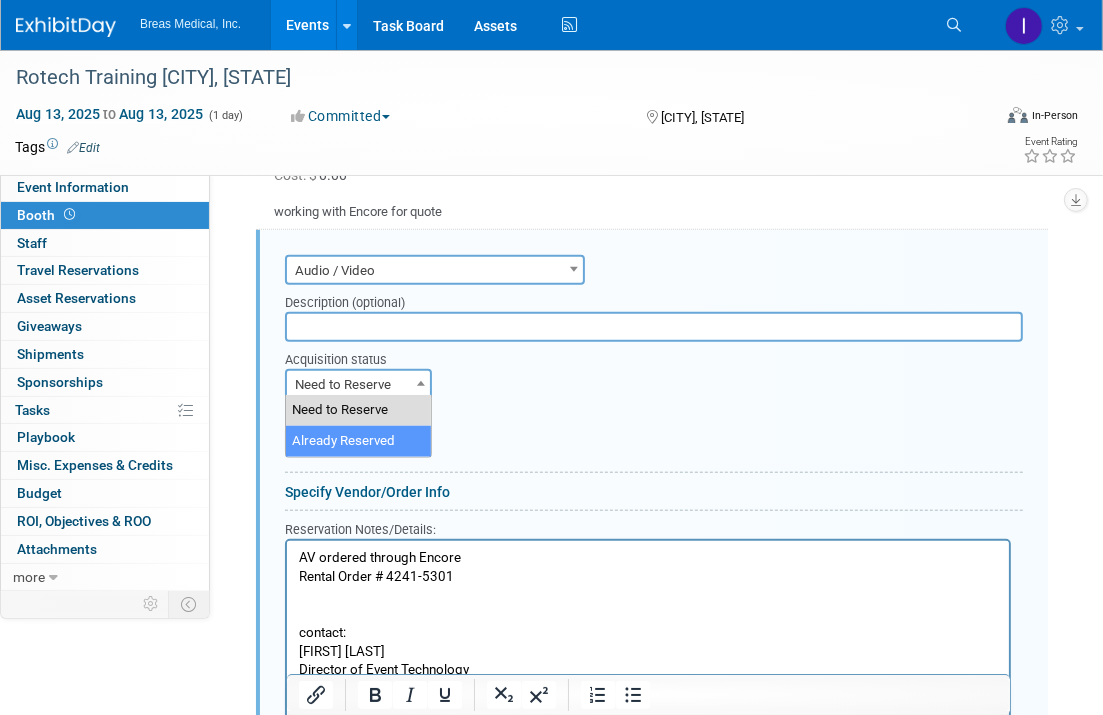 select on "2" 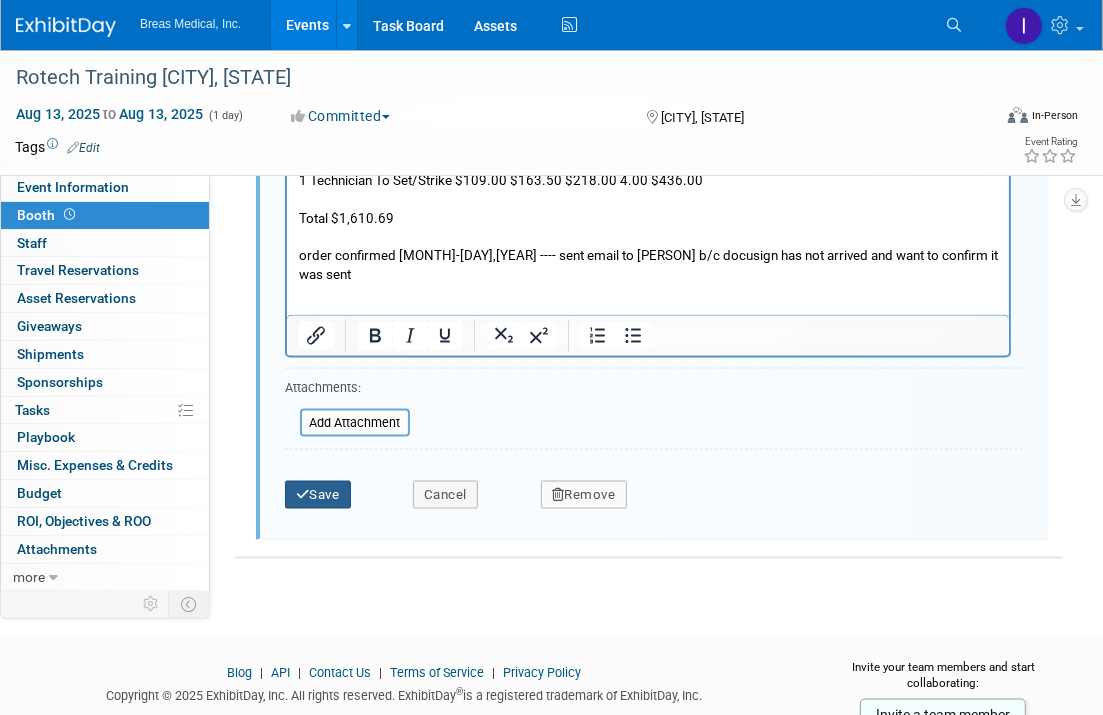 click on "Save" at bounding box center (318, 495) 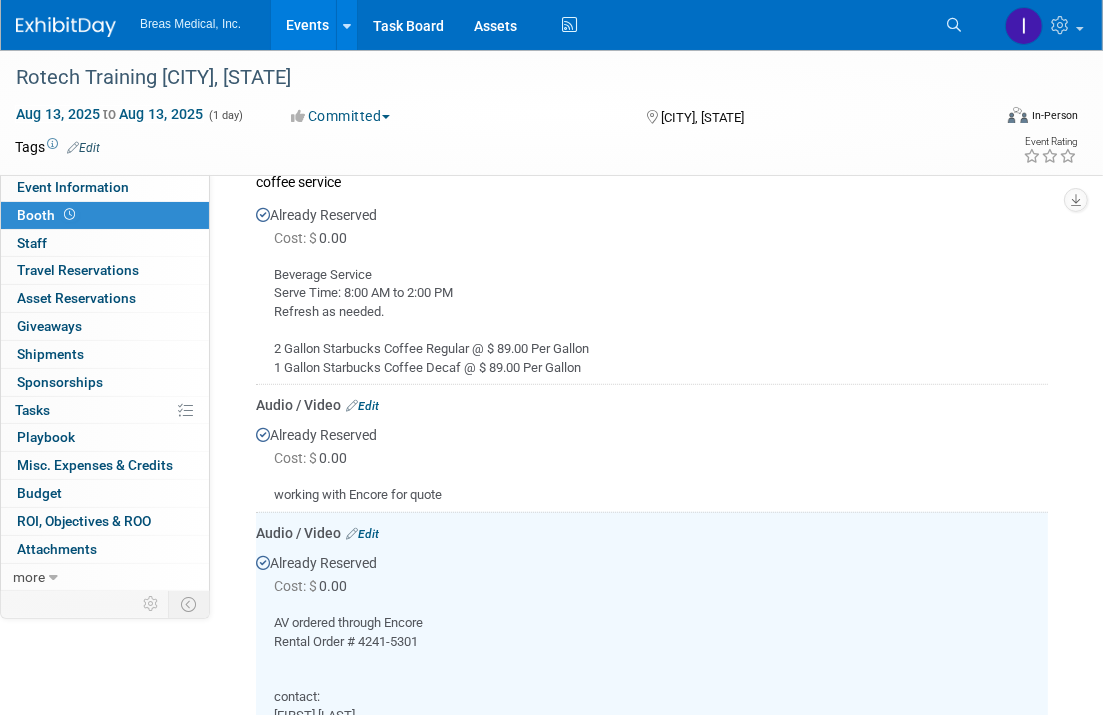 scroll, scrollTop: 838, scrollLeft: 0, axis: vertical 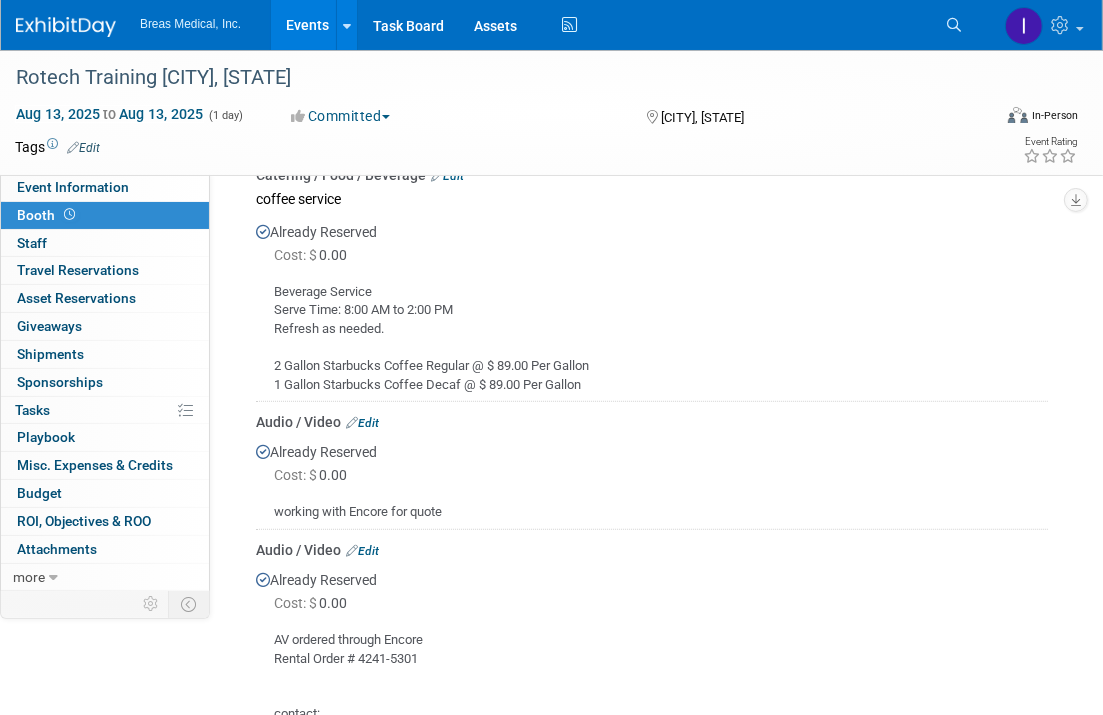 click on "Edit" at bounding box center (362, 423) 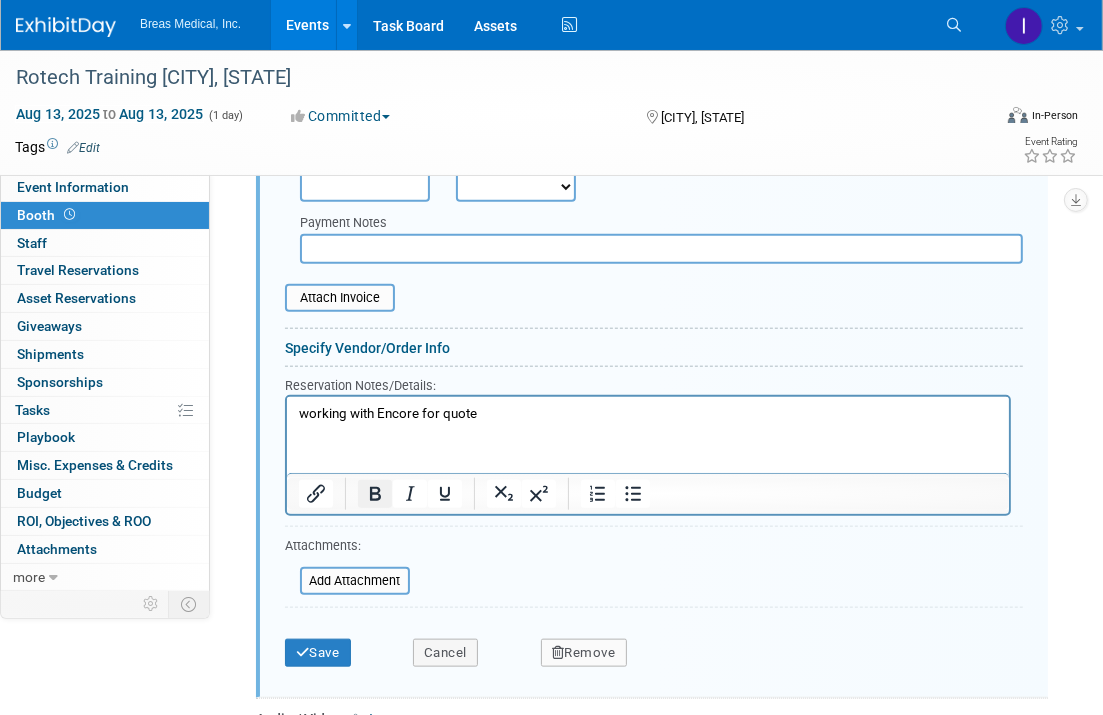 scroll, scrollTop: 1411, scrollLeft: 0, axis: vertical 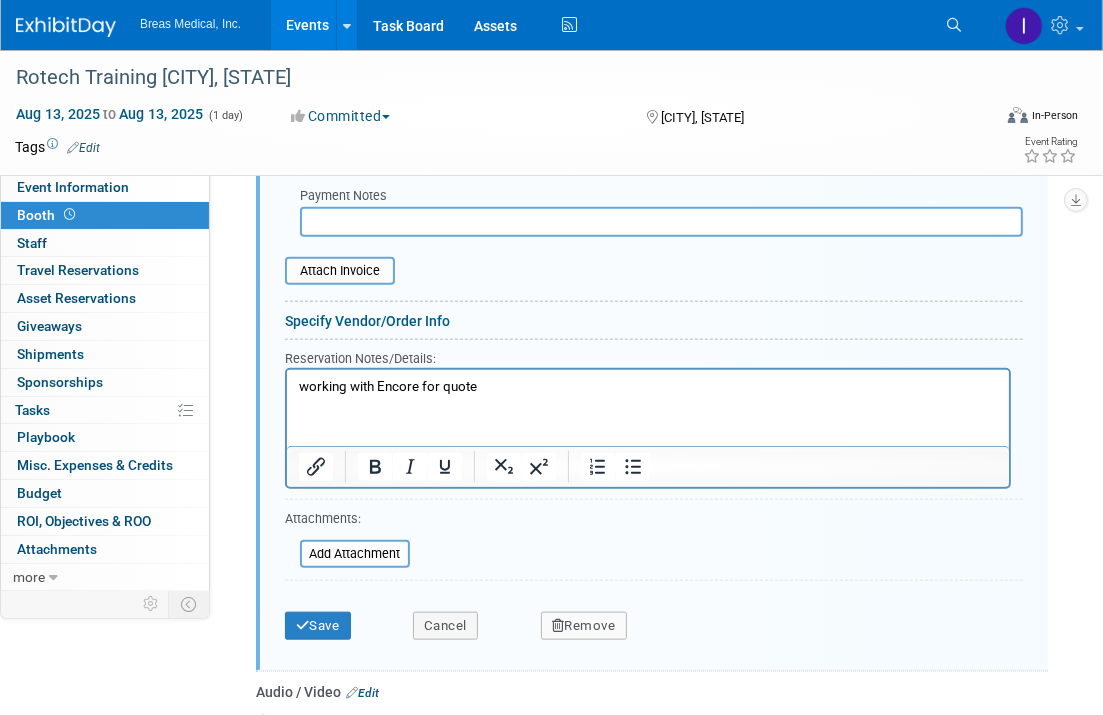 click on "Remove" at bounding box center (584, 626) 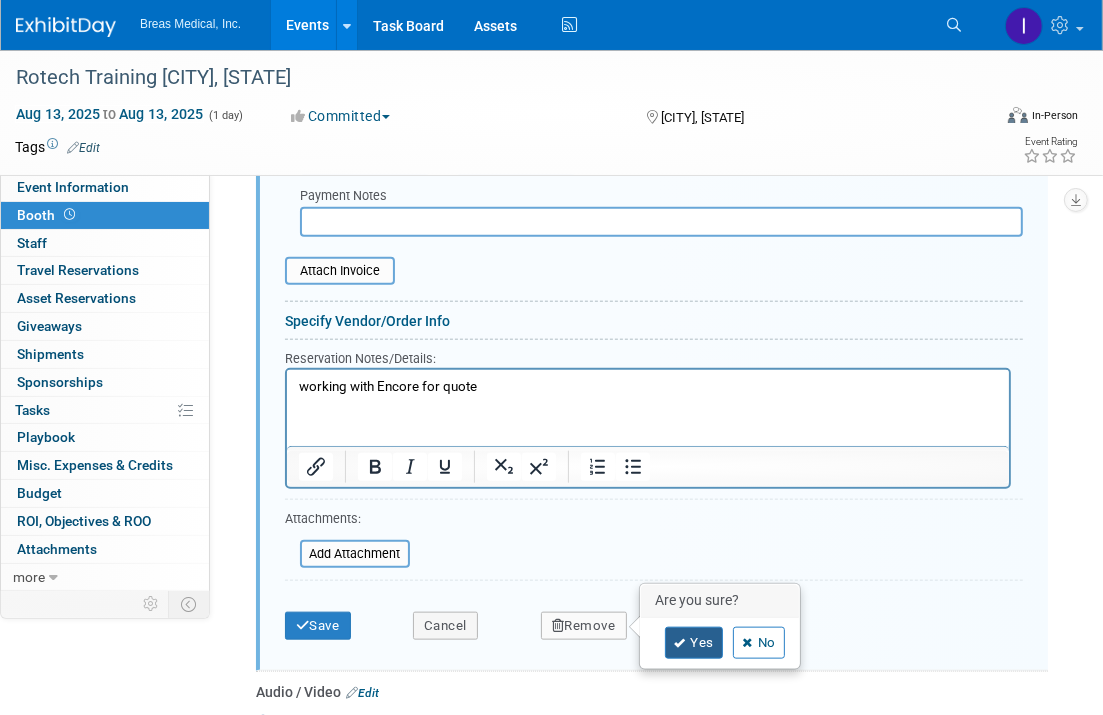 click on "Yes" at bounding box center [694, 643] 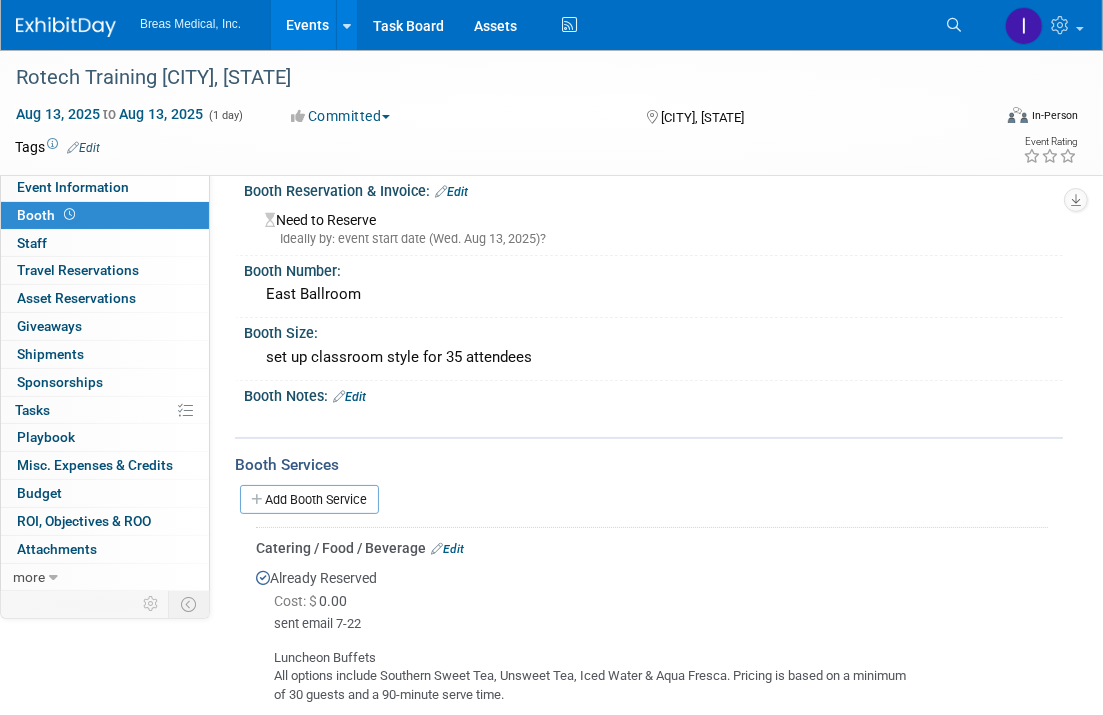 scroll, scrollTop: 0, scrollLeft: 0, axis: both 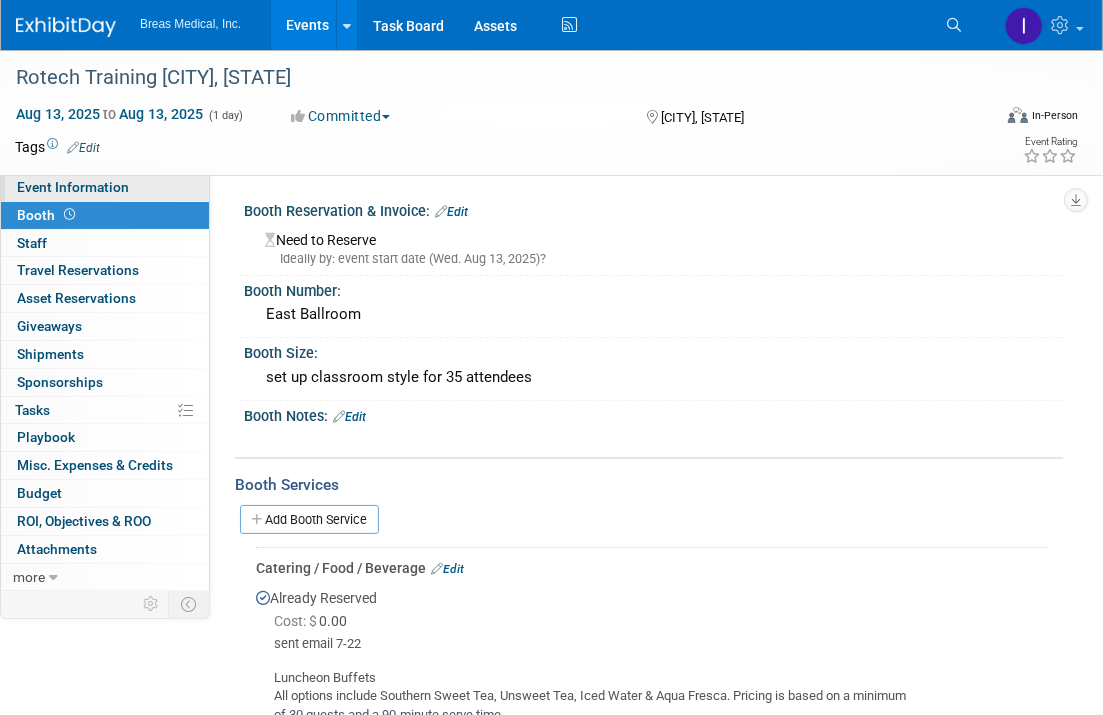click on "Event Information" at bounding box center [73, 187] 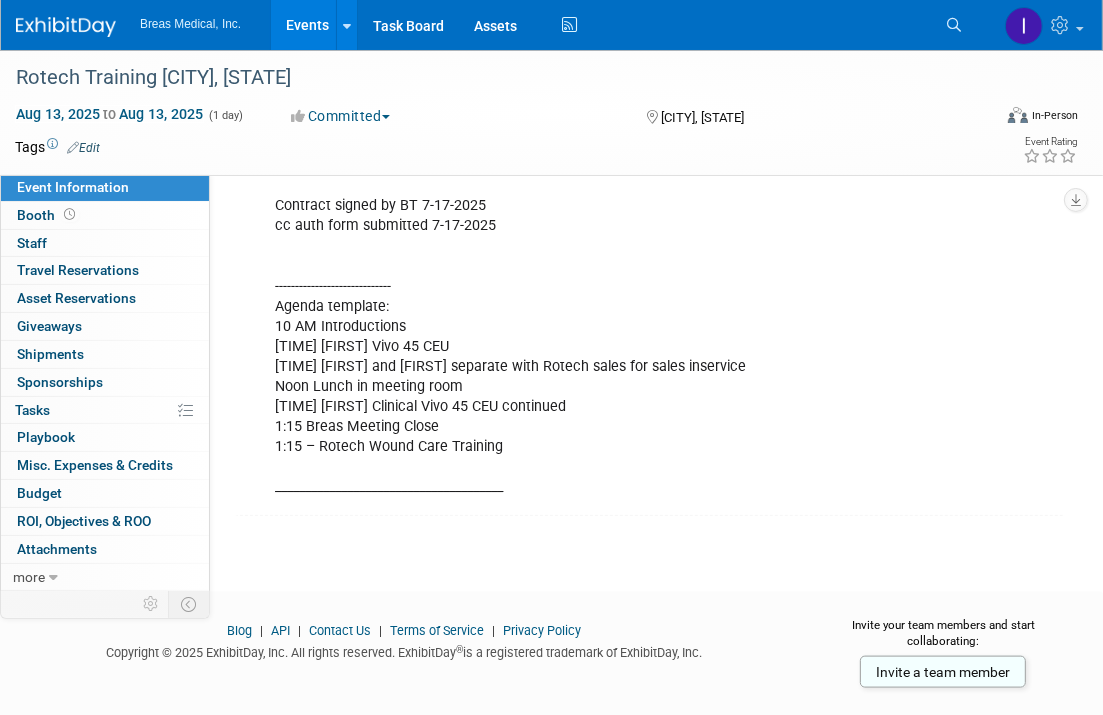 scroll, scrollTop: 1530, scrollLeft: 0, axis: vertical 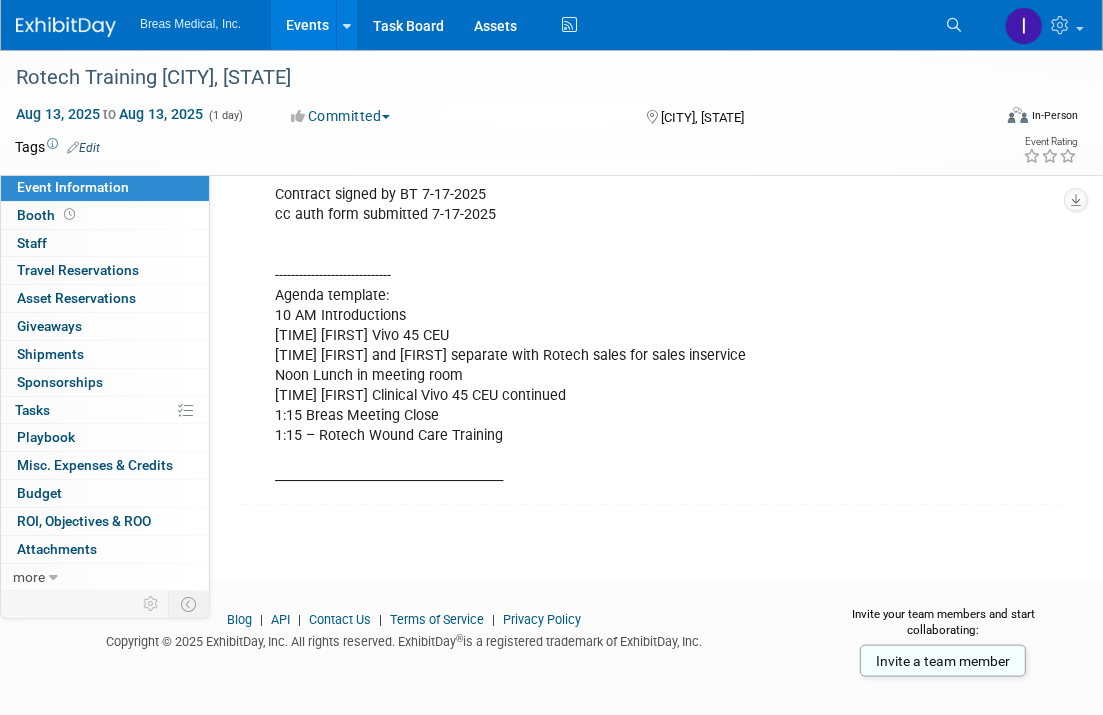 click on "Attendees: Brett Michael Matt Brett Townsend Director Corporate Accounts 770-324-6525 Brett.townsend@breas.com Michael Griggs Director of Clinical Marketing 434-270-3998 michael.griggs@breas.com Matthew Capots, MBA RRT Respiratory Account Manager NC, SC, VA, MD, DC, DE 919-906-4658 matthew.capots@breas.com --------------------------------------- per BT email 7-10-2025: Rotech has requested 8/13 at the Hilton Myrtle Beach Resort 10000 Beach Club Drive Myrtle Beach, SC  29572 843-449-5000 Oceanfront Retreat in Myrtle Beach | Hilton Myrtle Beach Resort Nearby: Embassy Suites by Hilton Myrtle Beach Oceanfront Resort 9800 Queensway Boulevard Myrtle Beach, South Carolina 29572 USA +1 843-449-0006 Embassy Suites by Hilton Myrtle Beach Oceanfront Resort Joseph Swan Catering Manager Kingston Resorts (843) 692-3179 Joseph.Swan@Hilton.com USING ROOM AT HILTON MYRTLE BEACH on Club Drive Contract signed by BT 7-17-2025" at bounding box center [586, -207] 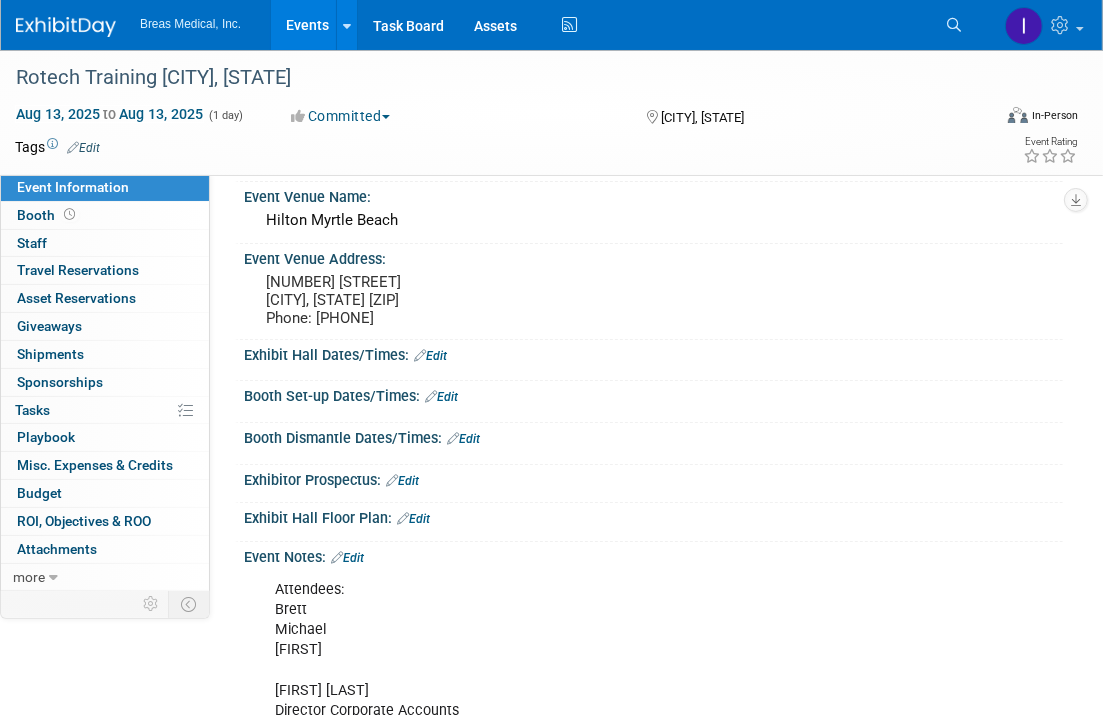 scroll, scrollTop: 0, scrollLeft: 0, axis: both 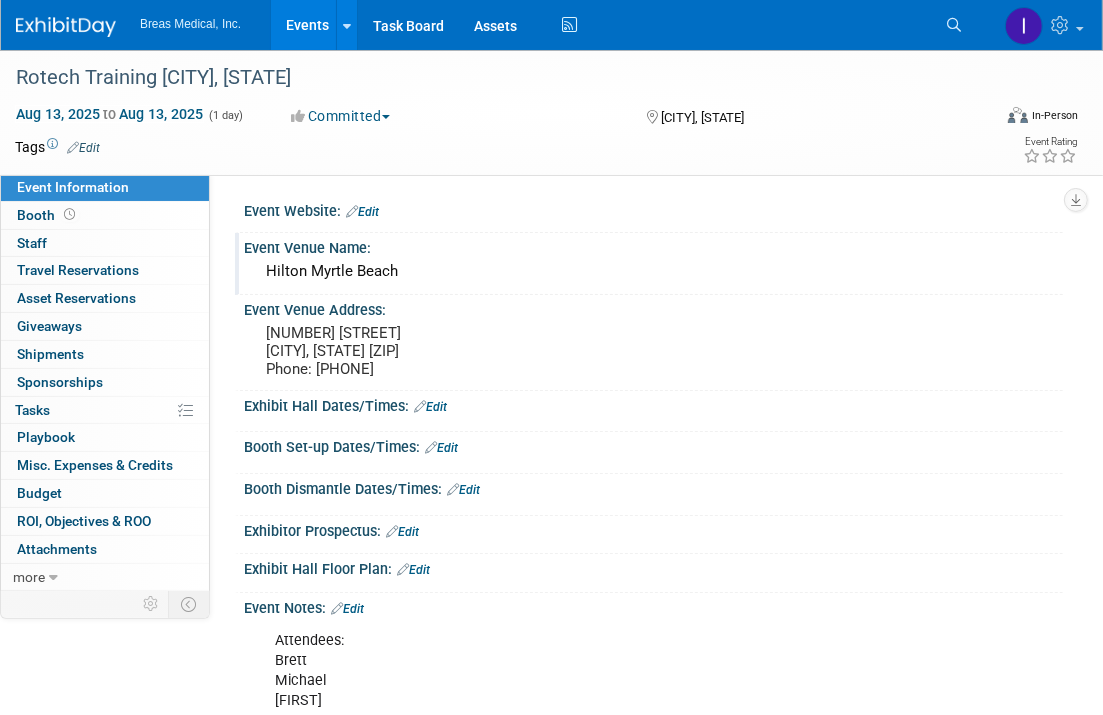 drag, startPoint x: 410, startPoint y: 274, endPoint x: 245, endPoint y: 270, distance: 165.04848 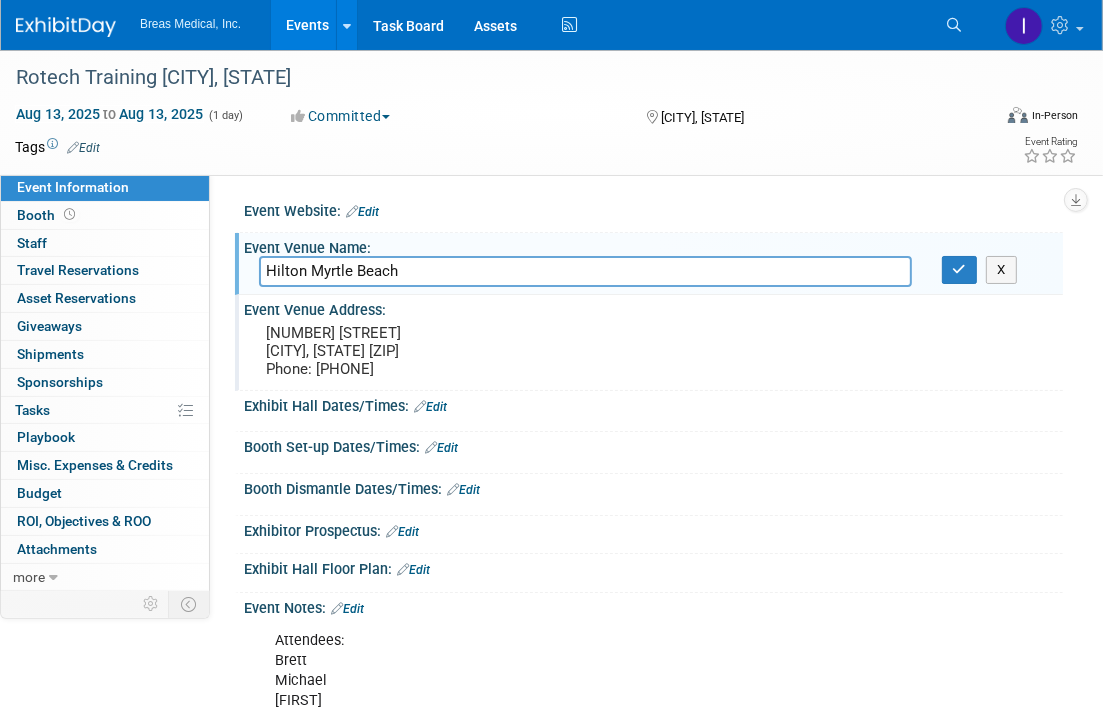 click on "Event Website:
Edit
Event Venue Name:
Hilton Myrtle Beach
Hilton Myrtle Beach
X
Edit  Save Changes" at bounding box center [644, 1115] 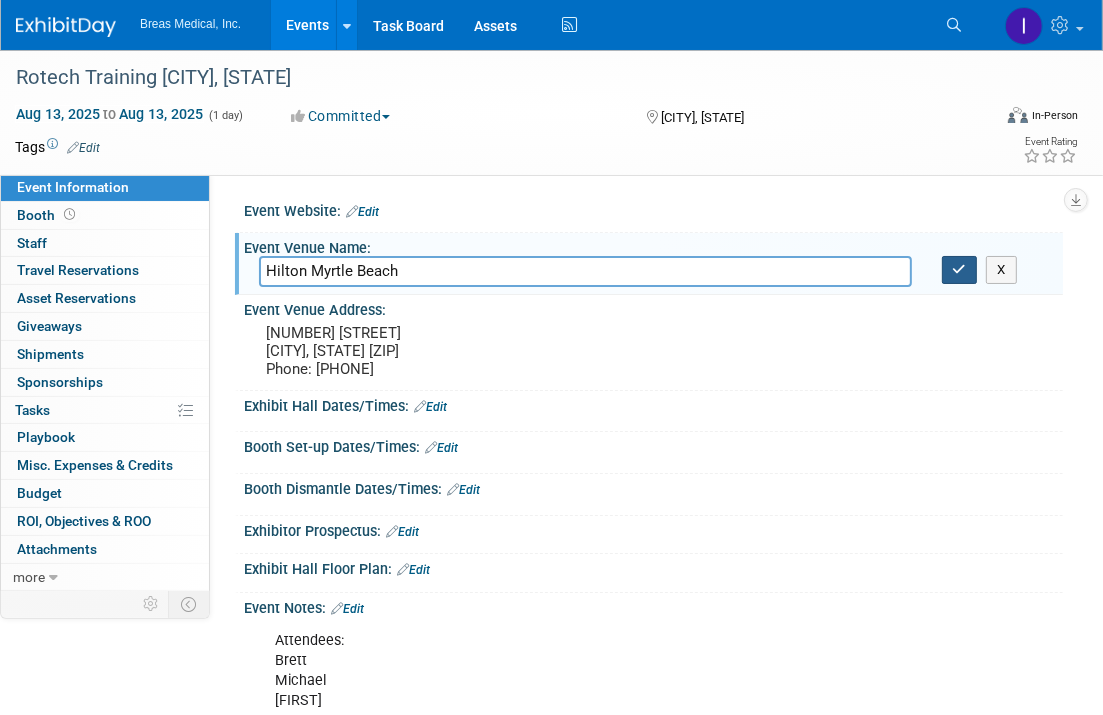 drag, startPoint x: 975, startPoint y: 383, endPoint x: 963, endPoint y: 262, distance: 121.59358 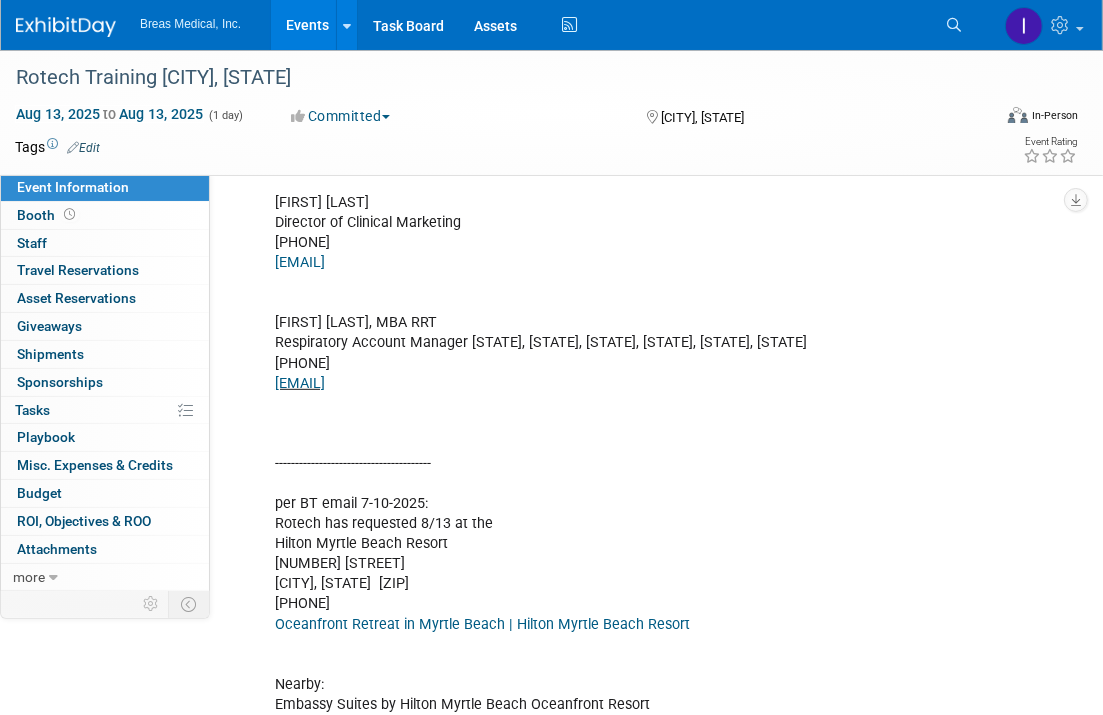 scroll, scrollTop: 630, scrollLeft: 0, axis: vertical 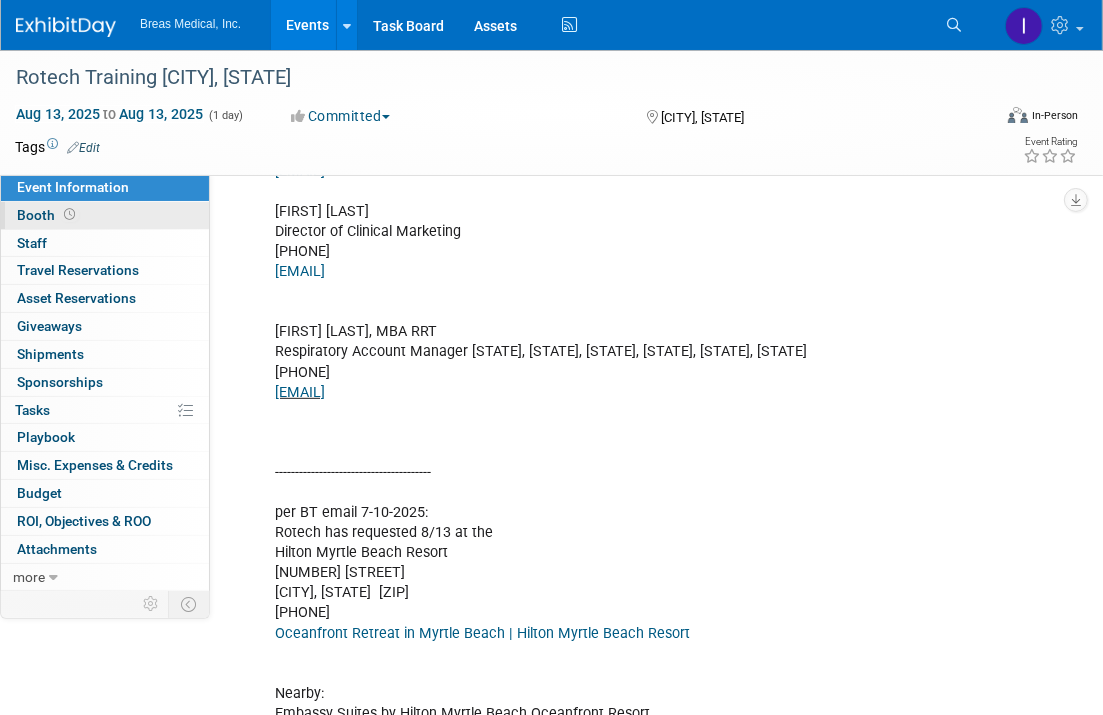 click on "Booth" at bounding box center (48, 215) 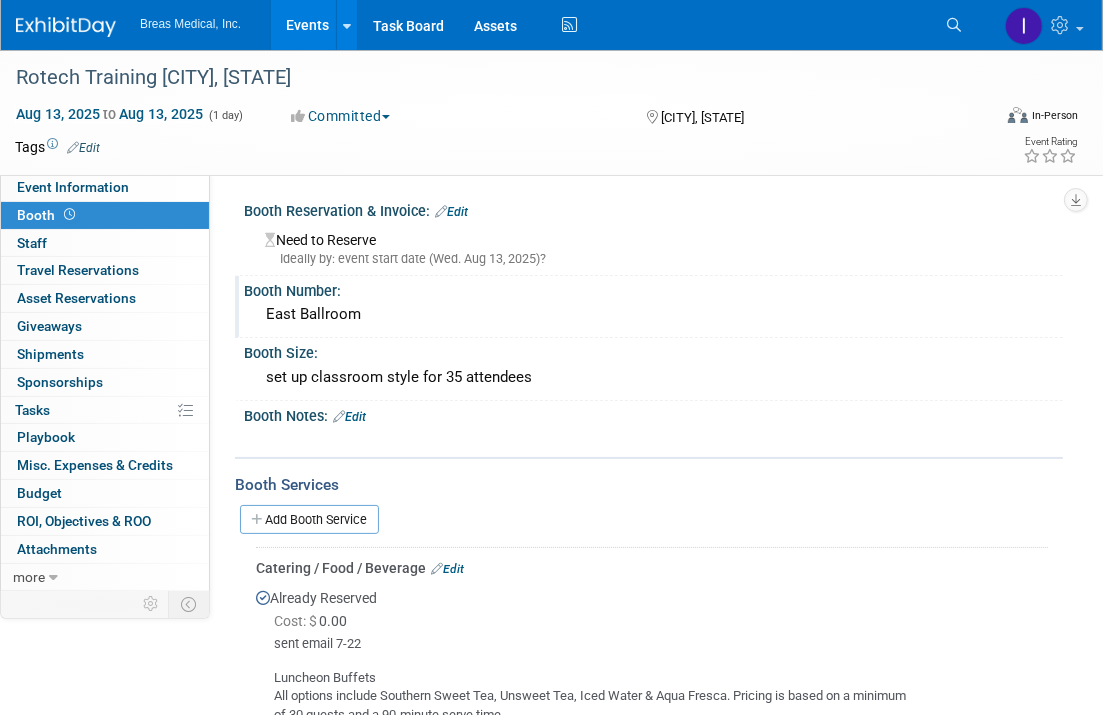 click on "East Ballroom" at bounding box center [653, 314] 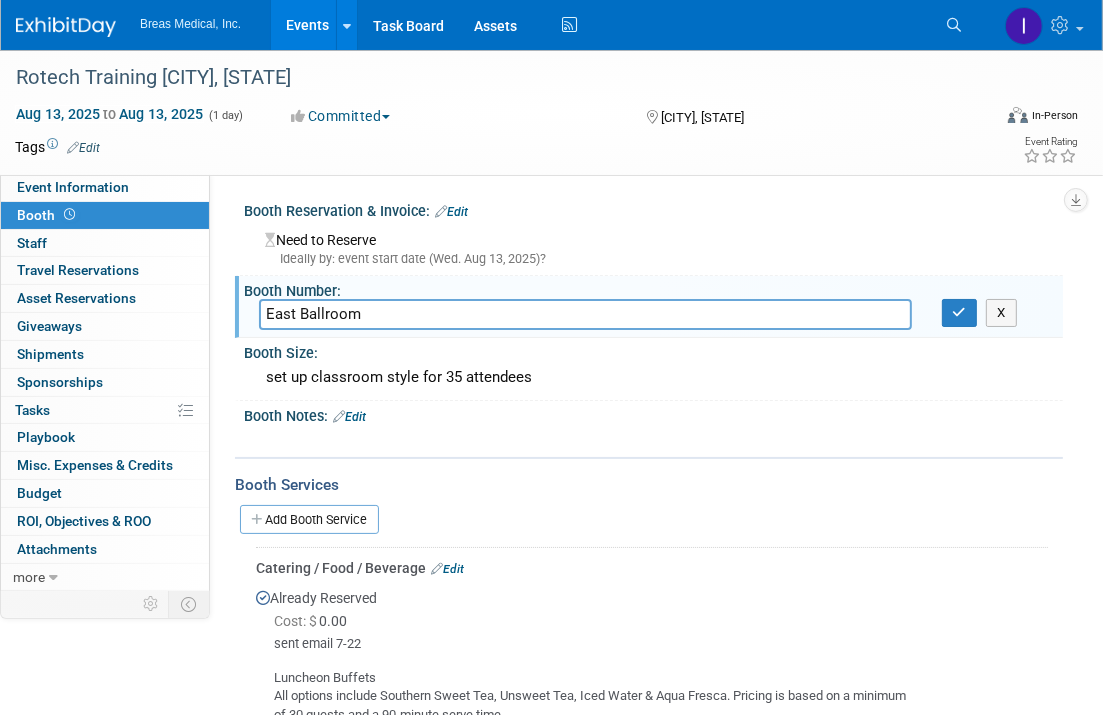 click on "East Ballroom" at bounding box center (585, 314) 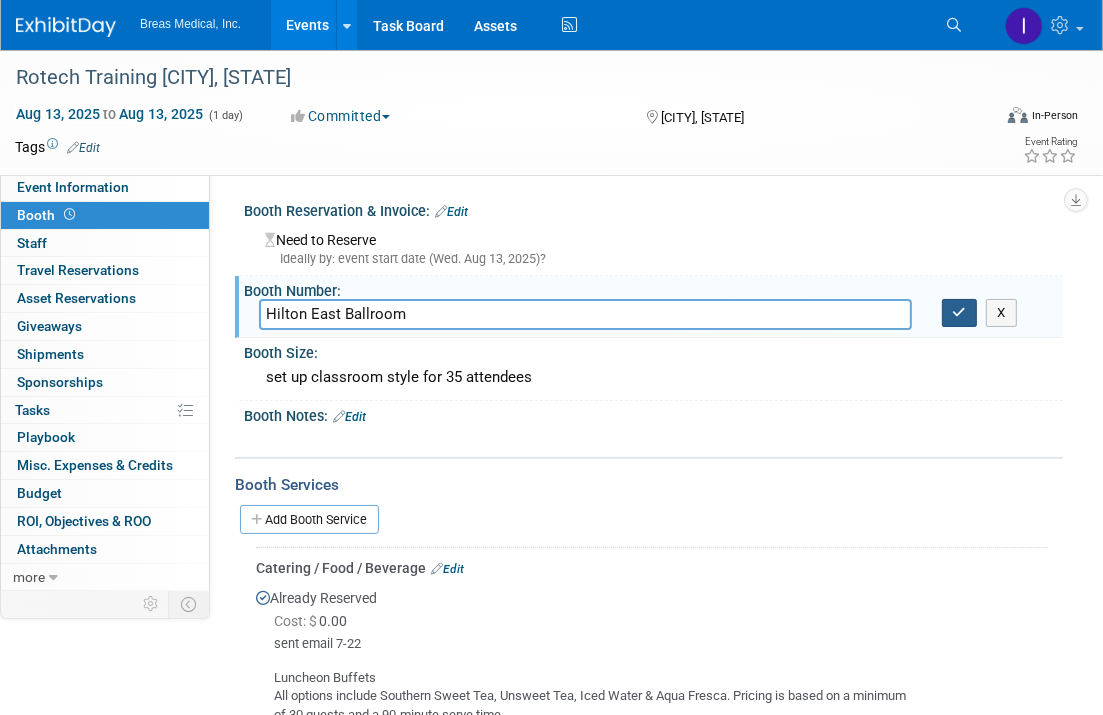 type on "Hilton East Ballroom" 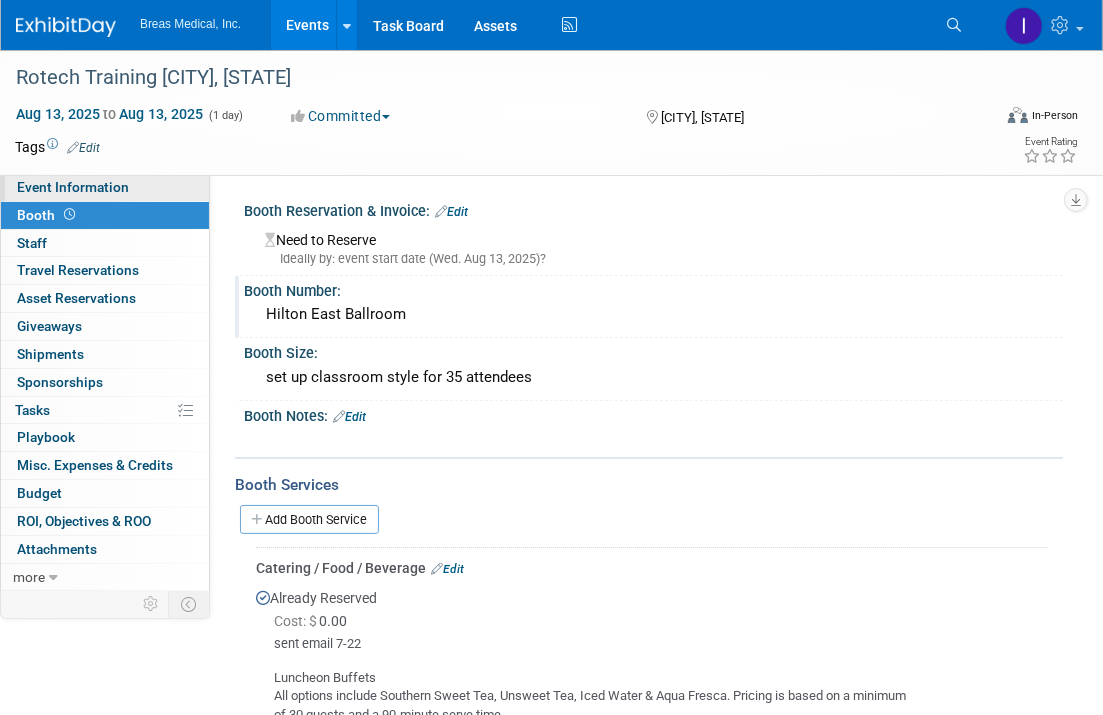 click on "Event Information" at bounding box center (73, 187) 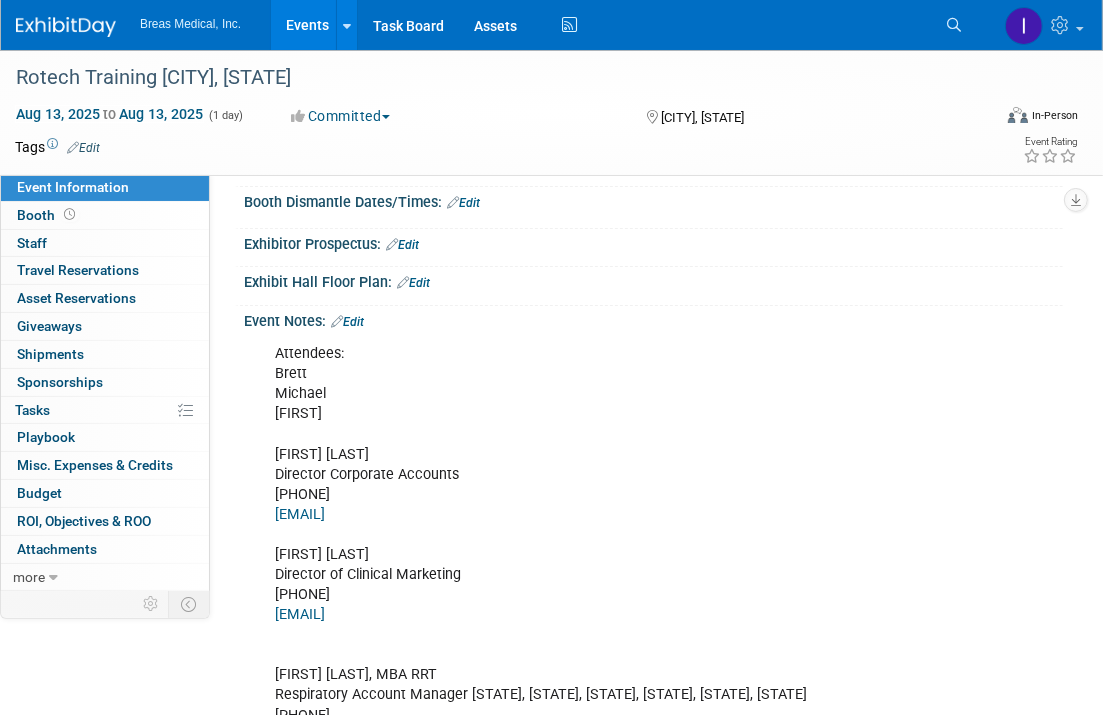 scroll, scrollTop: 300, scrollLeft: 0, axis: vertical 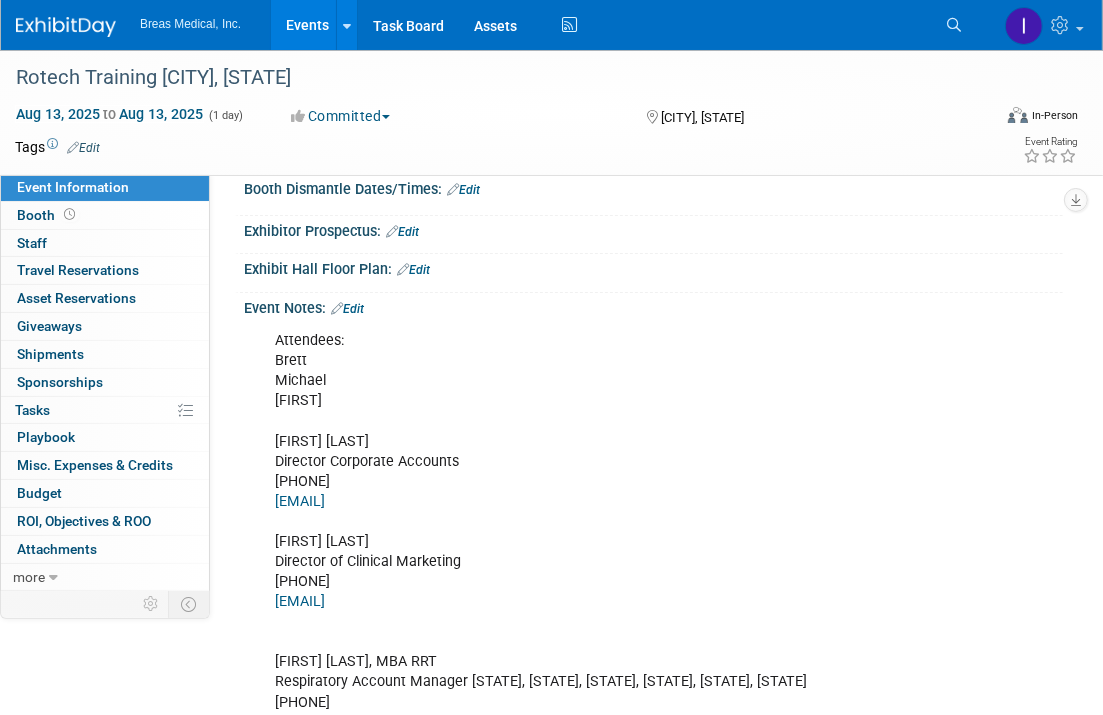 click on "Edit" at bounding box center [347, 309] 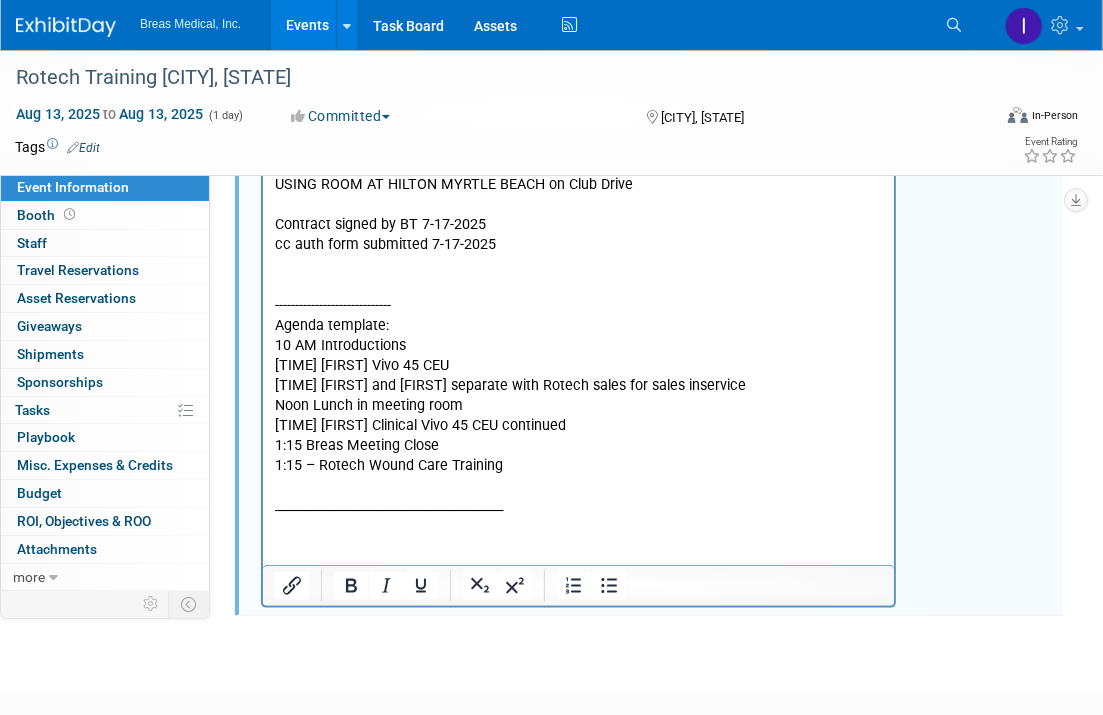 scroll, scrollTop: 1612, scrollLeft: 0, axis: vertical 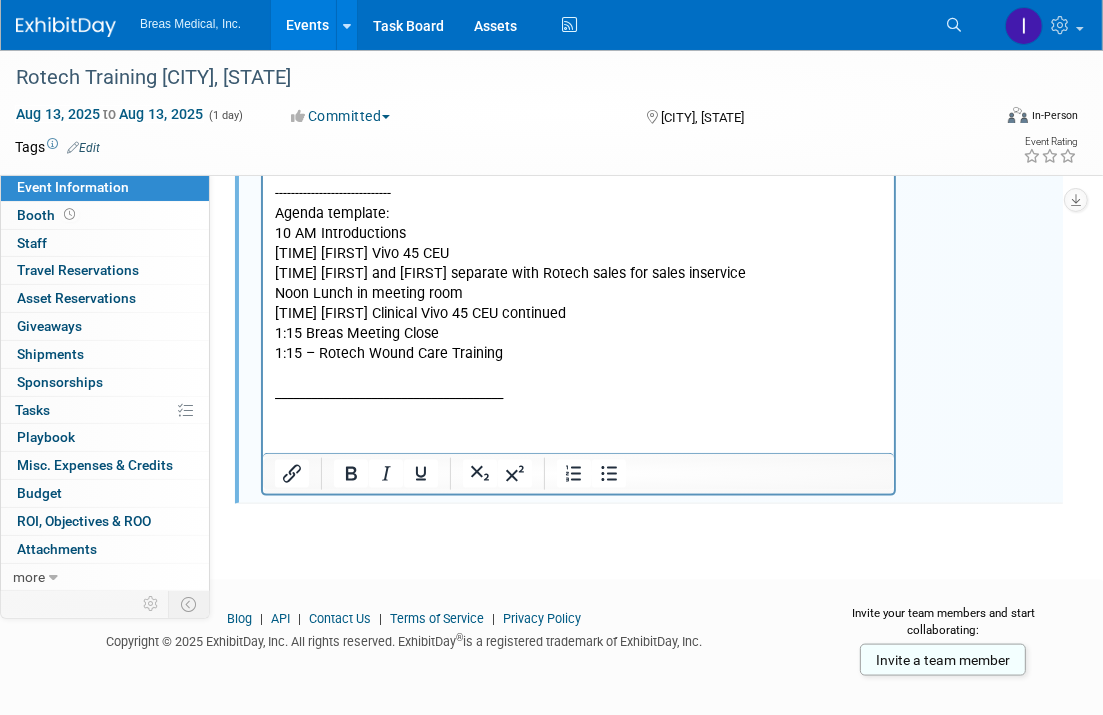 click on "Attendees: Brett Michael Matt Brett Townsend Director Corporate Accounts 770-324-6525 Brett.townsend@breas.com Michael Griggs Director of Clinical Marketing 434-270-3998 michael.griggs@breas.com Matthew Capots, MBA RRT Respiratory Account Manager NC, SC, VA, MD, DC, DE 919-906-4658 matthew.capots@breas.com --------------------------------------- per BT email 7-10-2025: Rotech has requested 8/13 at the Hilton Myrtle Beach Resort 10000 Beach Club Drive Myrtle Beach, SC  29572 843-449-5000 Oceanfront Retreat in Myrtle Beach | Hilton Myrtle Beach Resort Nearby: Embassy Suites by Hilton Myrtle Beach Oceanfront Resort 9800 Queensway Boulevard Myrtle Beach, South Carolina 29572 USA +1 843-449-0006 Embassy Suites by Hilton Myrtle Beach Oceanfront Resort Joseph Swan Catering Manager Kingston Resorts (843) 692-3179 Joseph.Swan@Hilton.com USING ROOM AT HILTON MYRTLE BEACH on Club Drive Contract signed by BT 7-17-2025 cc auth form submitted 7-17-2025 ----------------------------- Agenda template: 10 AM Introductions" at bounding box center (577, -292) 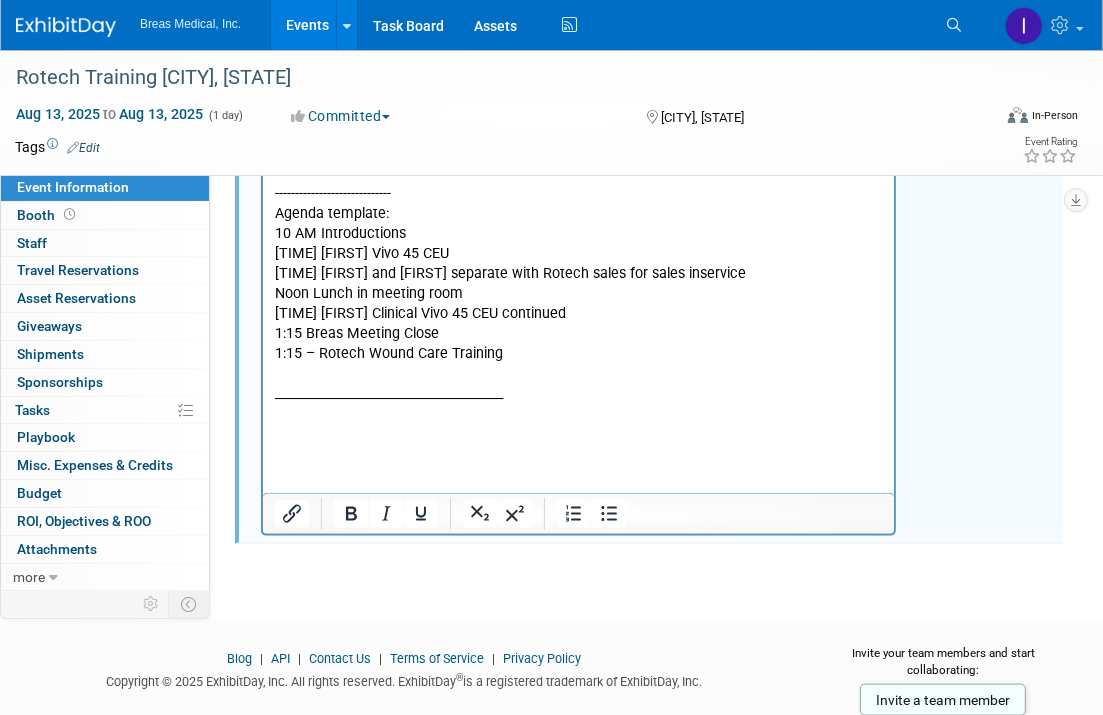 type 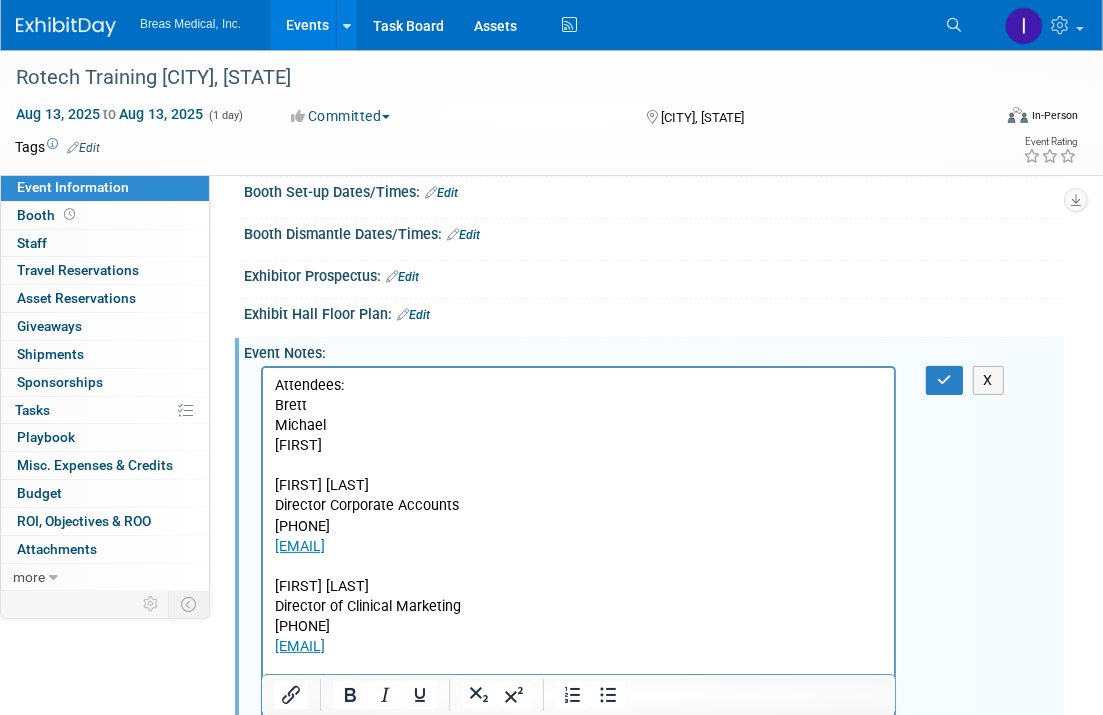 scroll, scrollTop: 212, scrollLeft: 0, axis: vertical 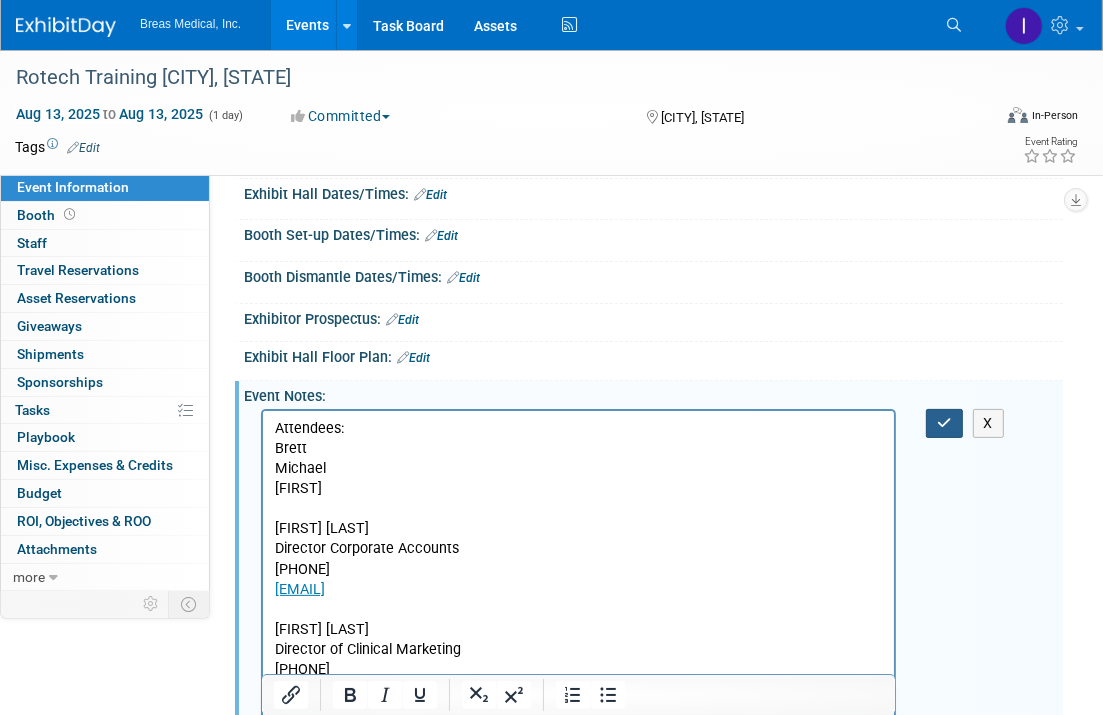 click at bounding box center [944, 423] 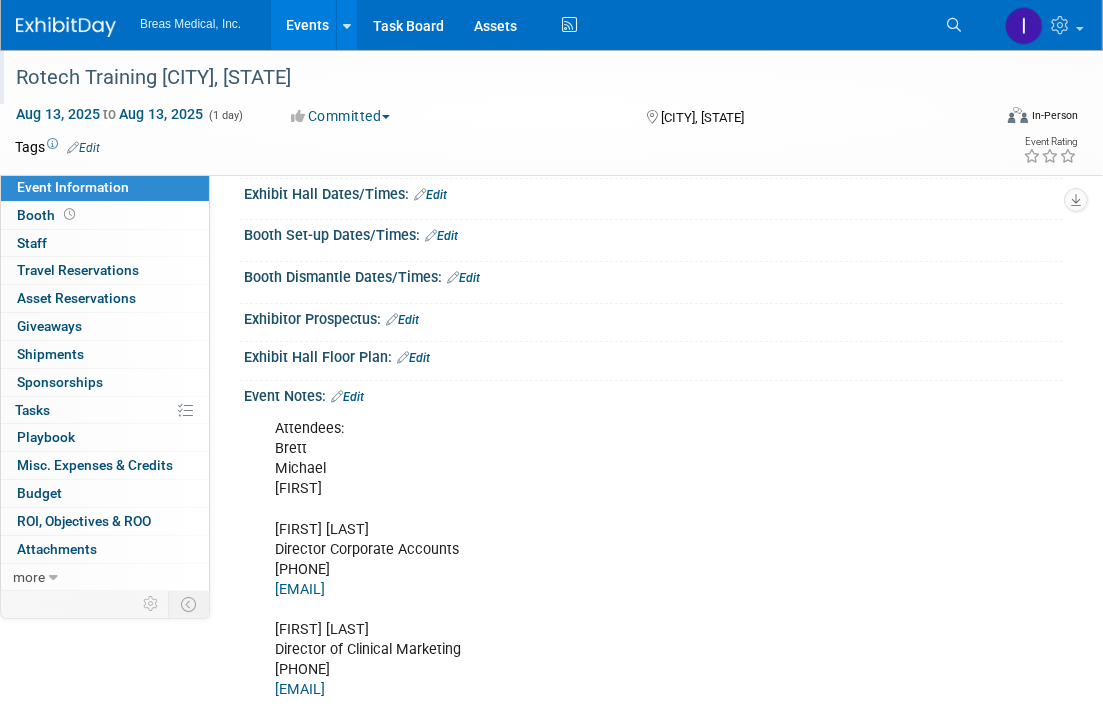 click on "Rotech Training Myrtle Beach, SC" at bounding box center [491, 78] 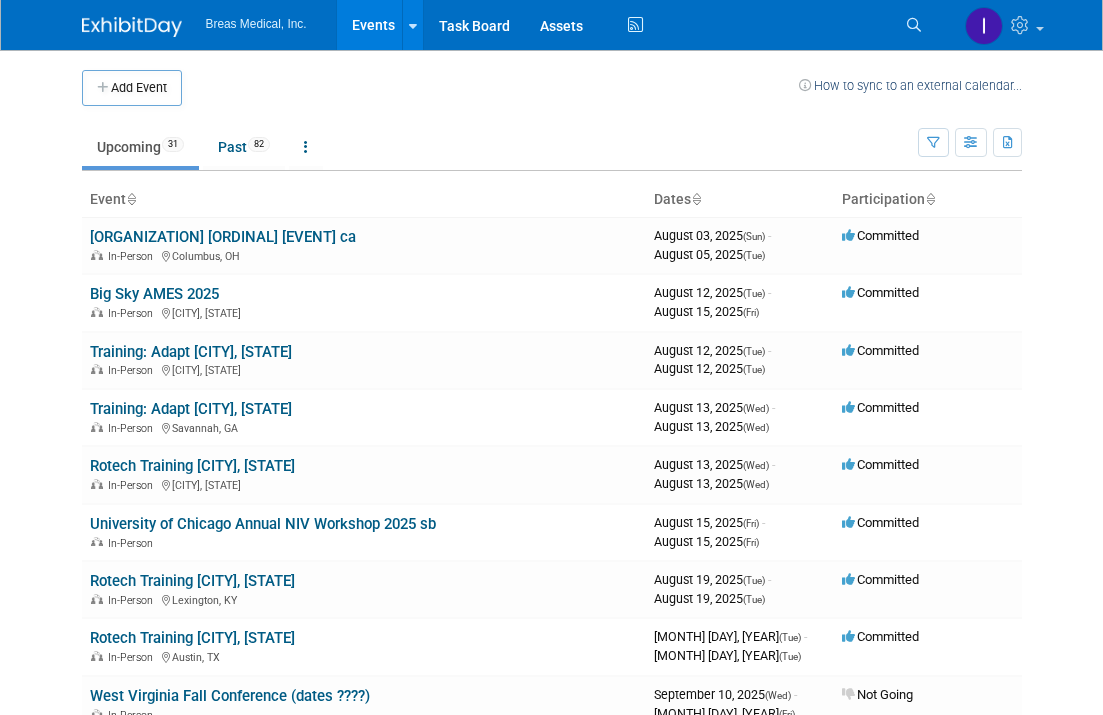 scroll, scrollTop: 0, scrollLeft: 0, axis: both 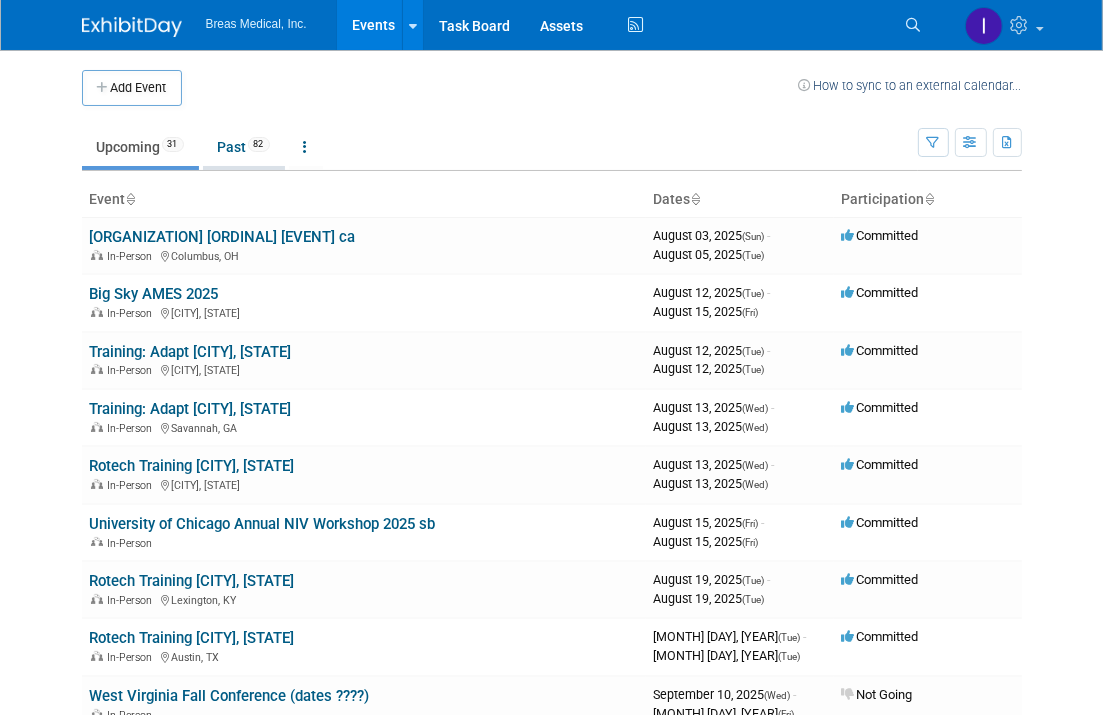 click on "Past
[NUMBER]" at bounding box center (244, 147) 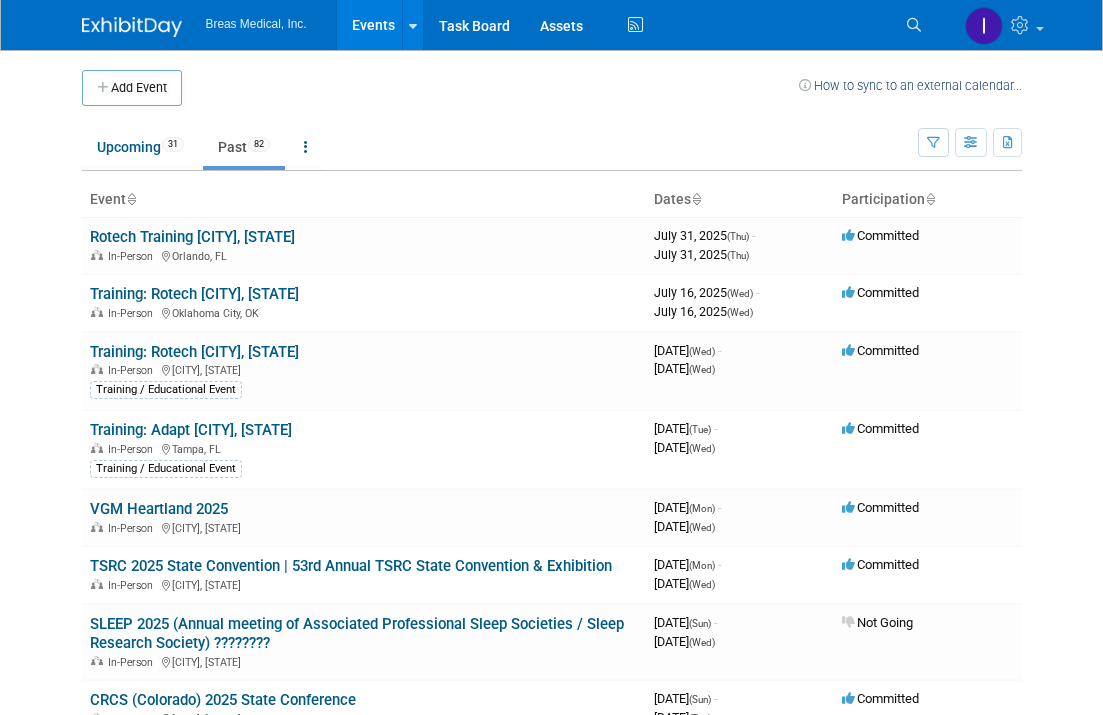 scroll, scrollTop: 0, scrollLeft: 0, axis: both 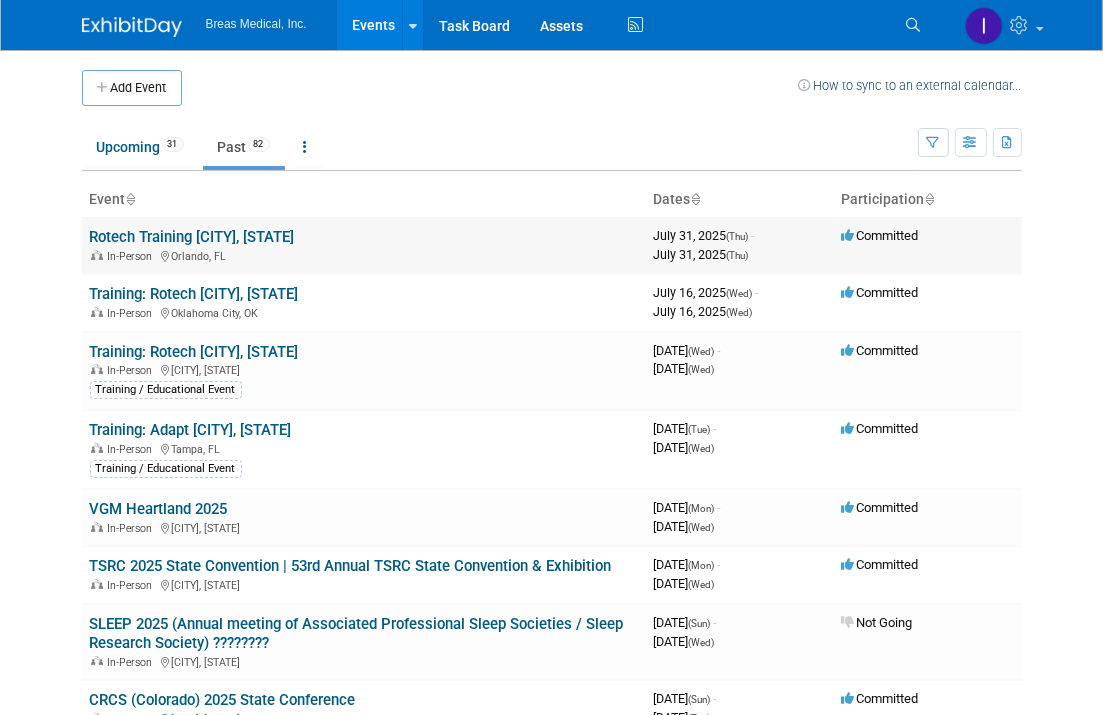 click on "Rotech Training [CITY], [STATE]" at bounding box center (192, 237) 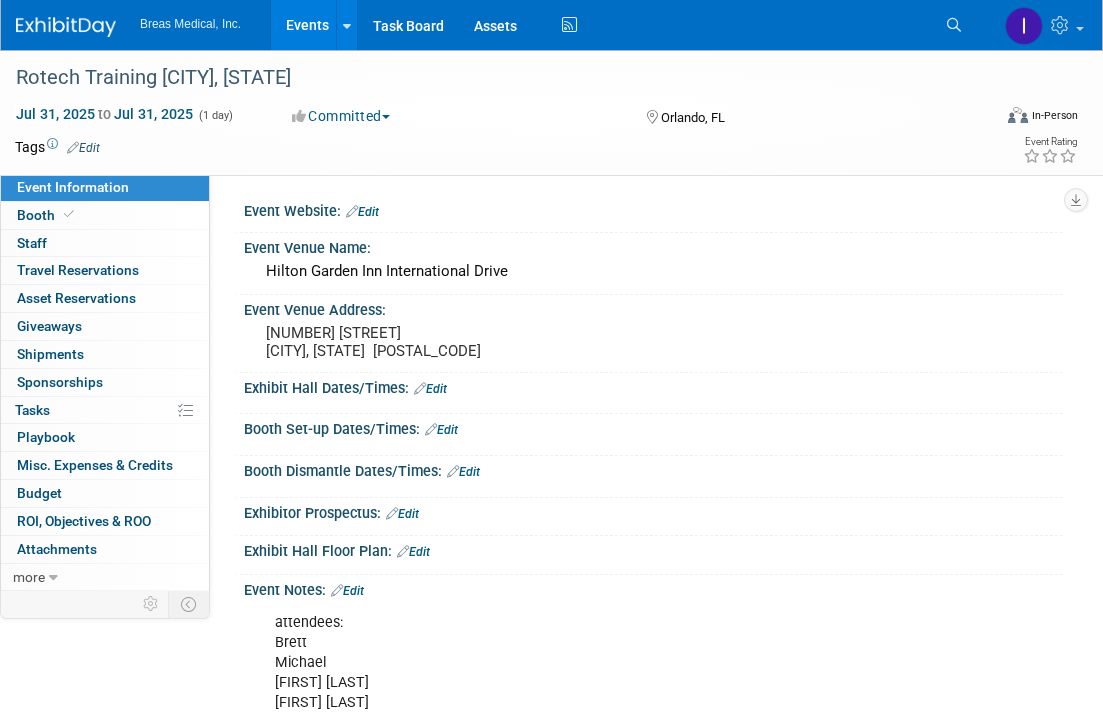 scroll, scrollTop: 0, scrollLeft: 0, axis: both 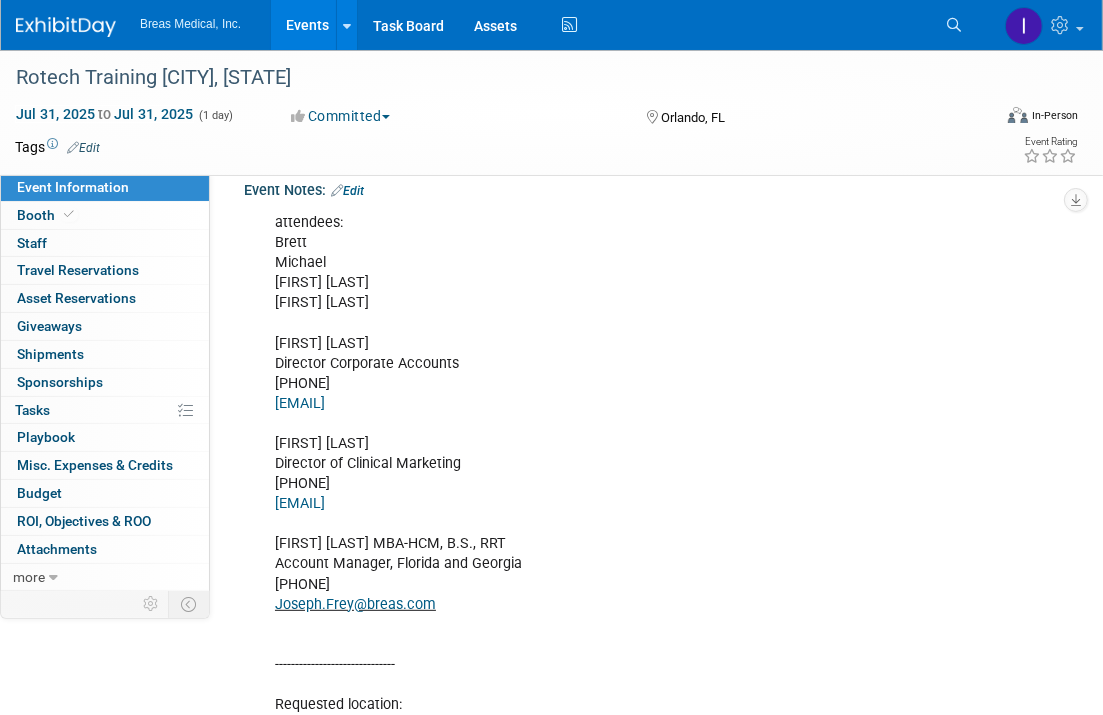 drag, startPoint x: 275, startPoint y: 442, endPoint x: 468, endPoint y: 504, distance: 202.71408 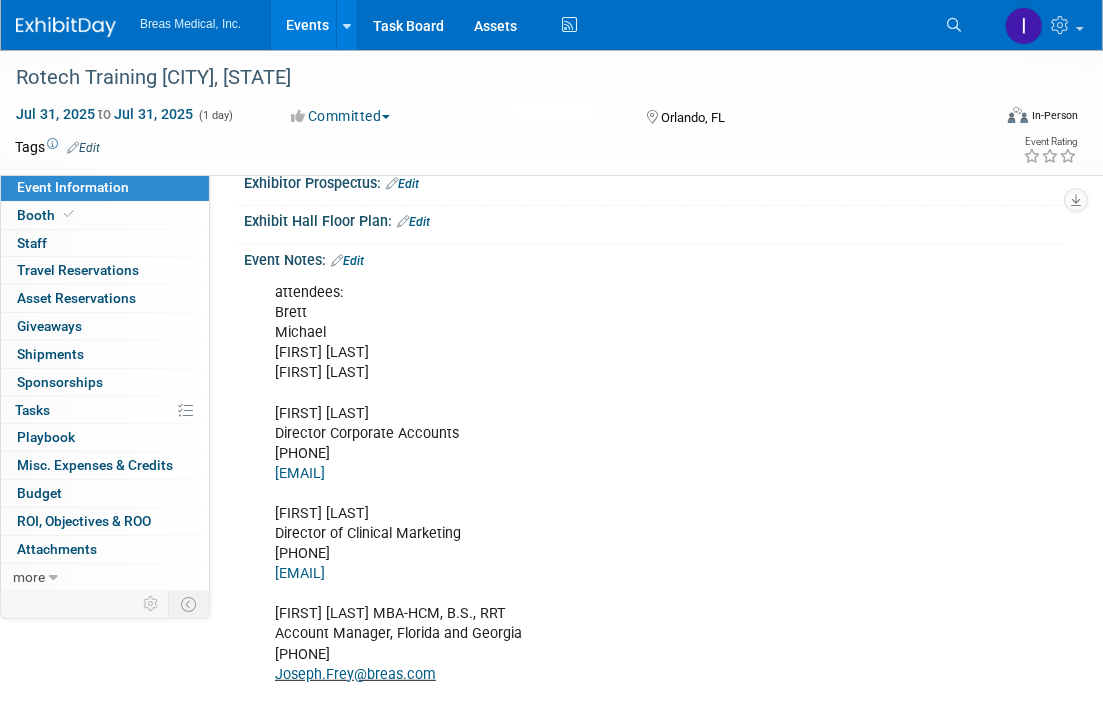 scroll, scrollTop: 0, scrollLeft: 0, axis: both 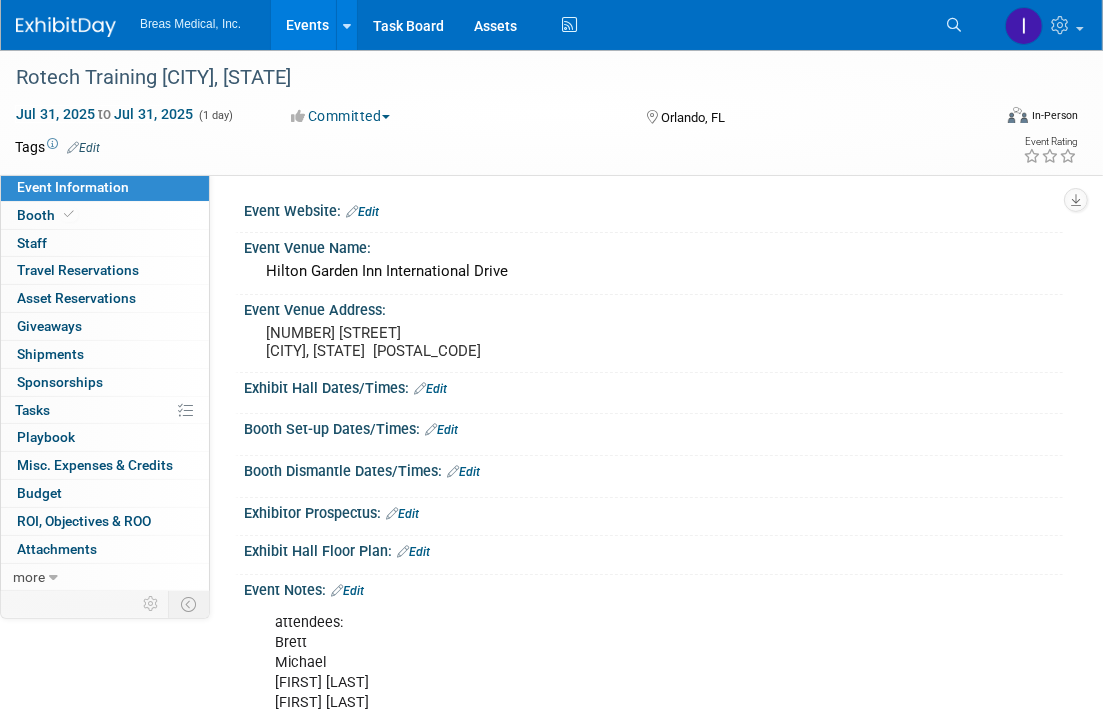 click on "Events" at bounding box center [307, 25] 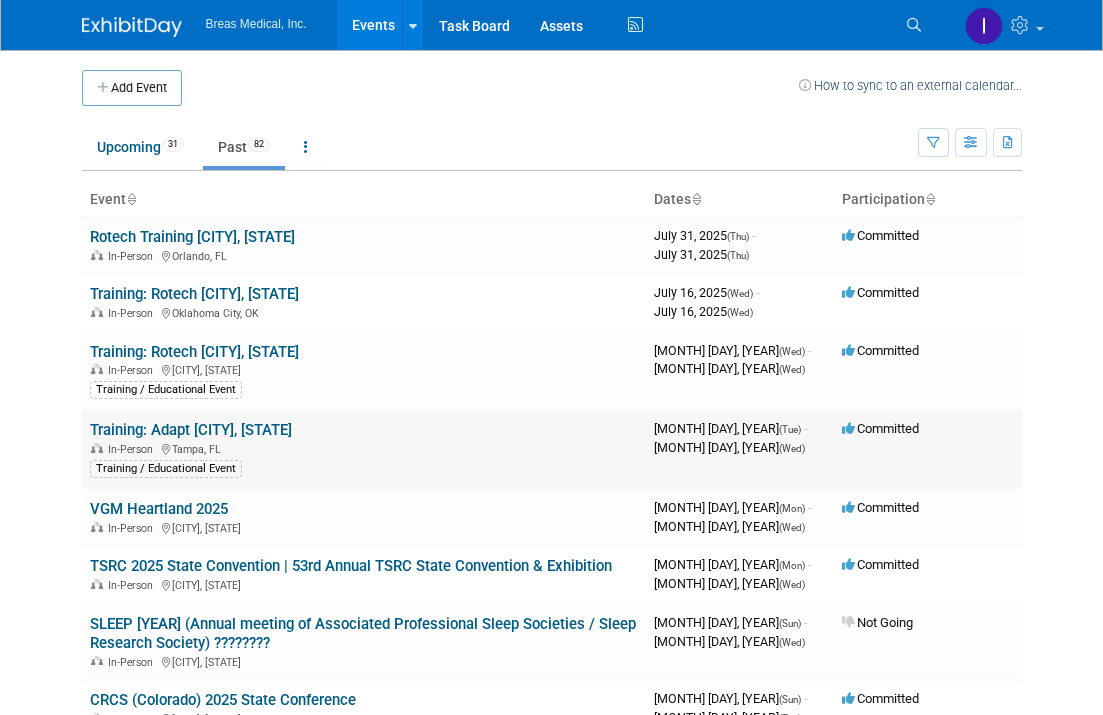 scroll, scrollTop: 0, scrollLeft: 0, axis: both 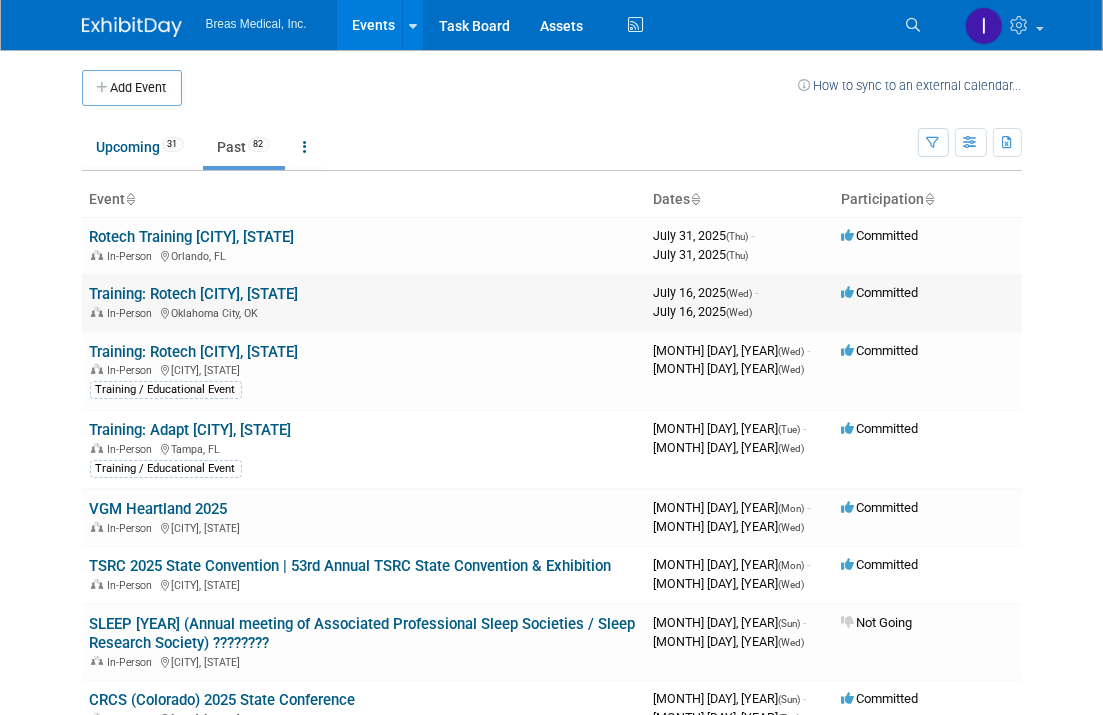 click on "Training: Rotech [CITY], [STATE]" at bounding box center (194, 294) 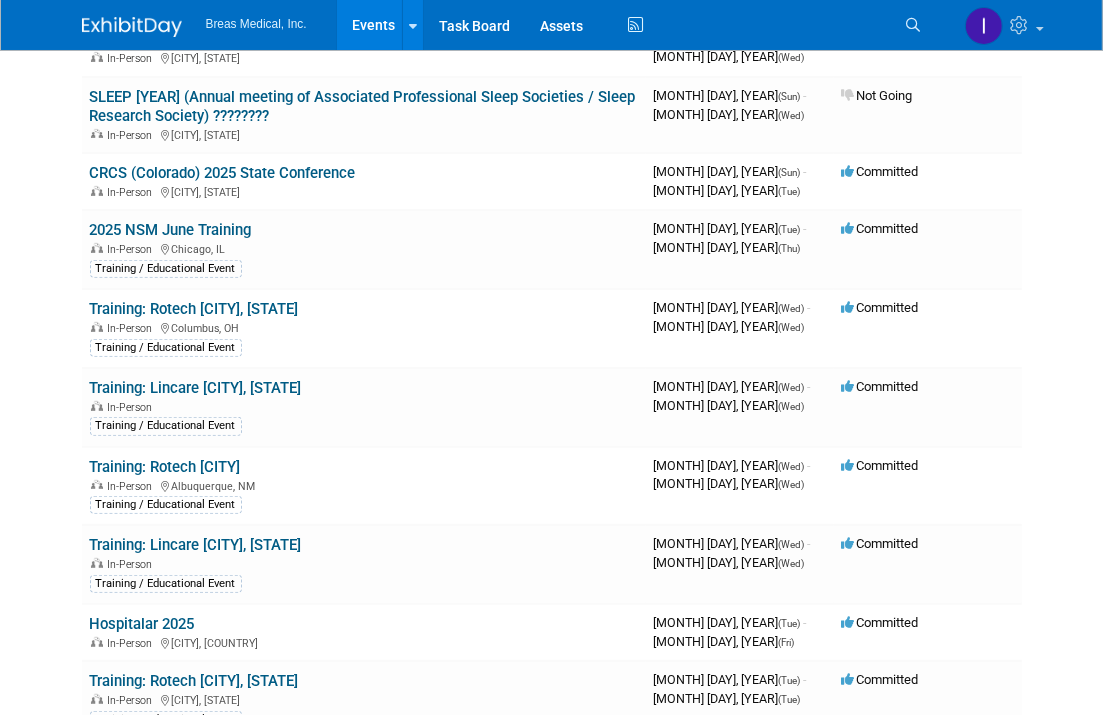 scroll, scrollTop: 600, scrollLeft: 0, axis: vertical 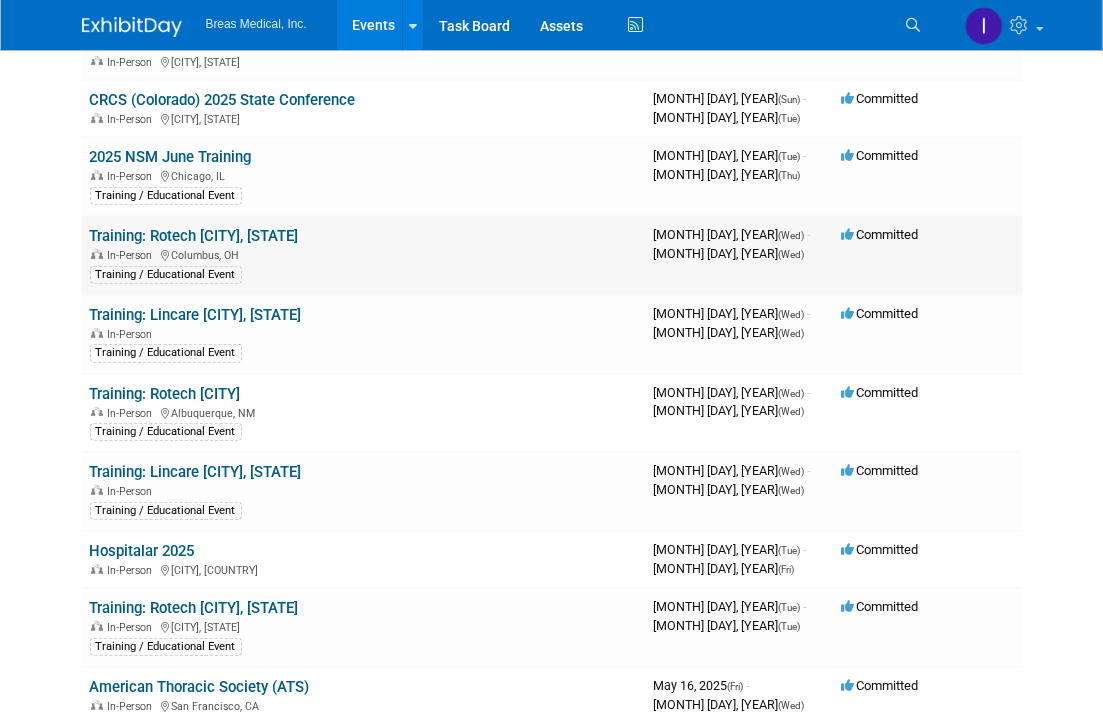 click on "Training: Rotech [CITY], [STATE]" at bounding box center [194, 236] 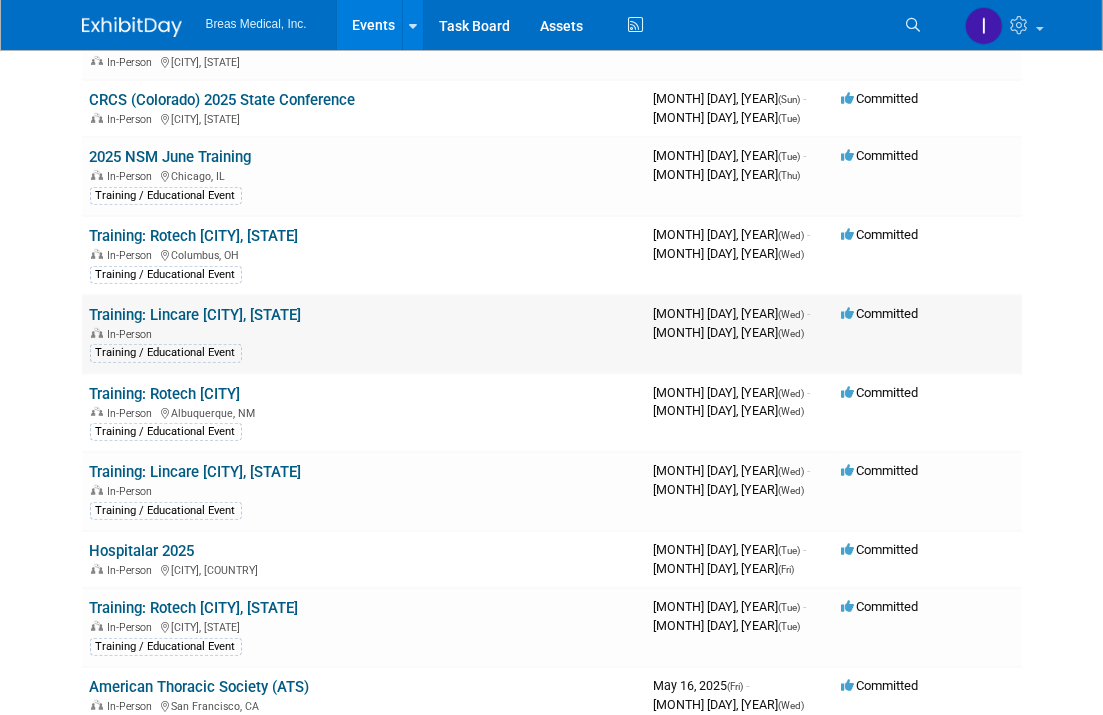 click on "Training: Lincare Sherman, TX" at bounding box center (196, 315) 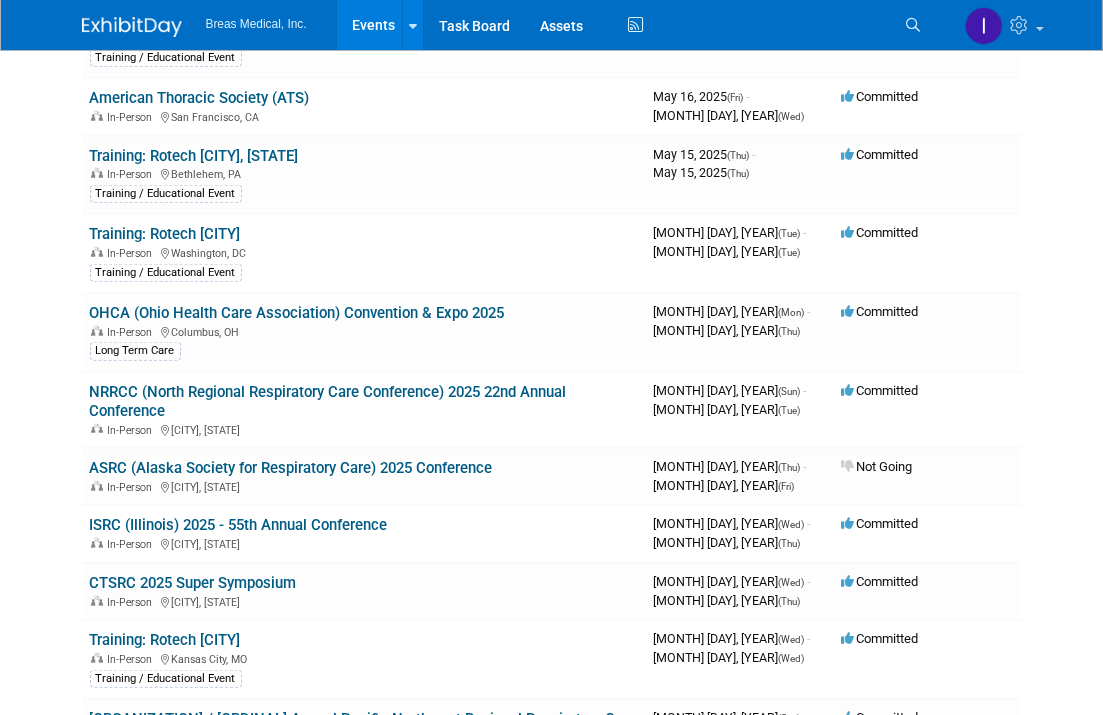 scroll, scrollTop: 1200, scrollLeft: 0, axis: vertical 